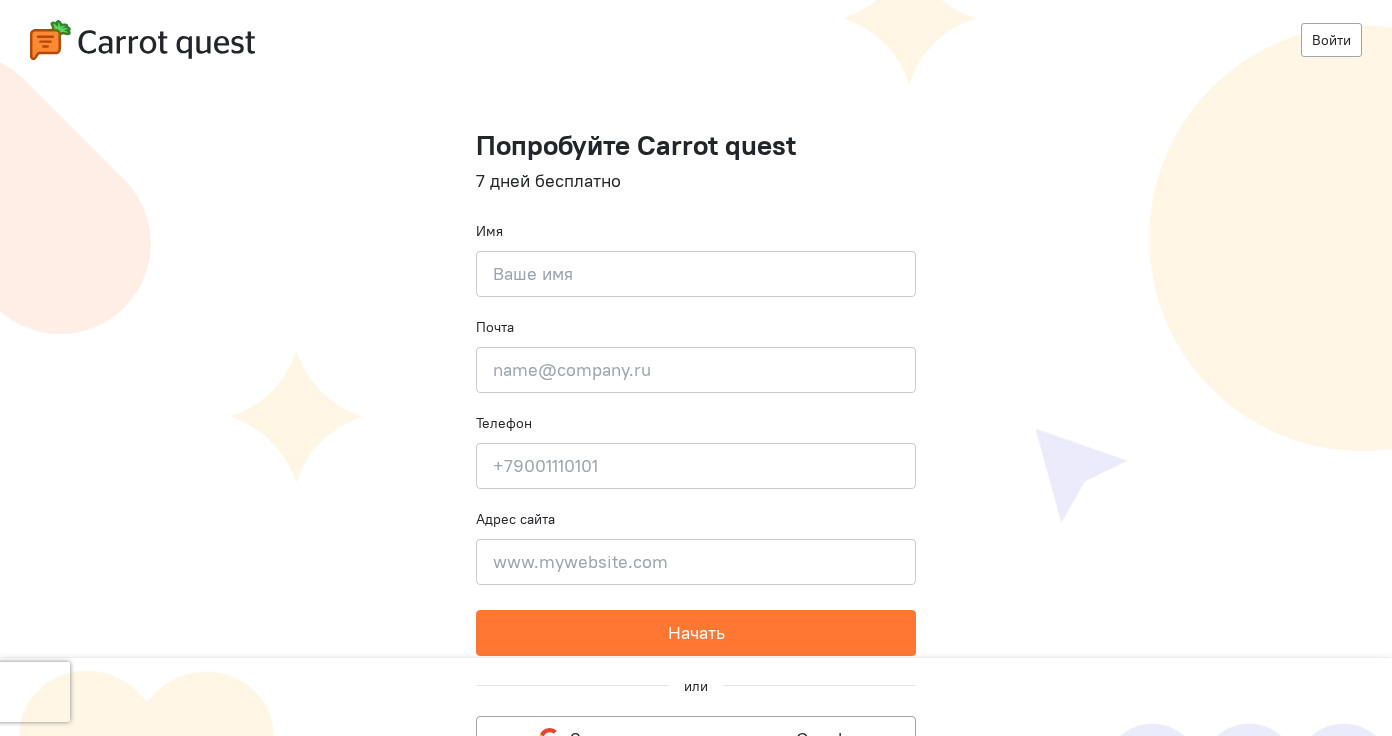 scroll, scrollTop: 0, scrollLeft: 0, axis: both 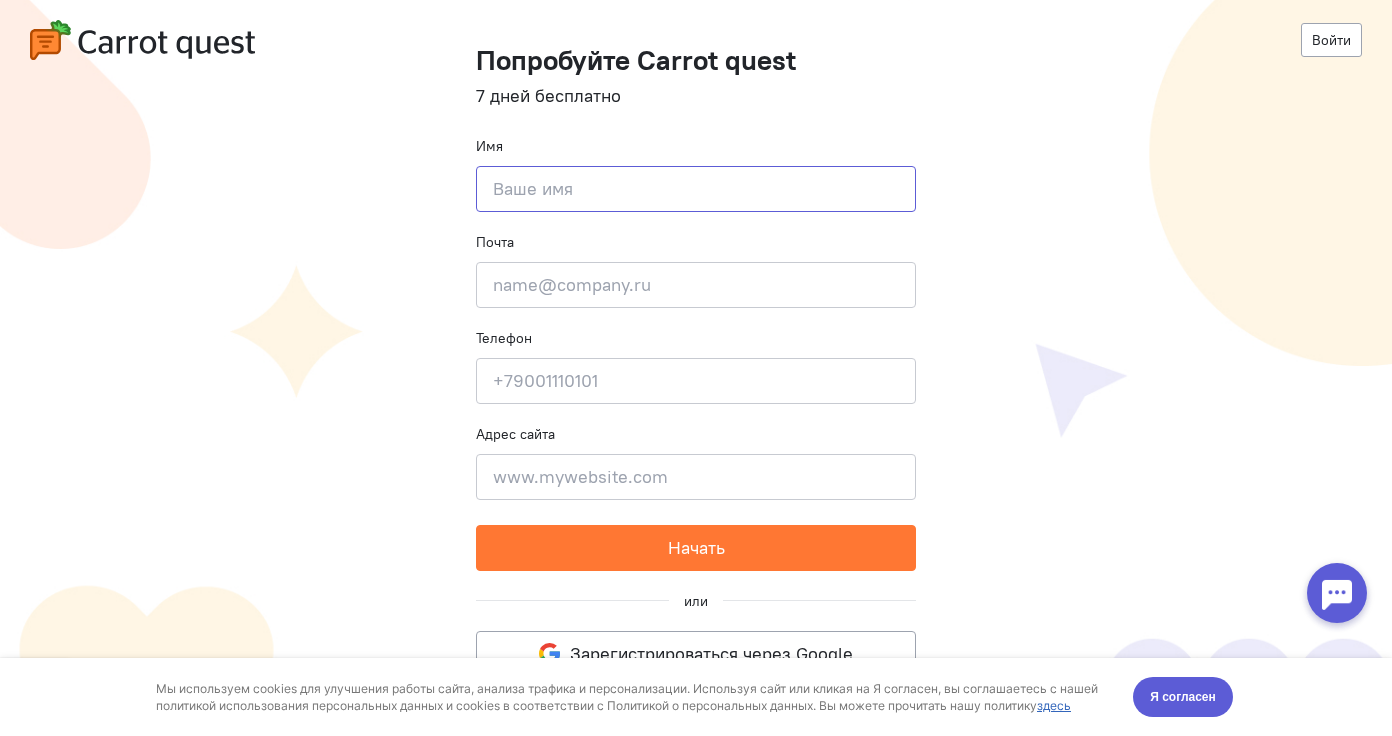 click at bounding box center [696, 189] 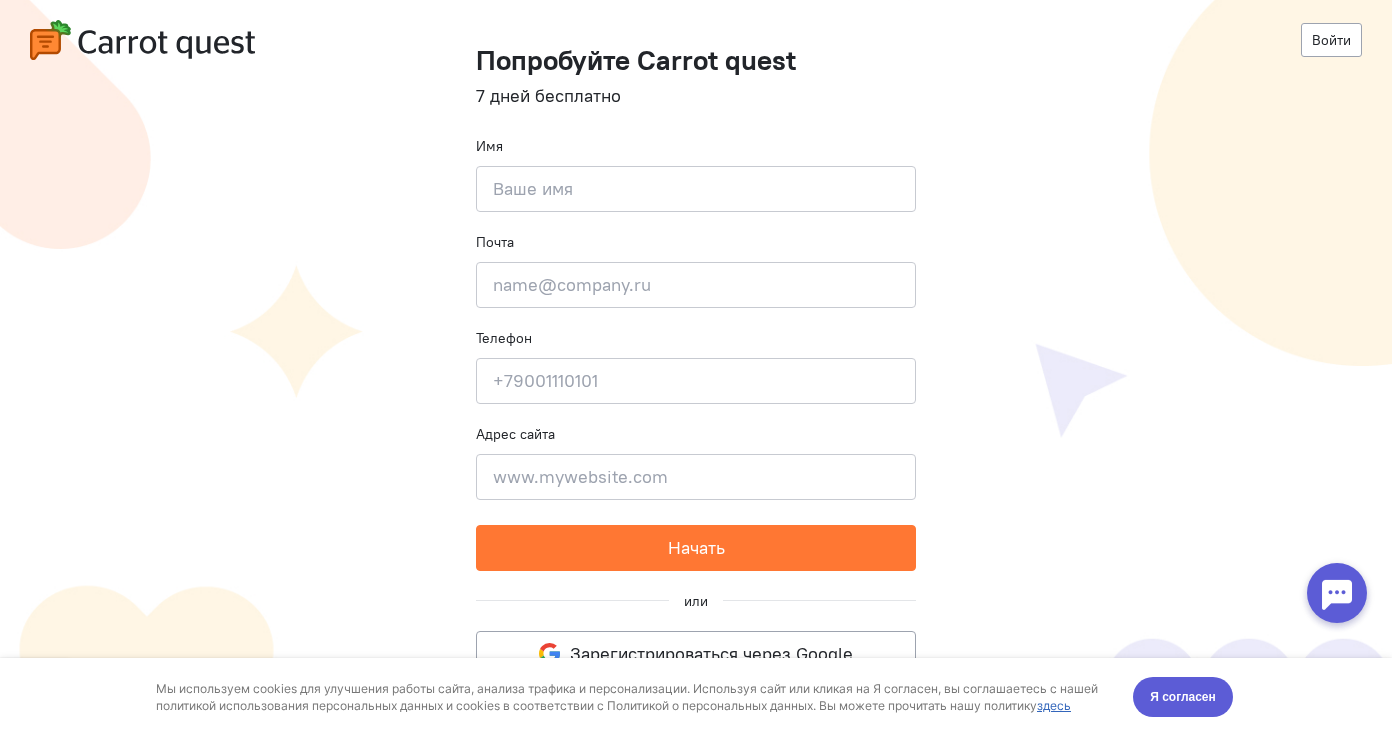 click on "Войти
Попробуйте Carrot quest
7 дней бесплатно
Имя
Введите своё имя
Почта
Введите почту
Телефон
Введите свой телефон
Адрес сайта
Введите адрес сайта
Начать
или
Зарегистрироваться через Google
Нажимая на кнопку, вы соглашаетесь с нашей  политикой и офертой" at bounding box center [696, 336] 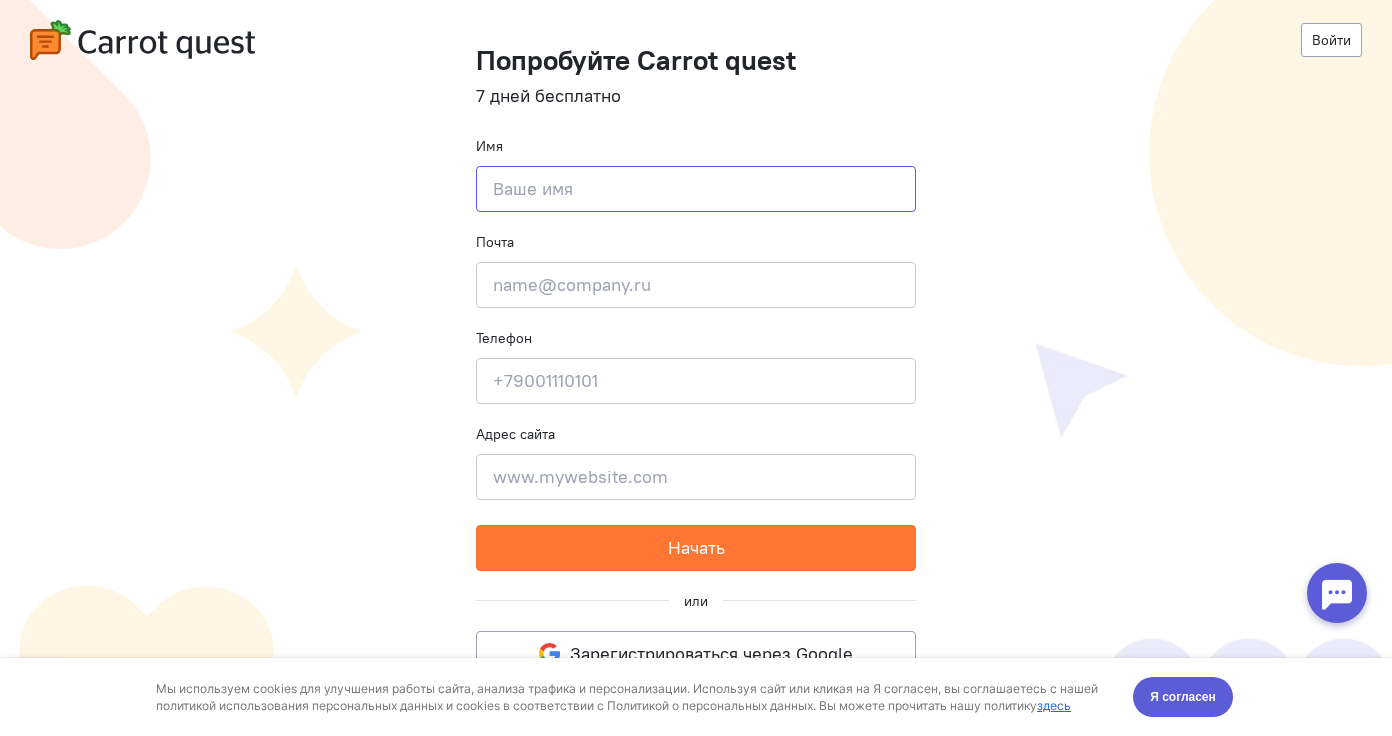 click at bounding box center (696, 189) 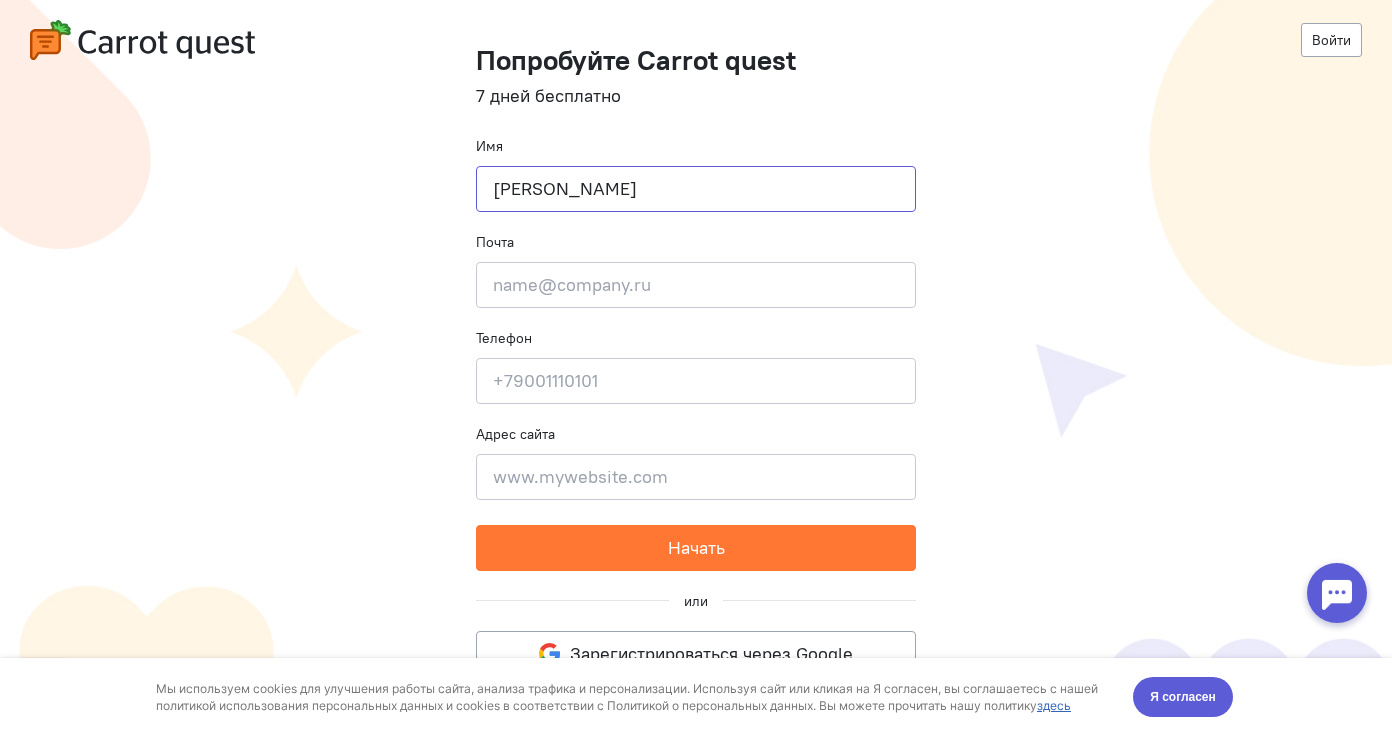 drag, startPoint x: 631, startPoint y: 191, endPoint x: 403, endPoint y: 183, distance: 228.1403 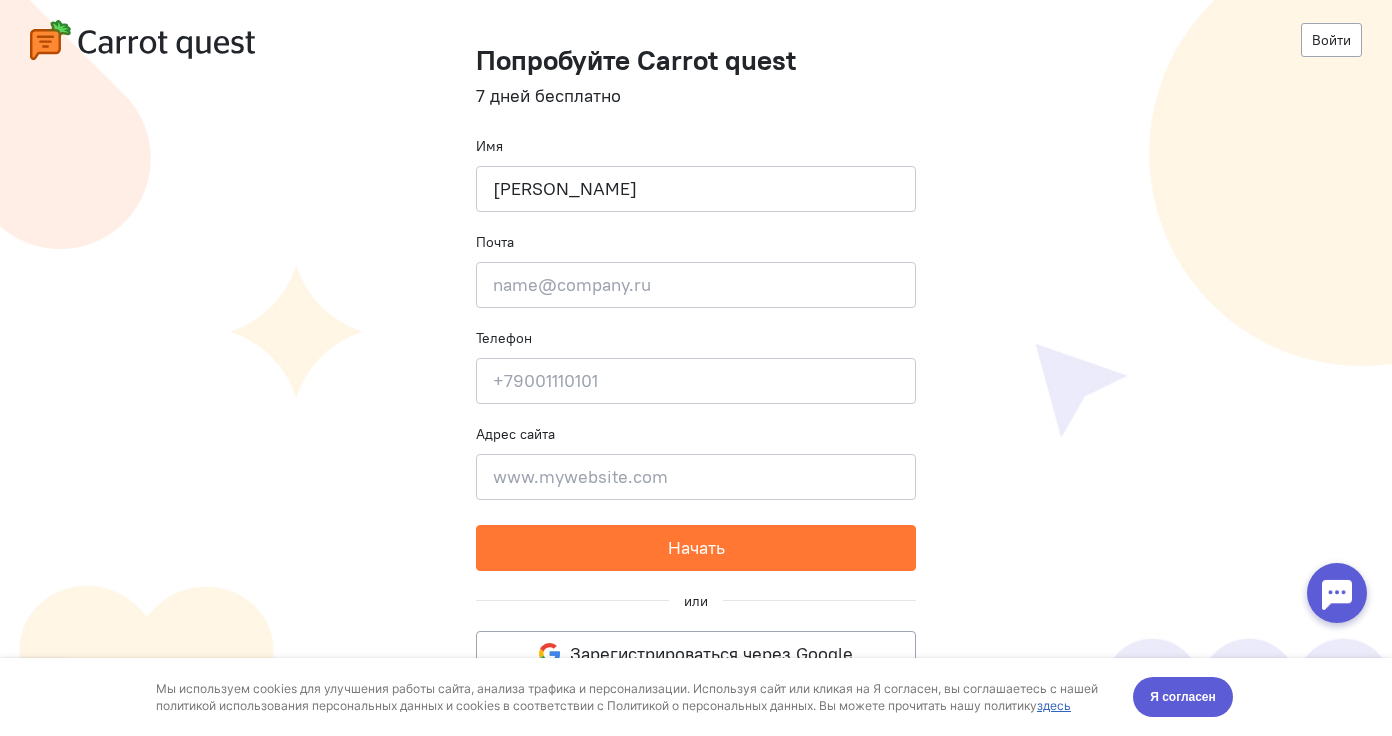 click on "Войти
Попробуйте Carrot quest
7 дней бесплатно
Имя
Светлана
Почта
Введите почту
Телефон
Введите свой телефон
Адрес сайта
Введите адрес сайта
Начать
или
Зарегистрироваться через Google
Нажимая на кнопку, вы соглашаетесь с нашей  политикой и офертой" at bounding box center (696, 336) 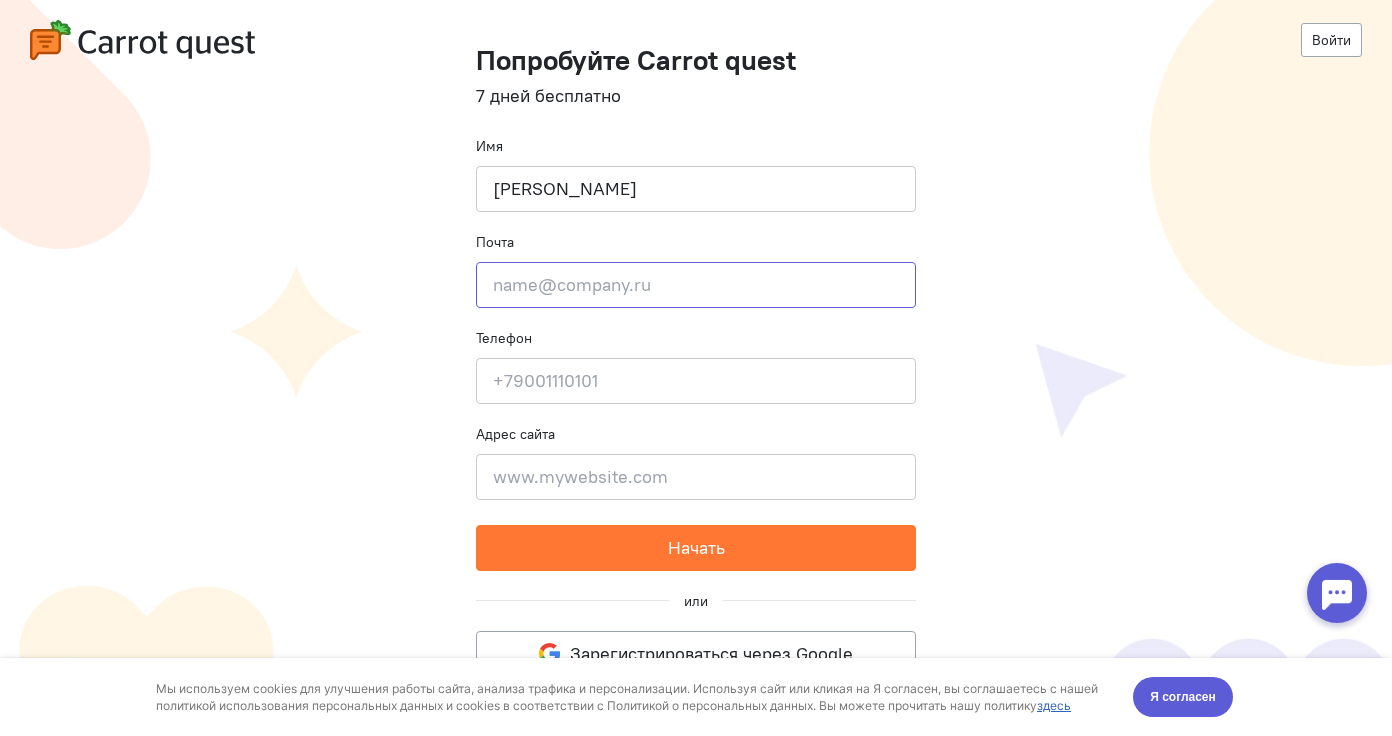 click 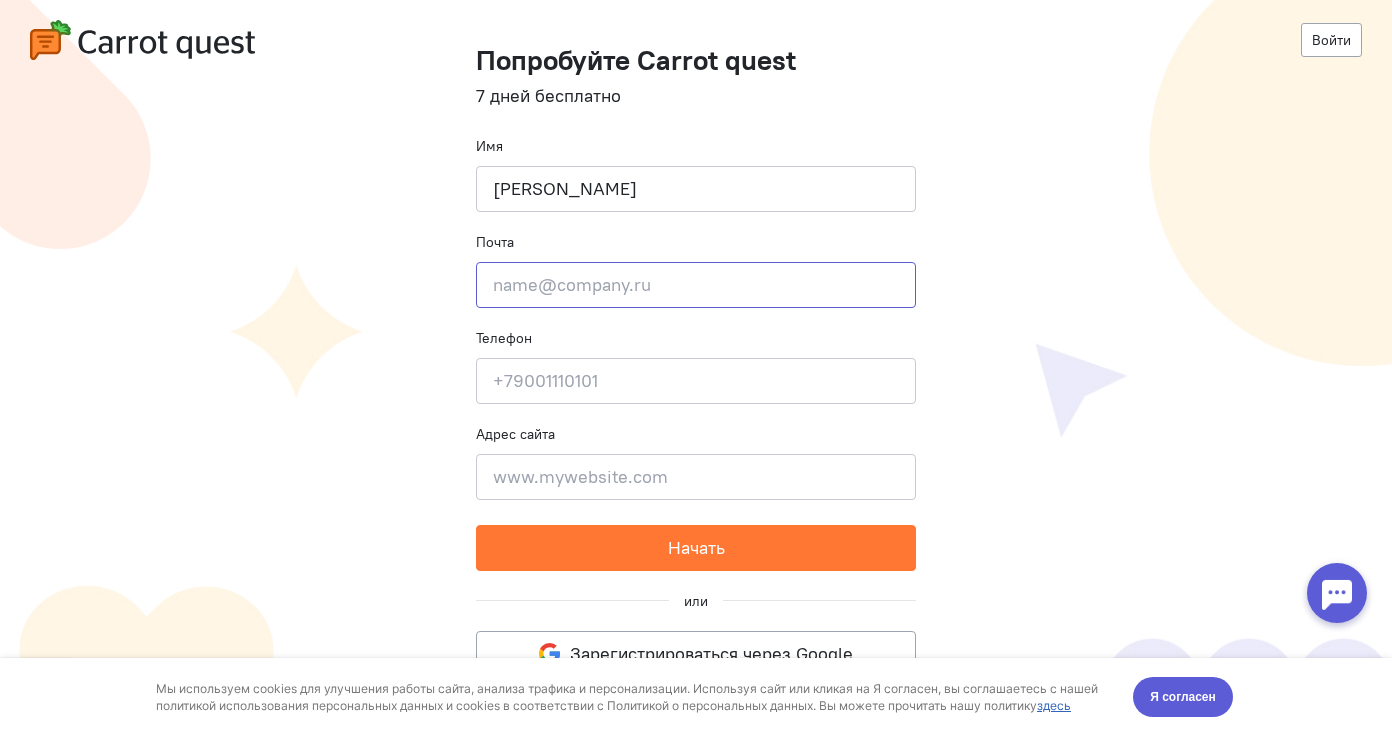 type on "[EMAIL_ADDRESS][DOMAIN_NAME]" 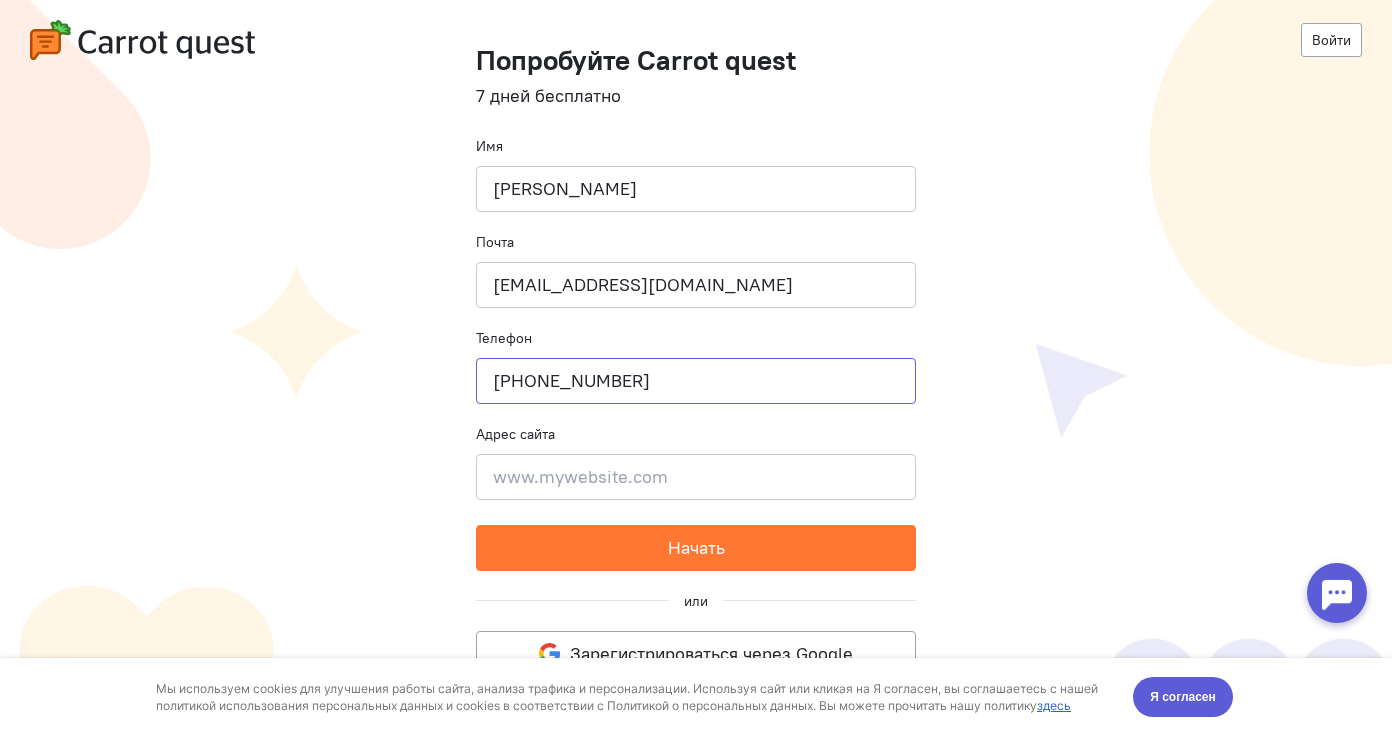 drag, startPoint x: 643, startPoint y: 387, endPoint x: 517, endPoint y: 383, distance: 126.06348 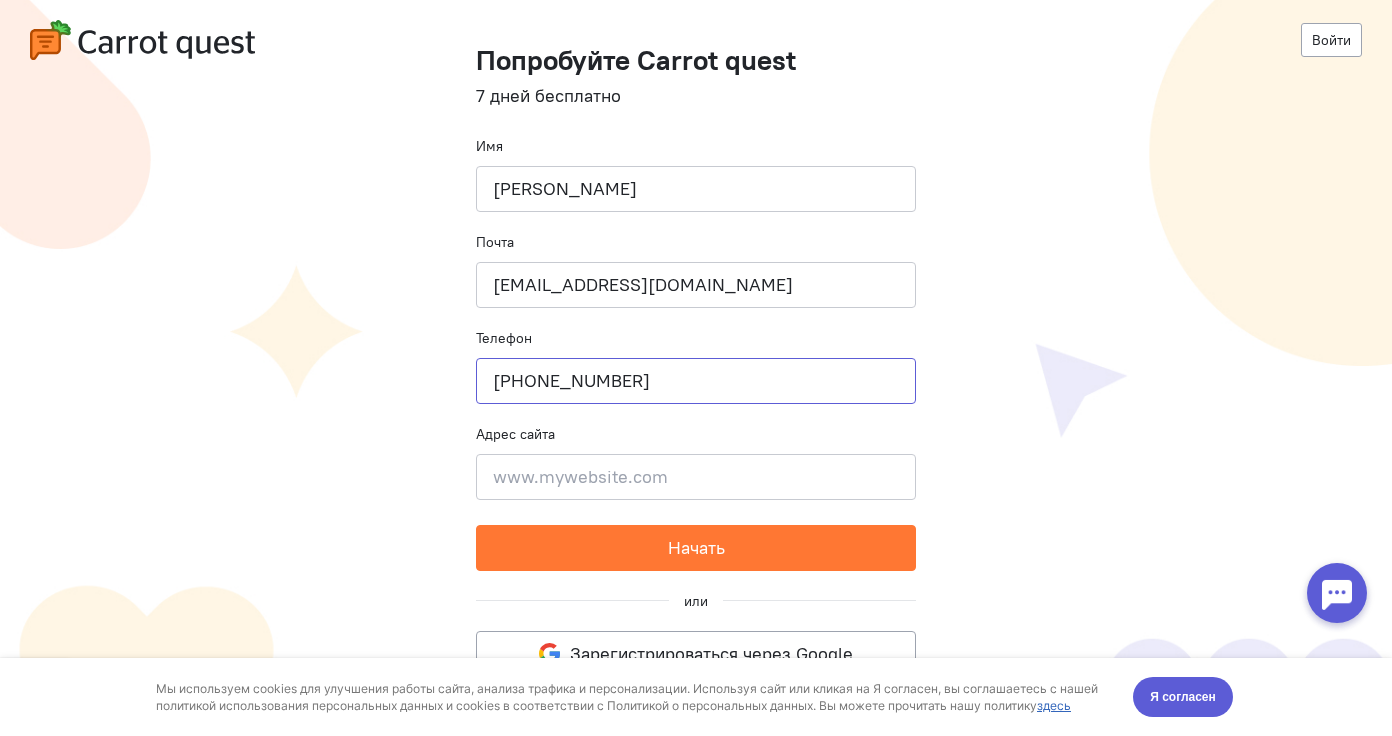 type on "[PHONE_NUMBER]" 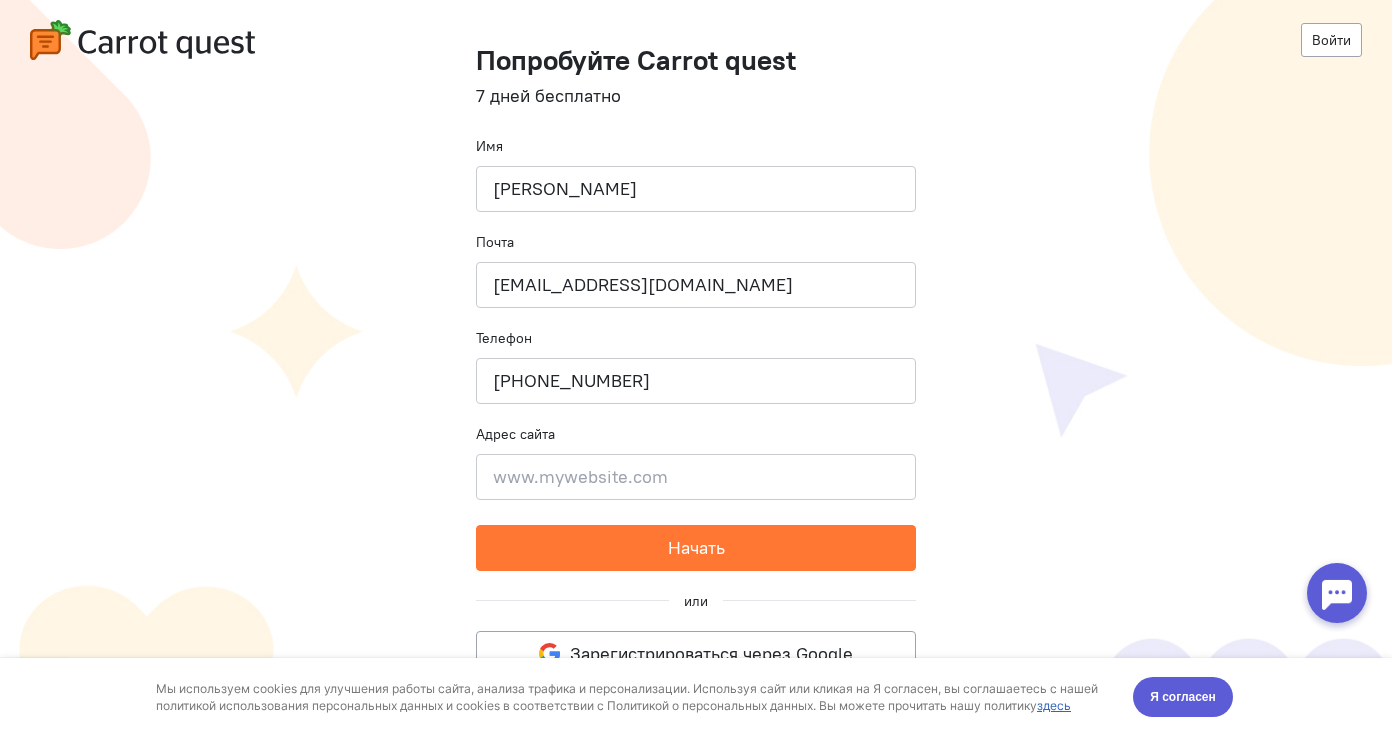 click on "Войти
Попробуйте Carrot quest
7 дней бесплатно
Имя
Светлана
Почта
hello@localy-store.ru
Телефон
+79522223837
Адрес сайта
Введите адрес сайта
Начать
или
Зарегистрироваться через Google
Нажимая на кнопку, вы соглашаетесь с нашей  политикой и офертой" at bounding box center [696, 336] 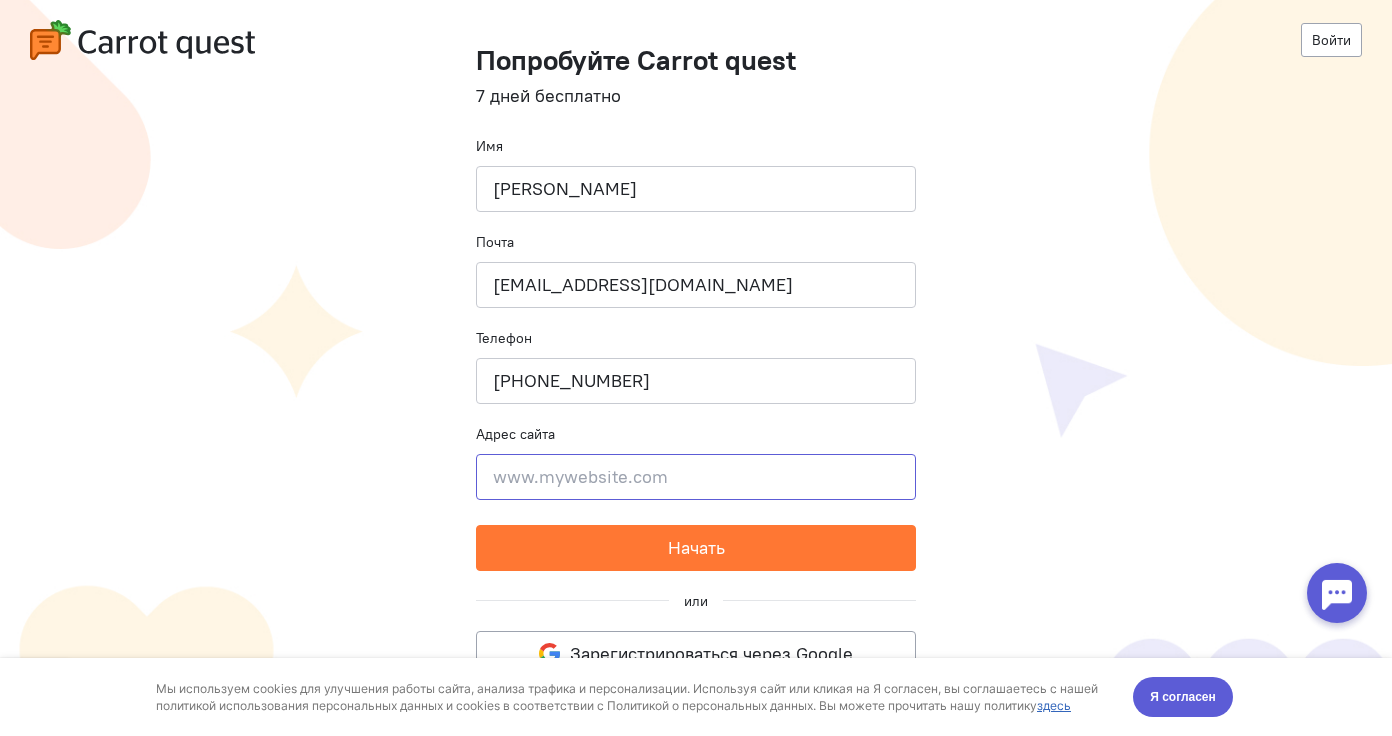 click 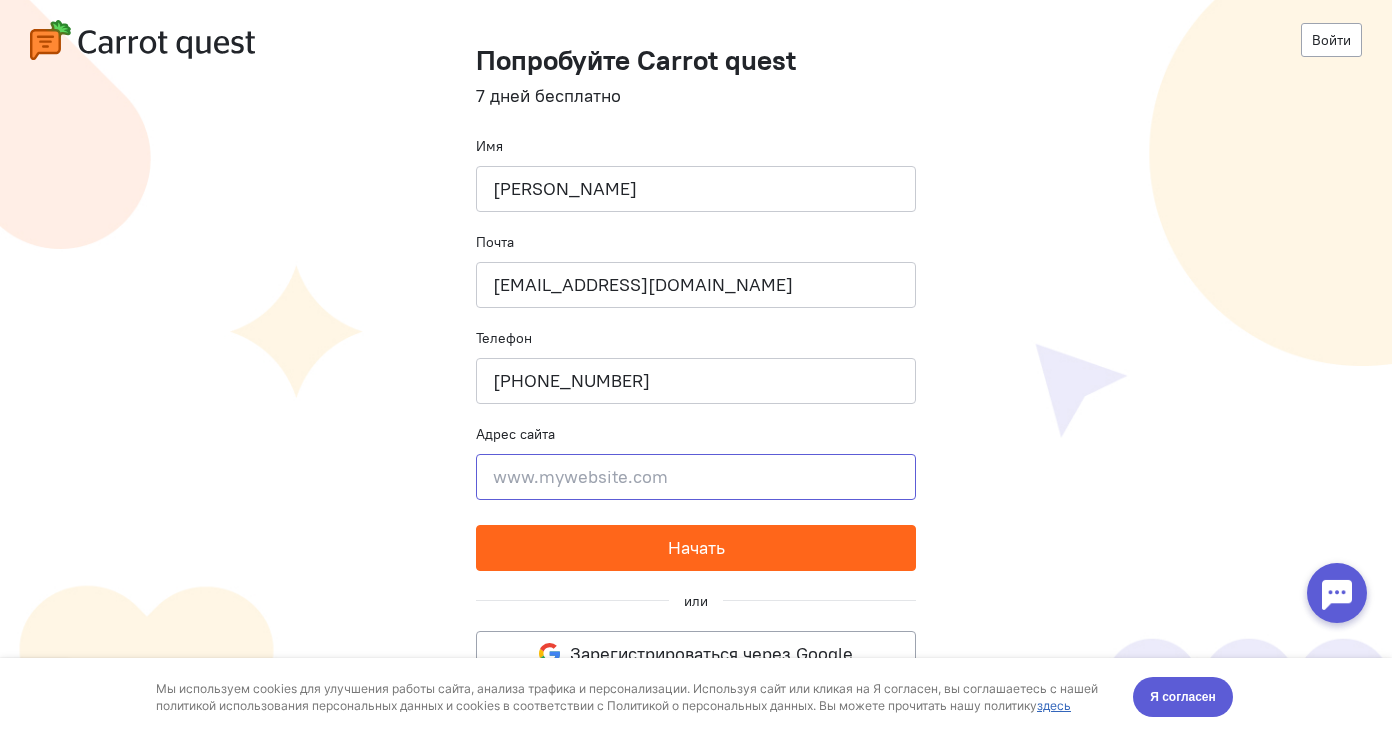 paste on "[URL][DOMAIN_NAME]" 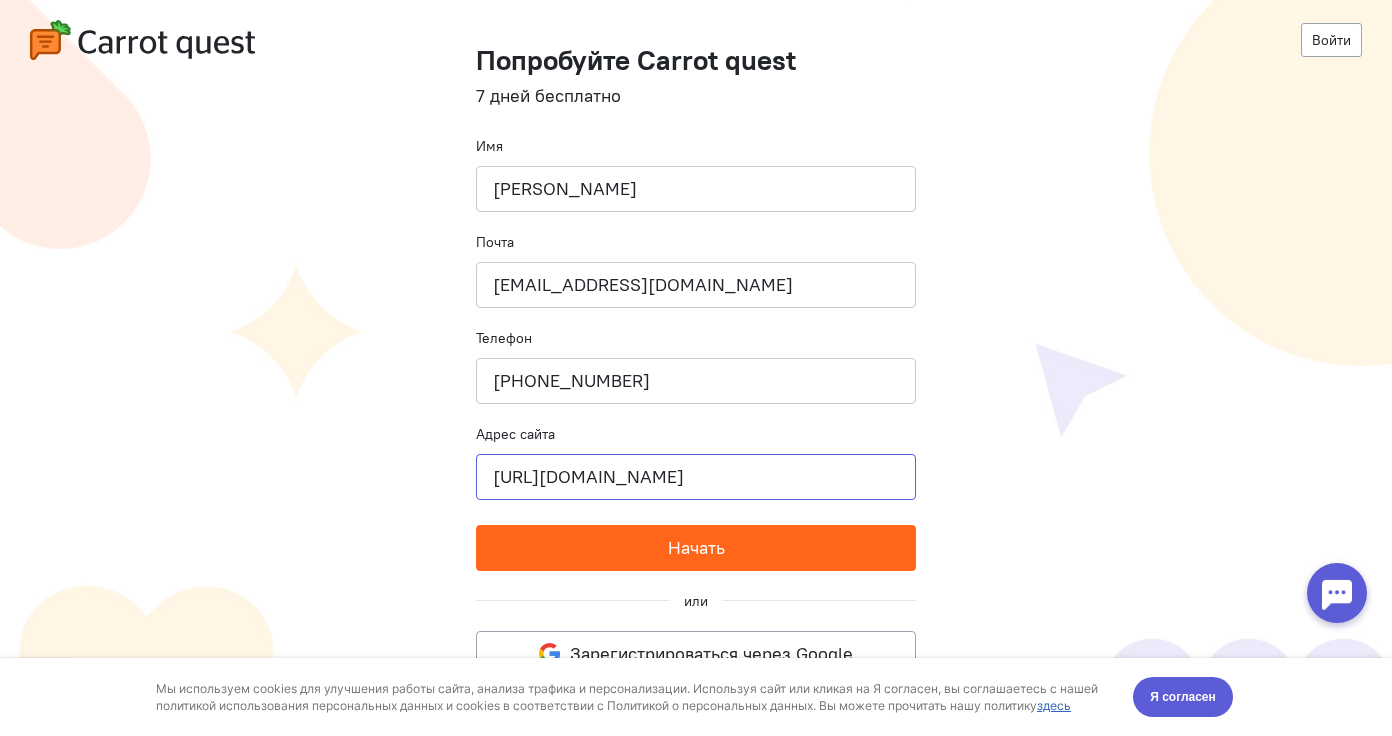 type on "[URL][DOMAIN_NAME]" 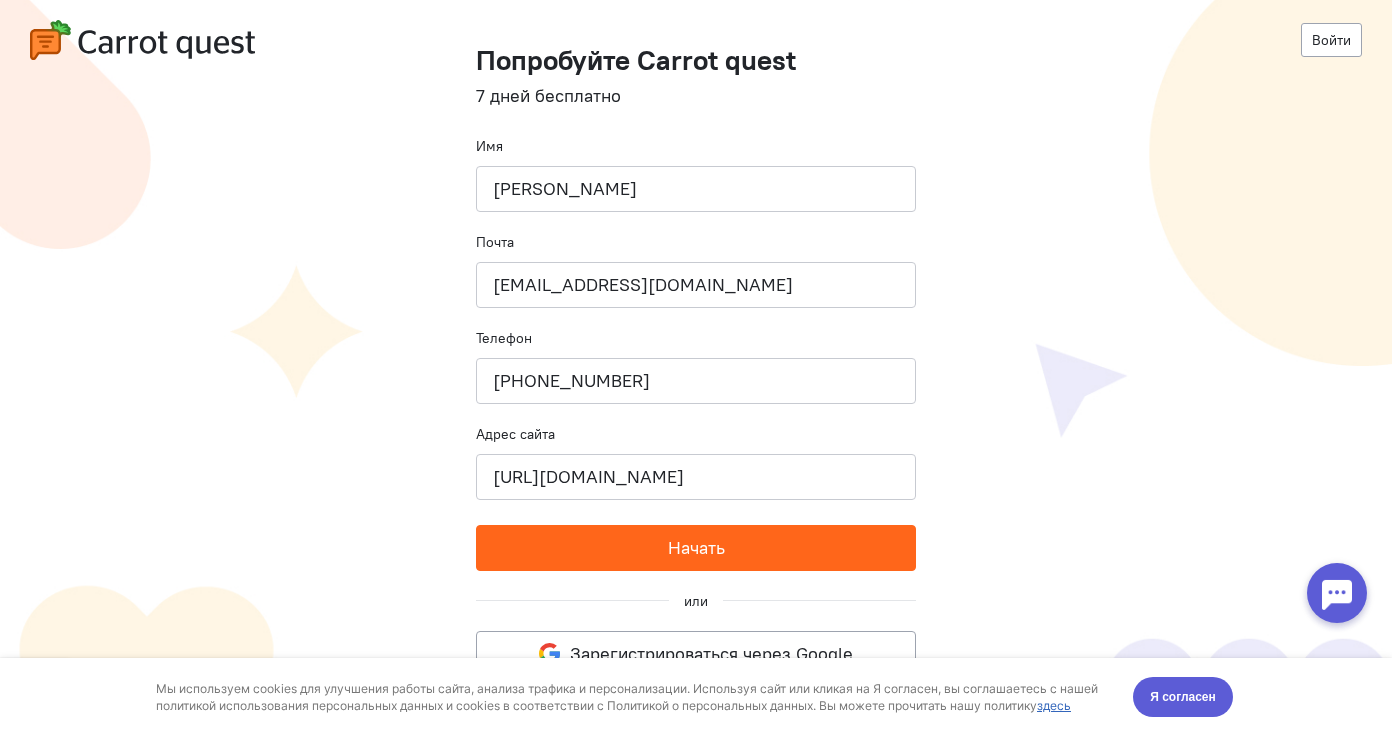 click on "Начать" at bounding box center (696, 548) 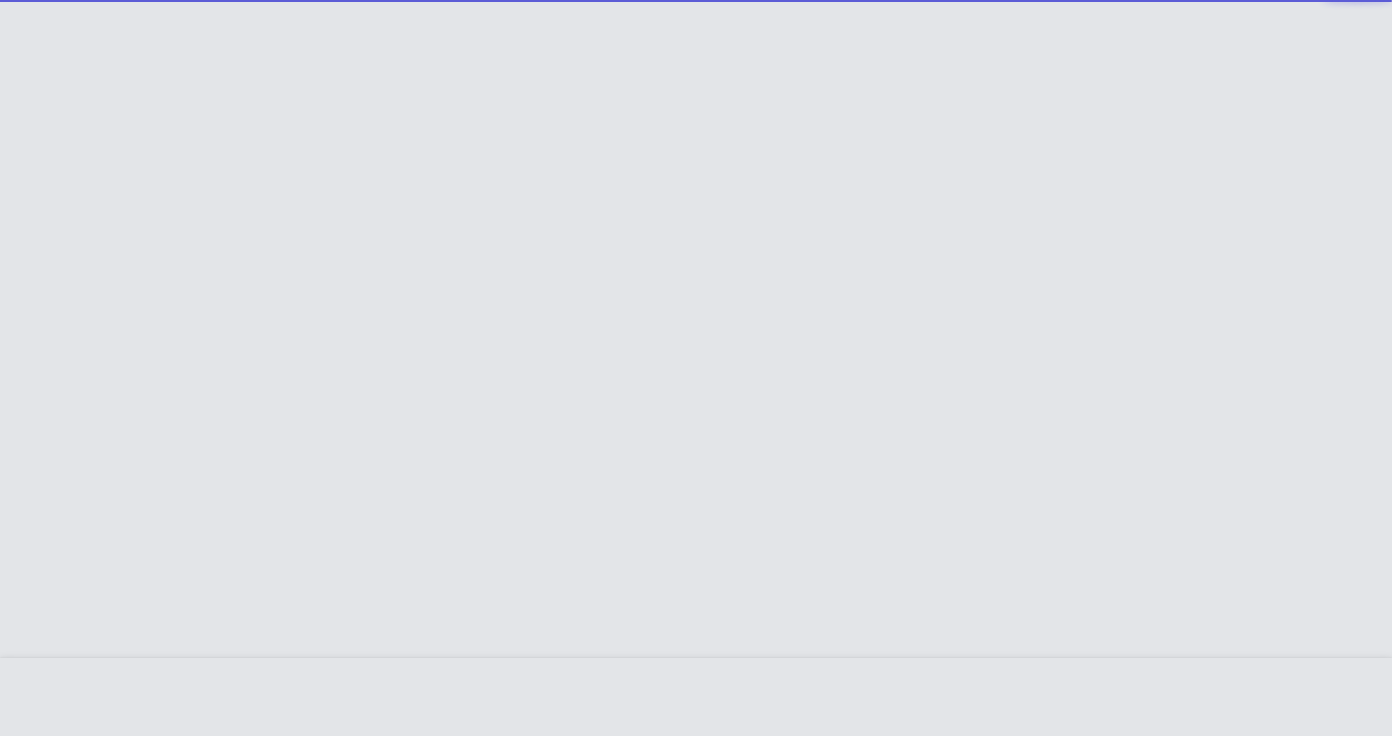 scroll, scrollTop: 0, scrollLeft: 0, axis: both 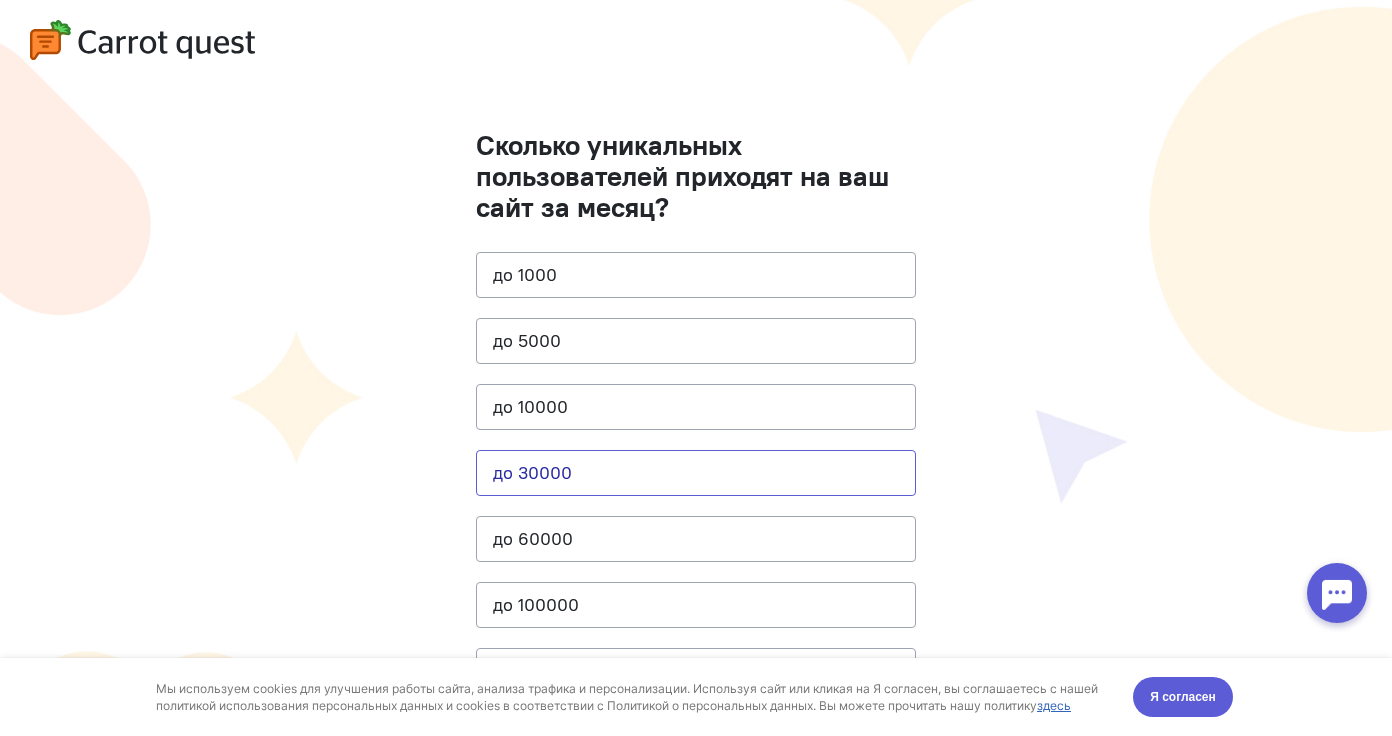 click on "до 30000" at bounding box center (696, 473) 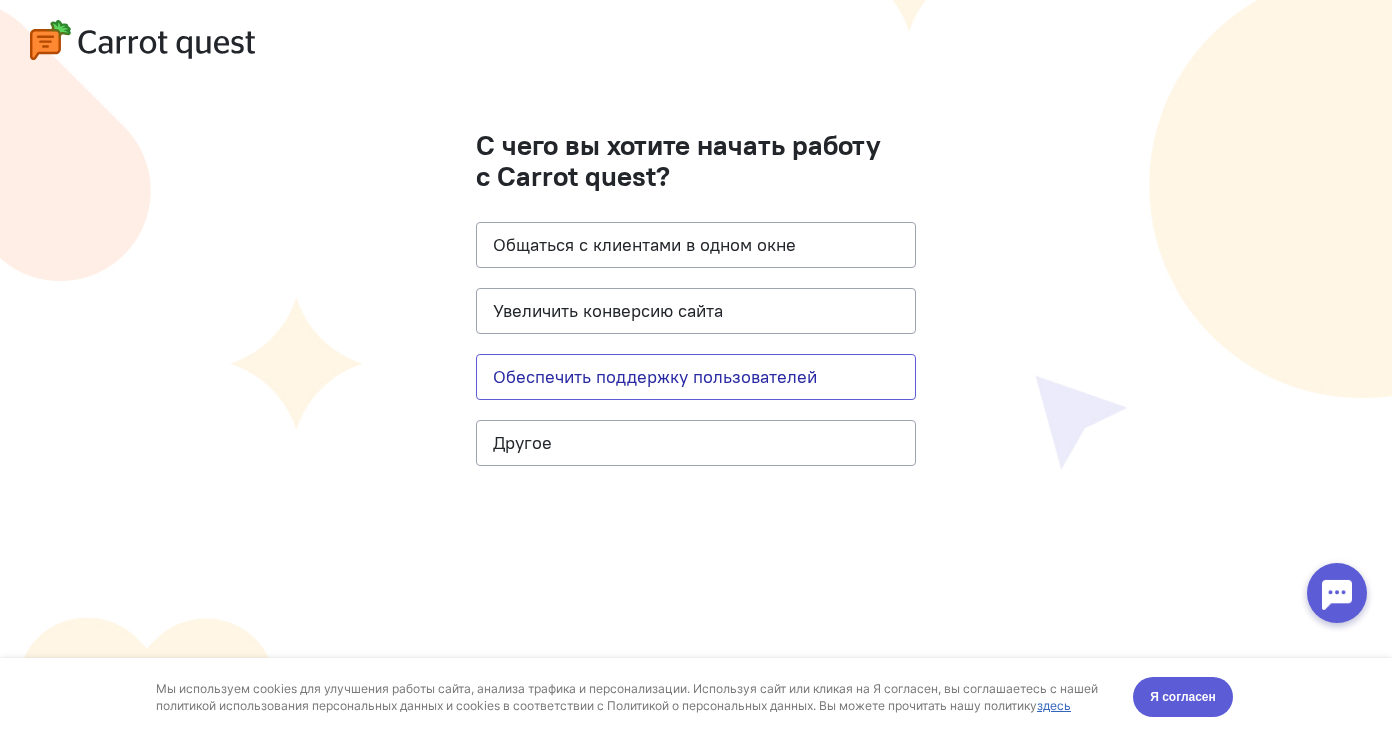 click on "Обеспечить поддержку пользователей" at bounding box center (696, 377) 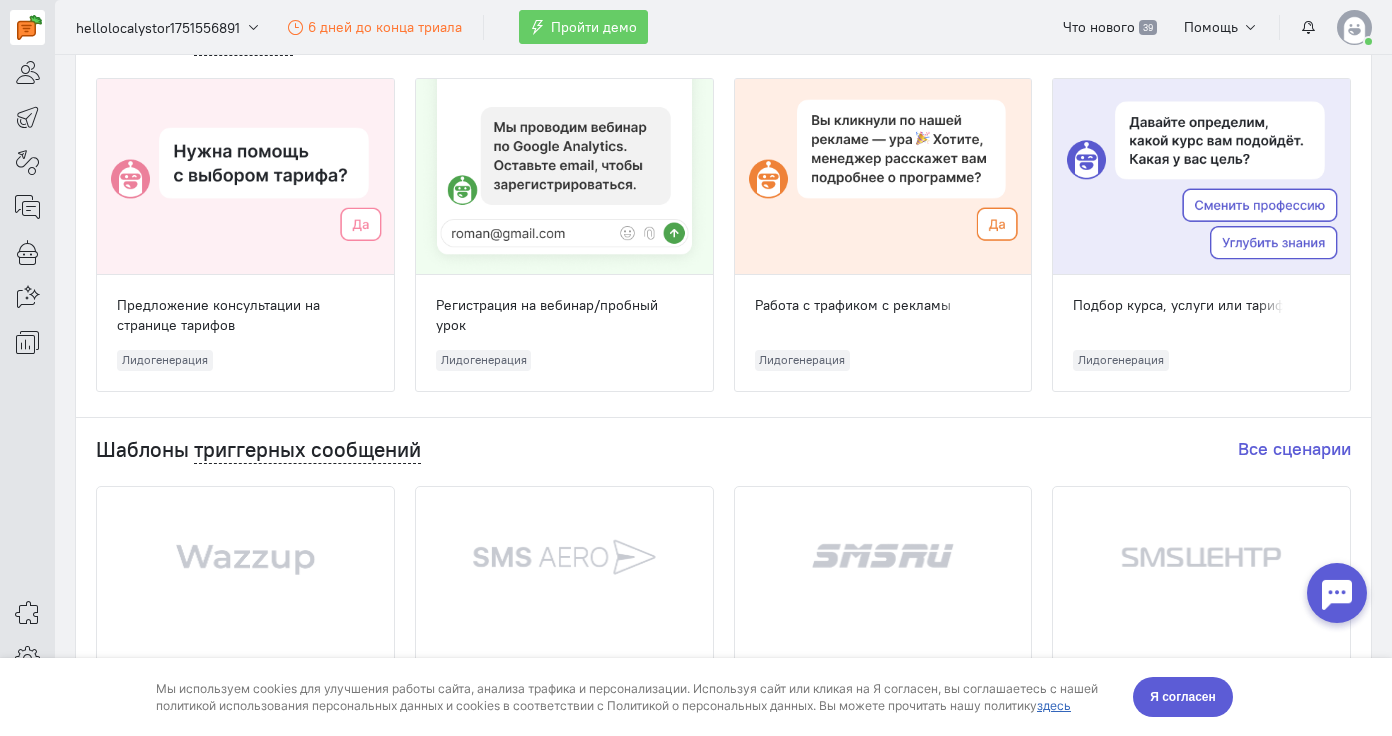 scroll, scrollTop: 0, scrollLeft: 0, axis: both 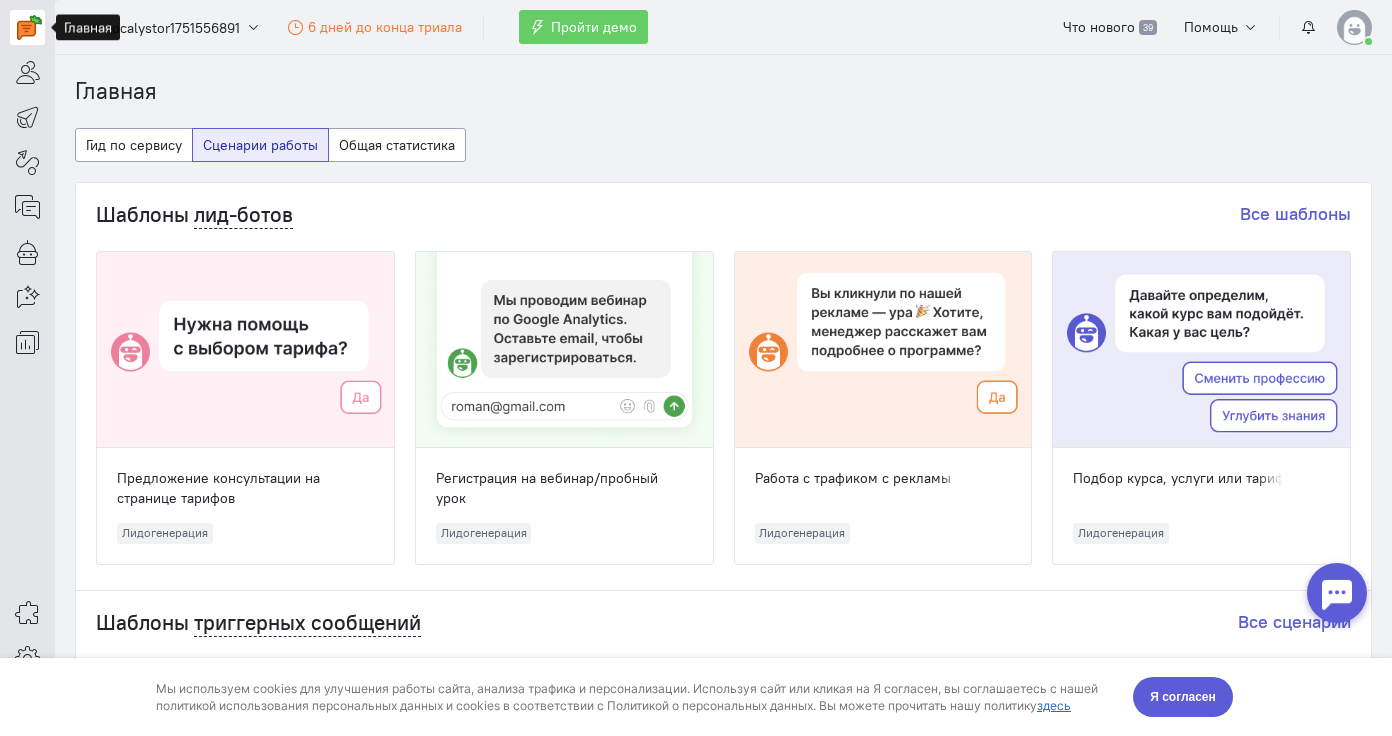 click at bounding box center [29, 27] 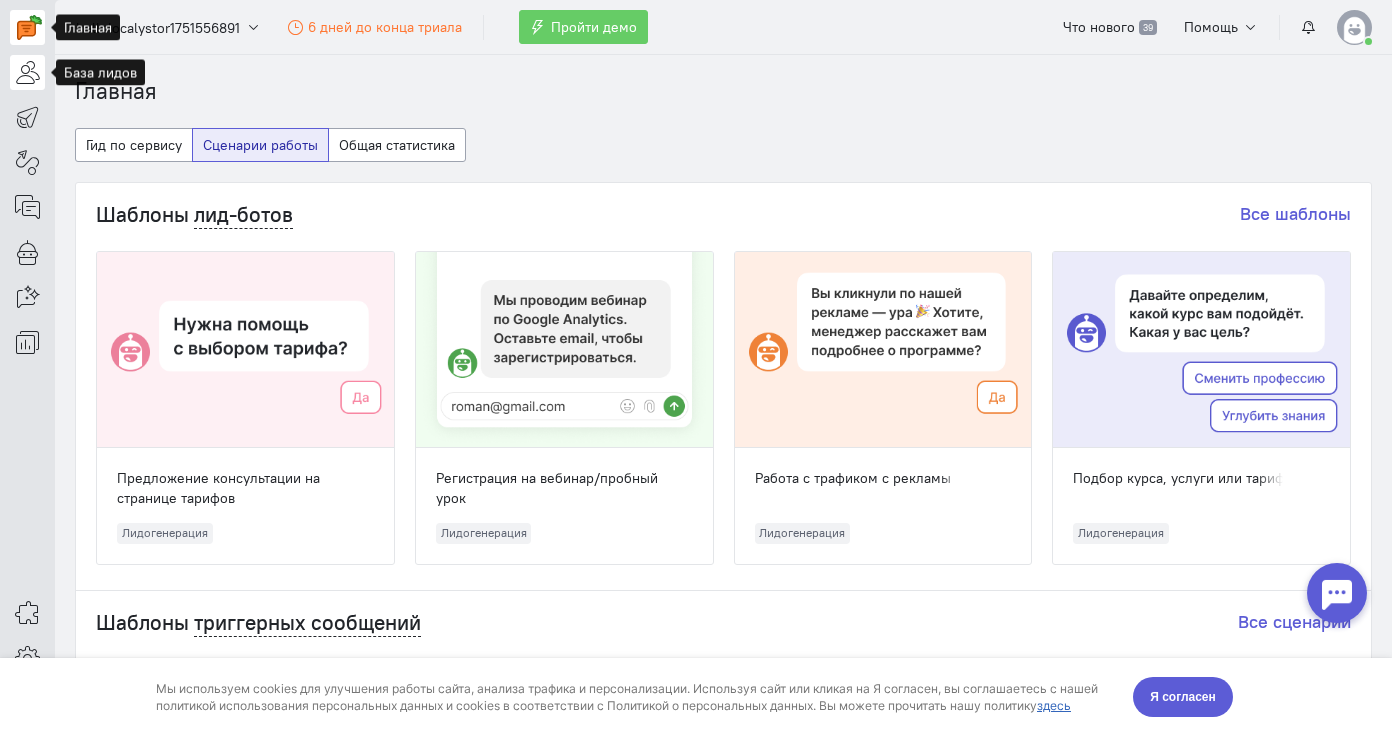 click at bounding box center (27, 72) 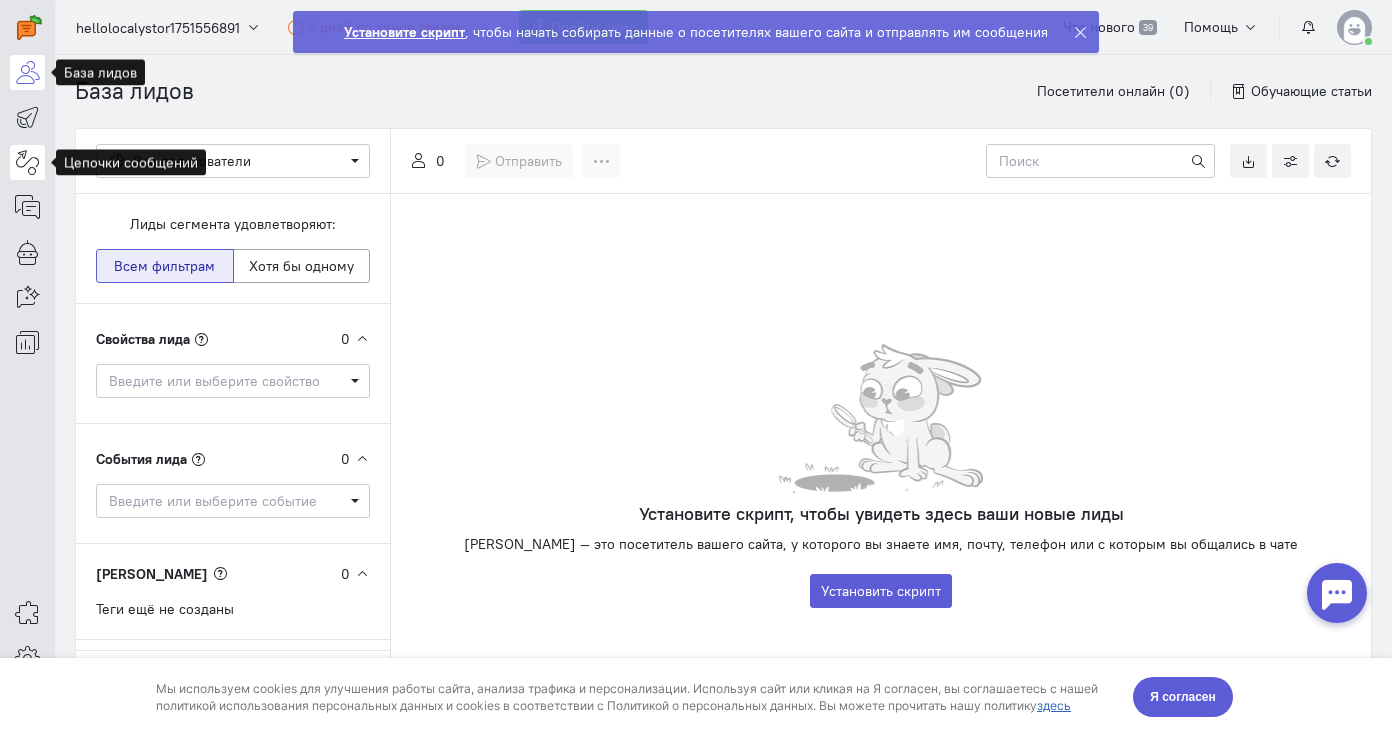 click at bounding box center (27, 162) 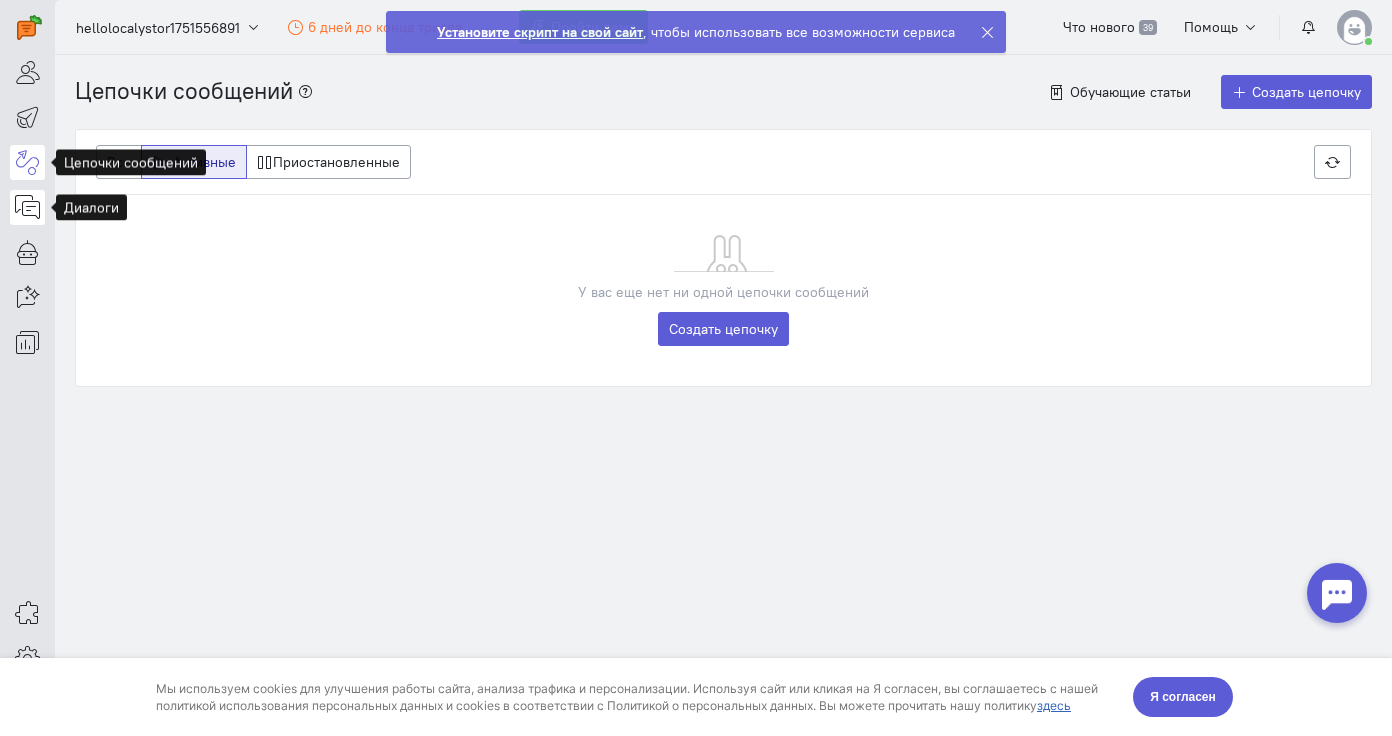 click at bounding box center [27, 207] 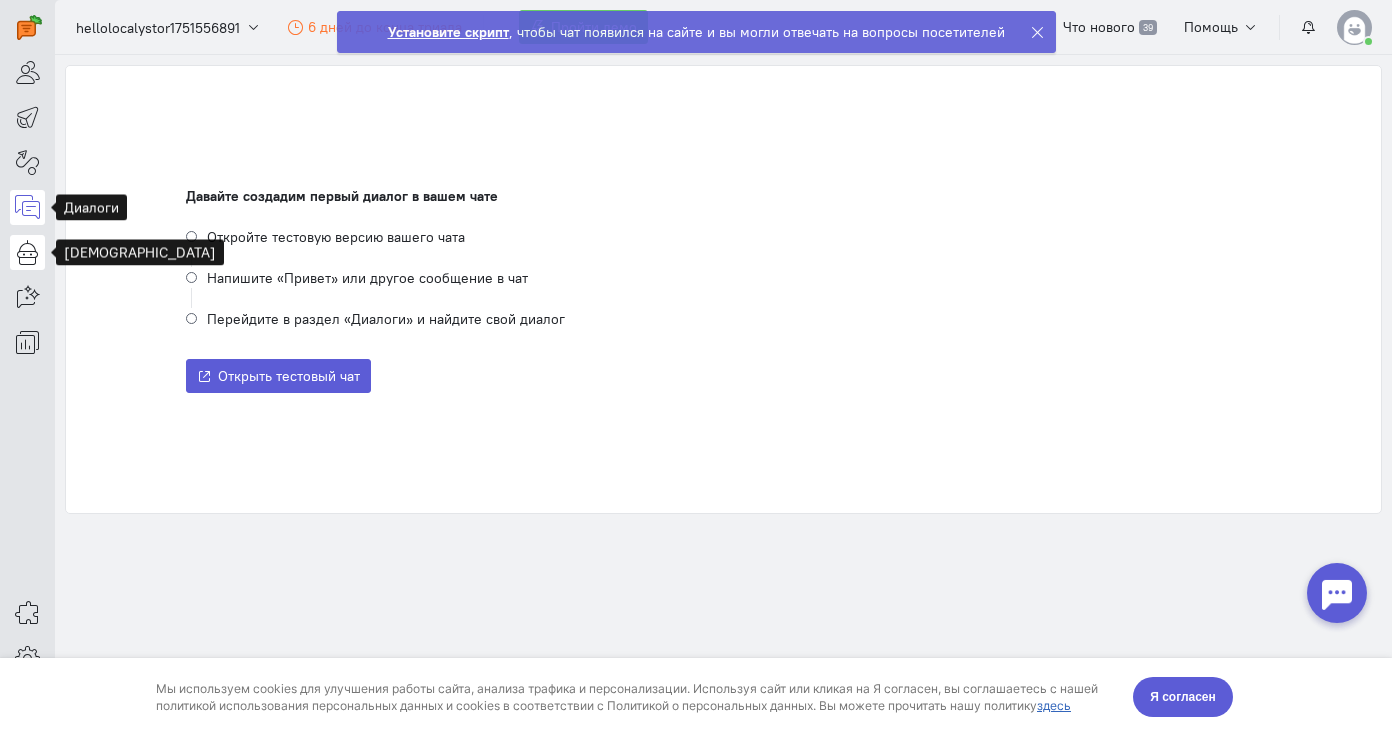 click at bounding box center [27, 252] 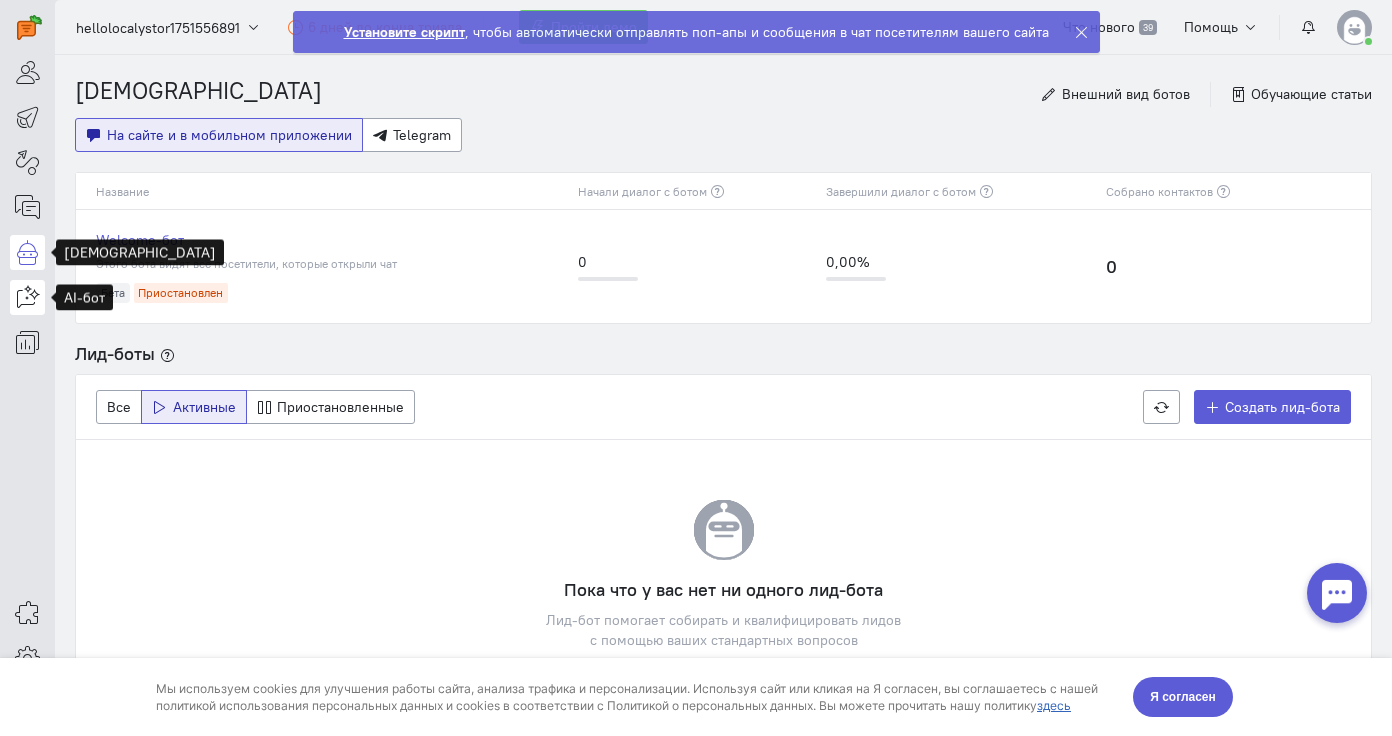 click at bounding box center [27, 297] 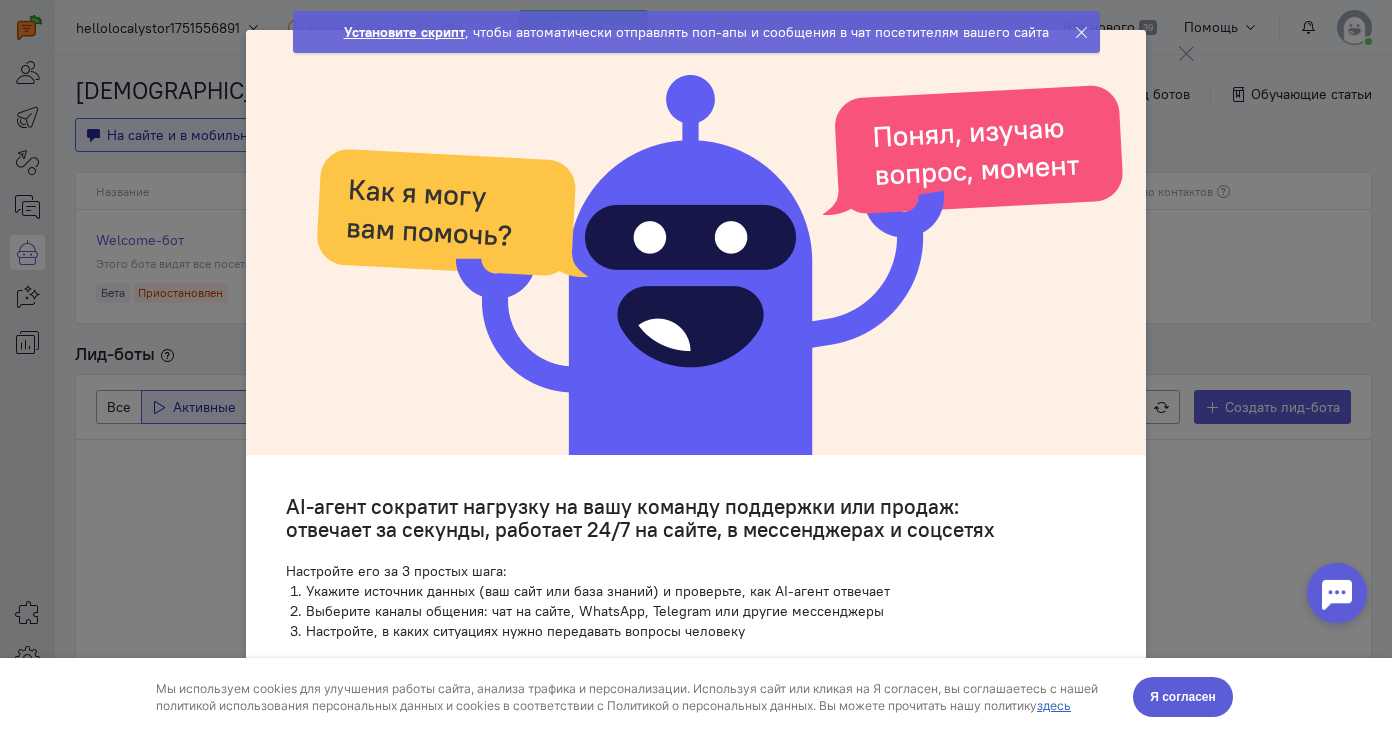 click 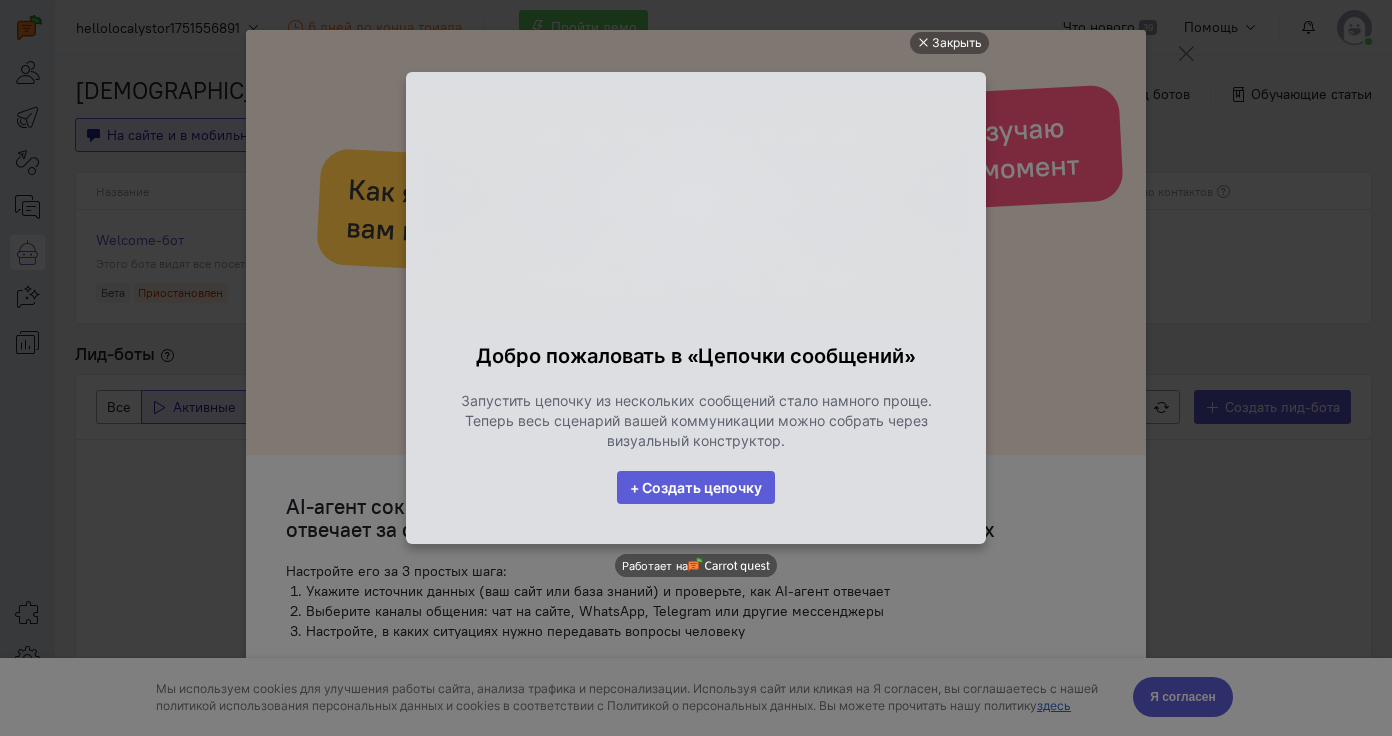 scroll, scrollTop: 0, scrollLeft: 0, axis: both 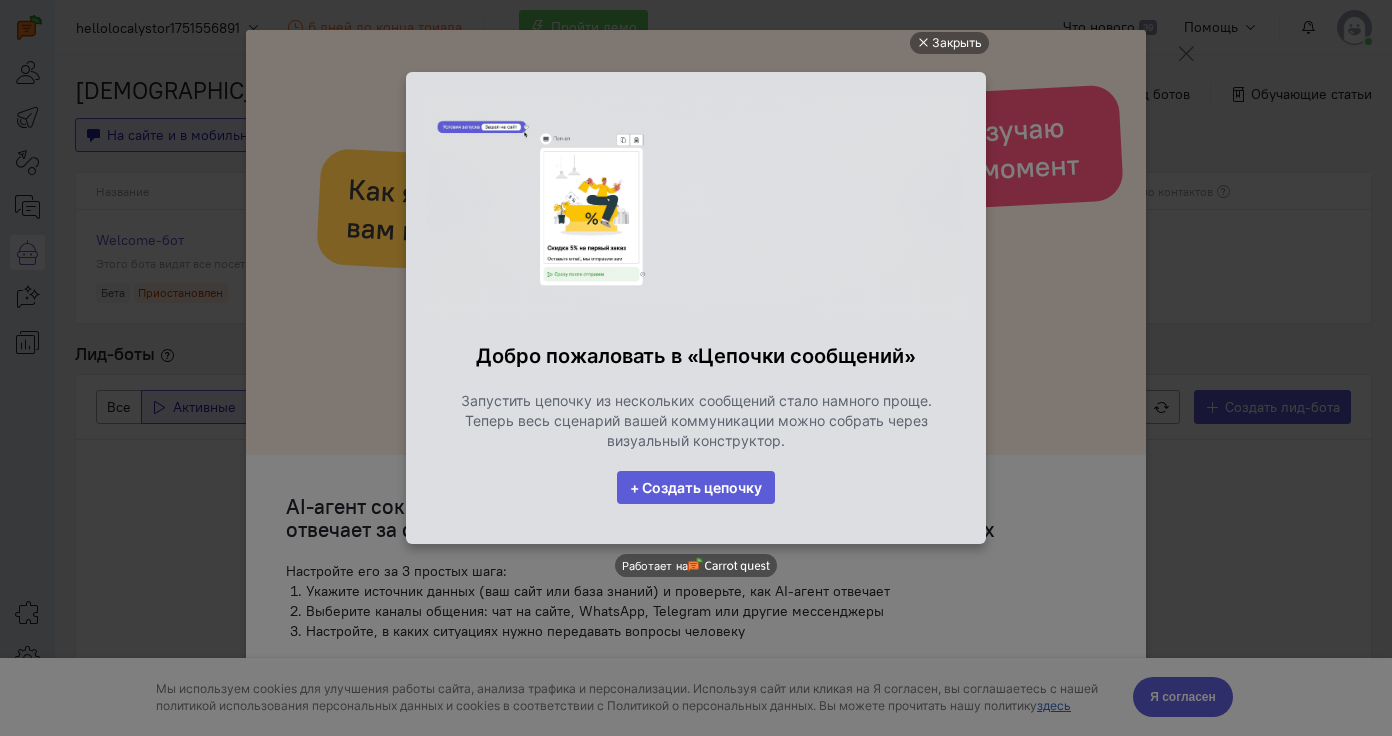 click on "Закрыть
Добро пожаловать в «Цепочки сообщений» Запустить цепочку из нескольких сообщений стало намного проще.  Теперь весь сценарий вашей коммуникации можно собрать через визуальный конструктор. + Создать цепочку Работает на" at bounding box center [696, 370] 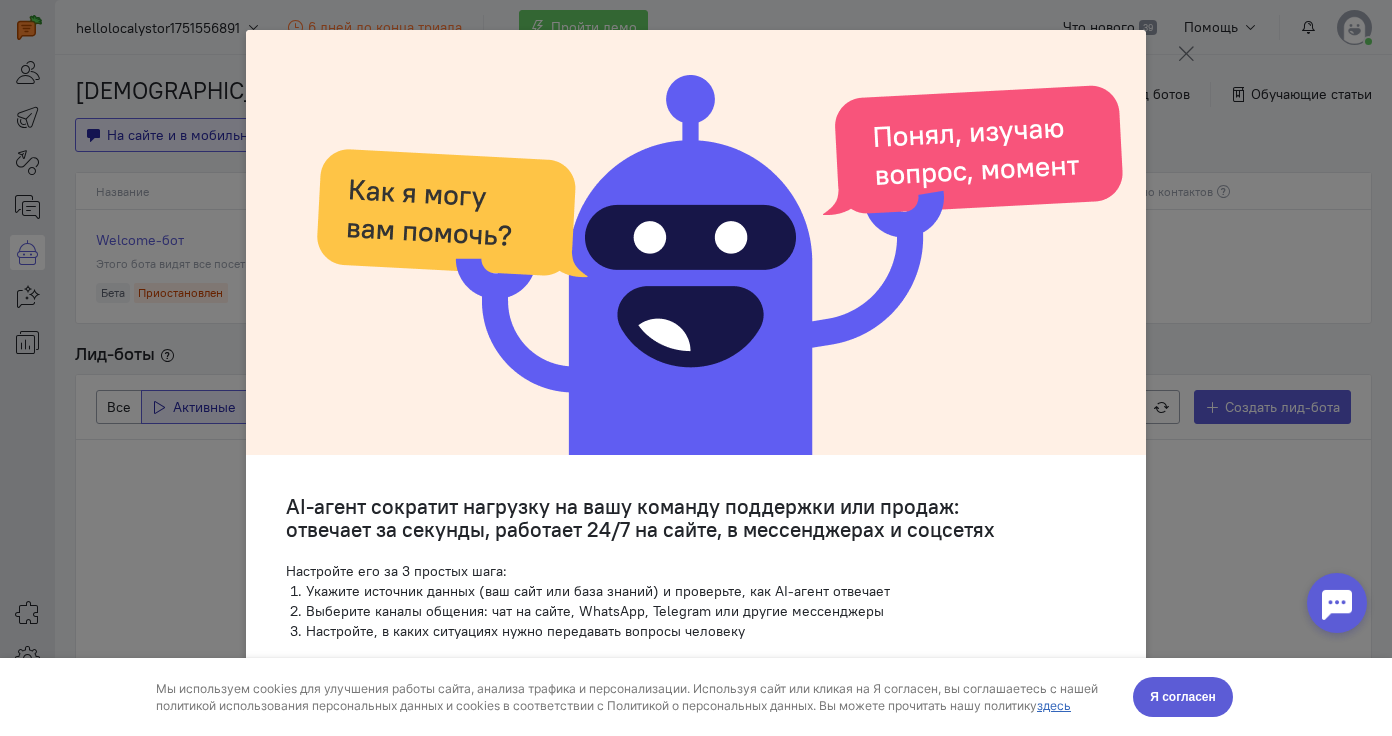 scroll, scrollTop: 0, scrollLeft: 0, axis: both 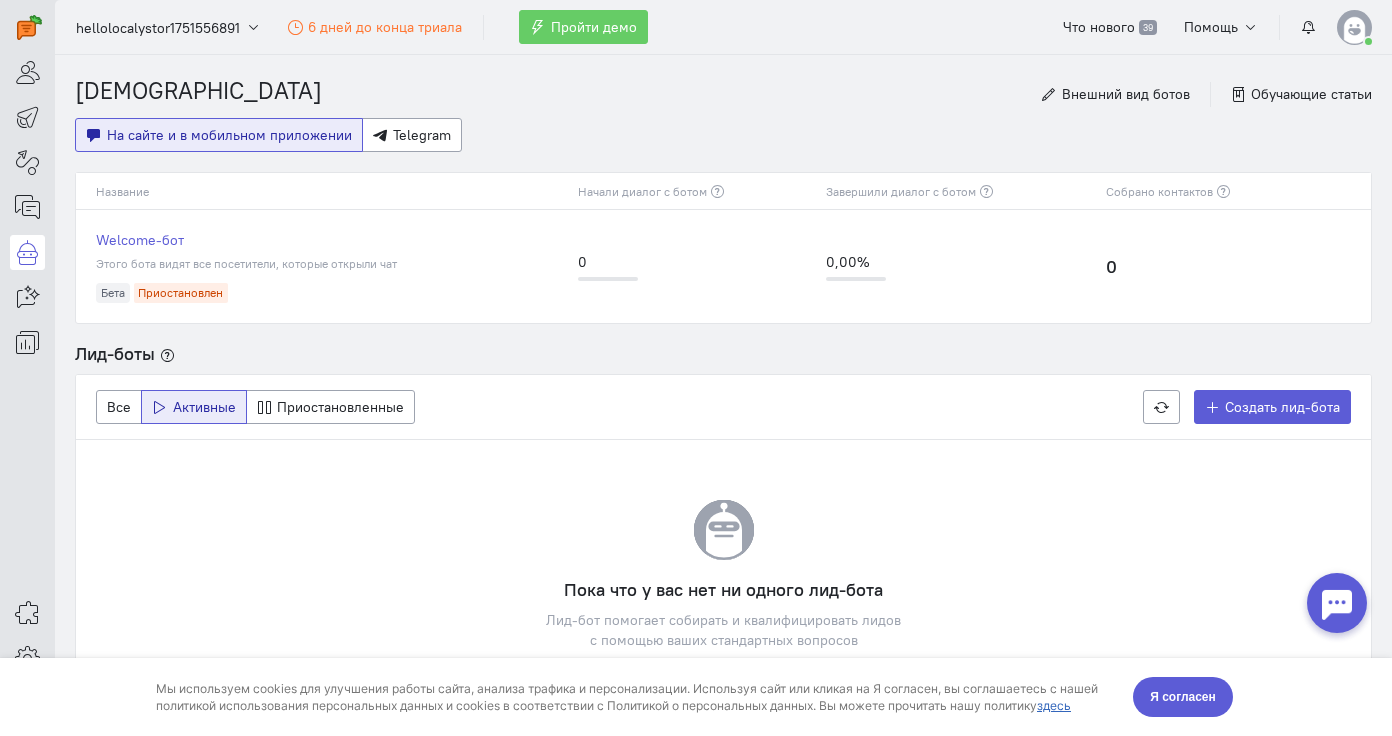 click at bounding box center (1354, 27) 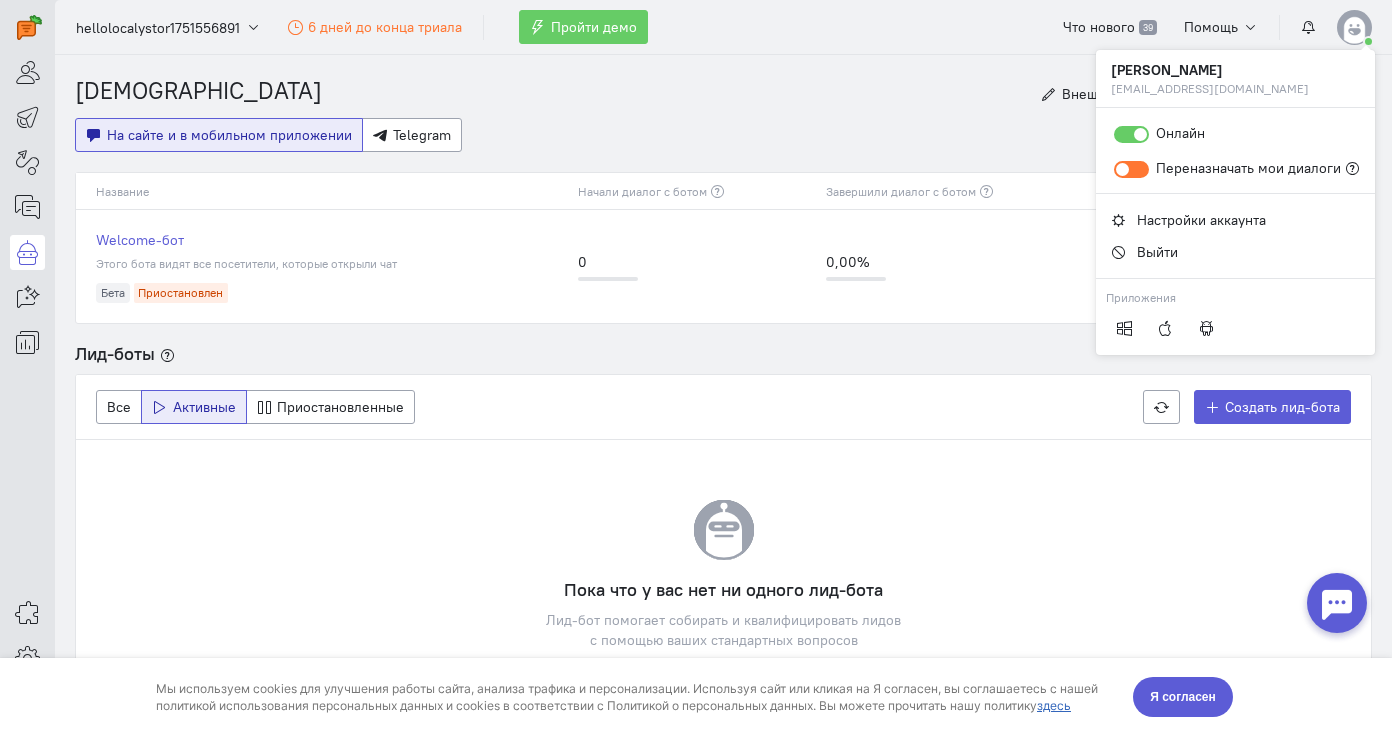 click on "Пока что у вас нет ни одного лид-бота
Лид-бот помогает собирать и квалифицировать лидов с помощью ваших стандартных вопросов
Создать лид-бота" at bounding box center (723, 599) 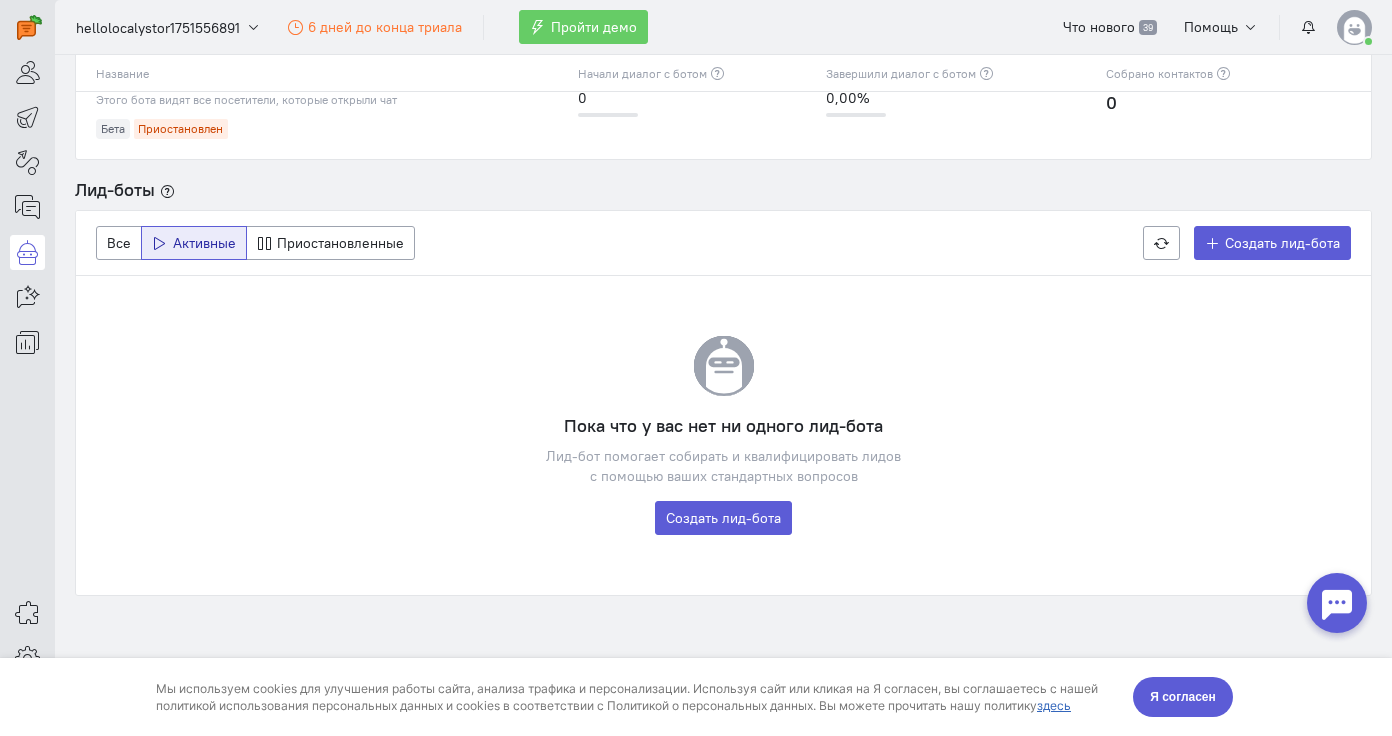 scroll, scrollTop: 0, scrollLeft: 0, axis: both 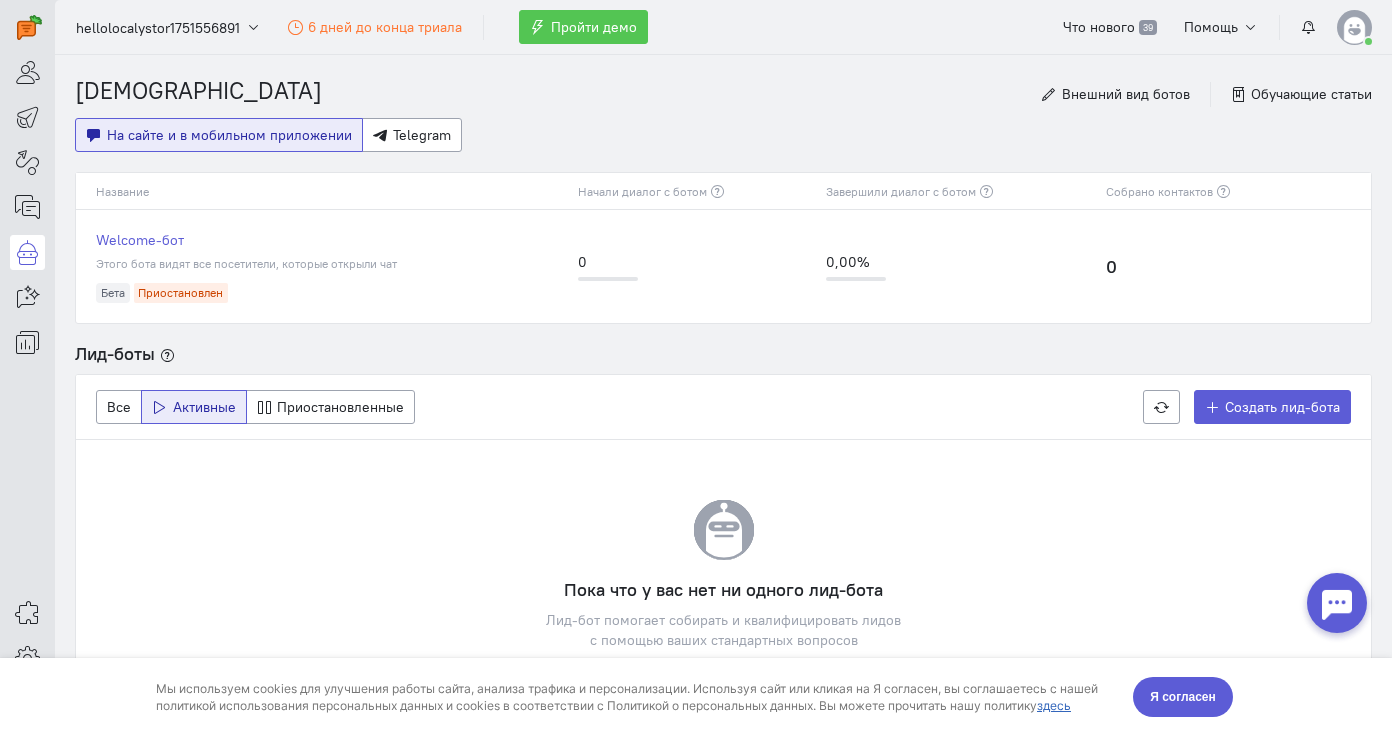 click on "Пройти демо" at bounding box center [583, 27] 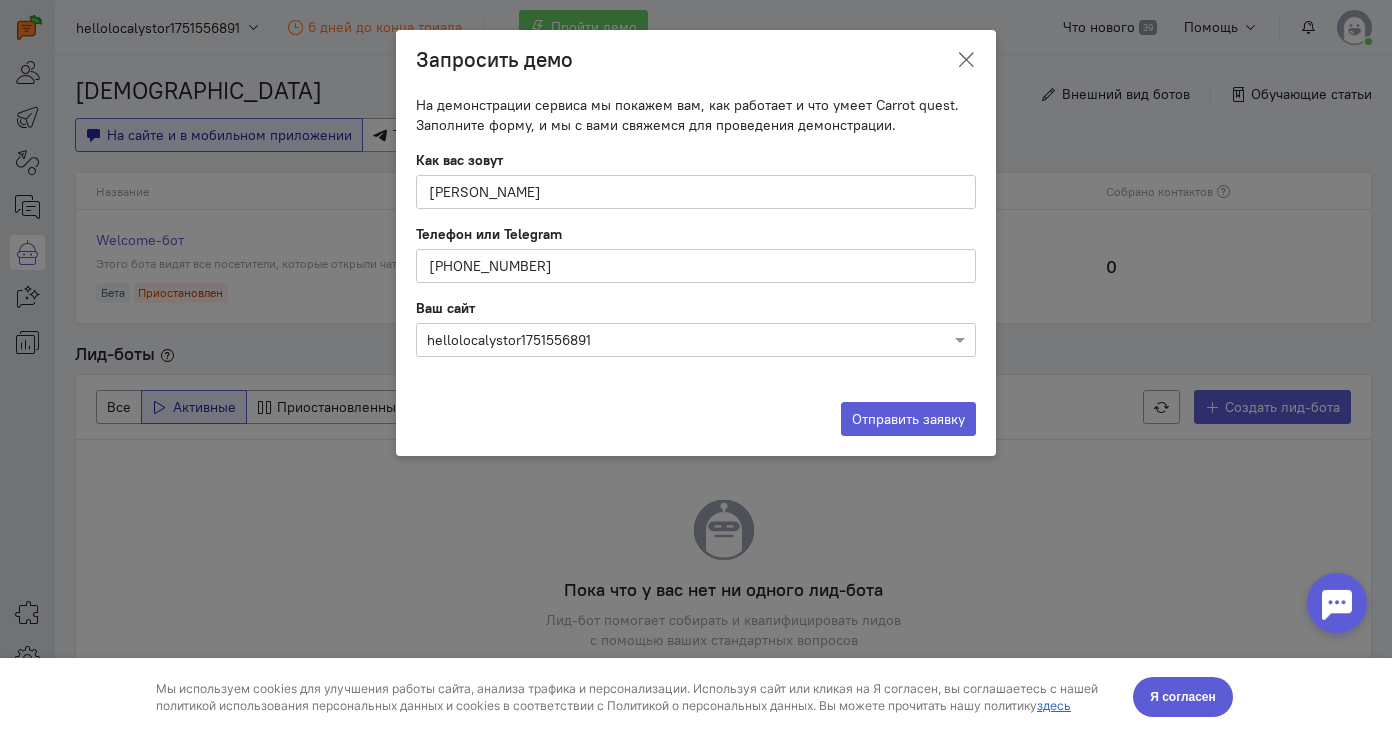 click 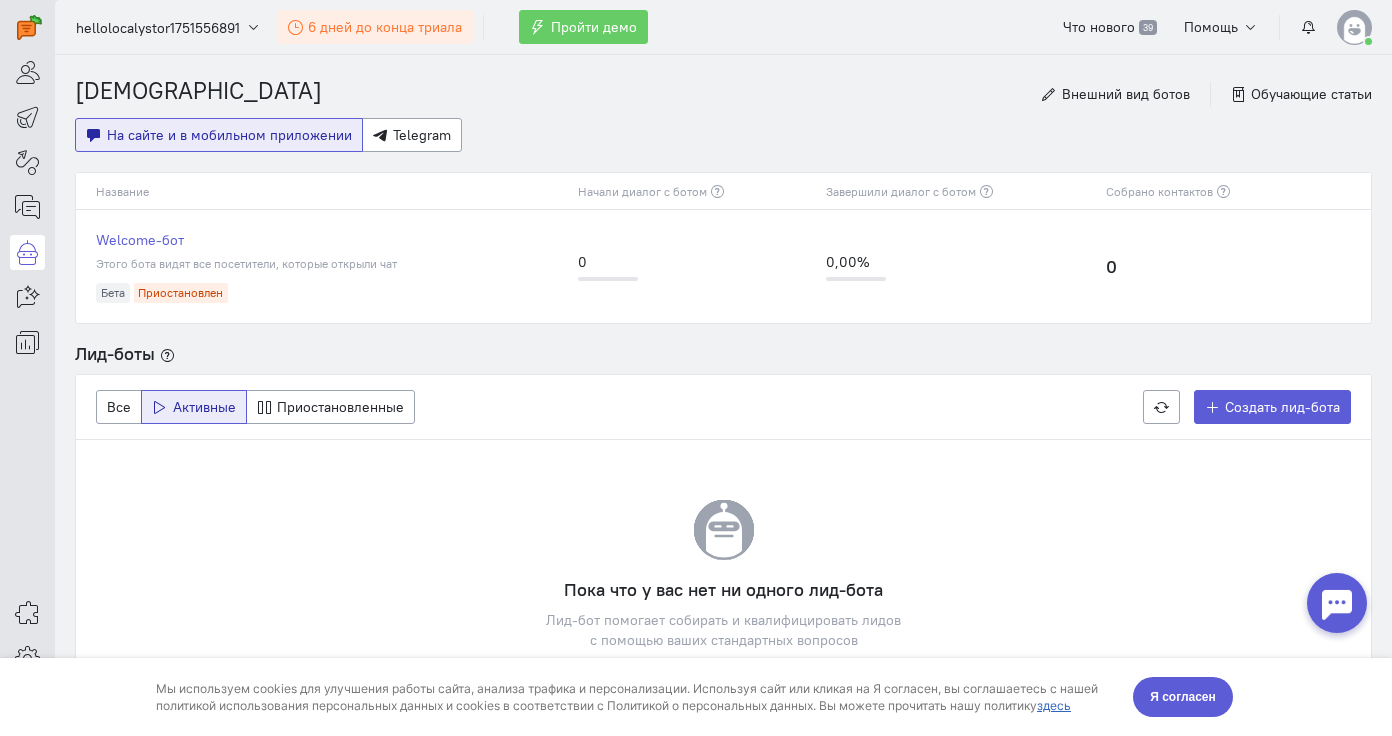 click on "6 дней до конца триала" at bounding box center [385, 27] 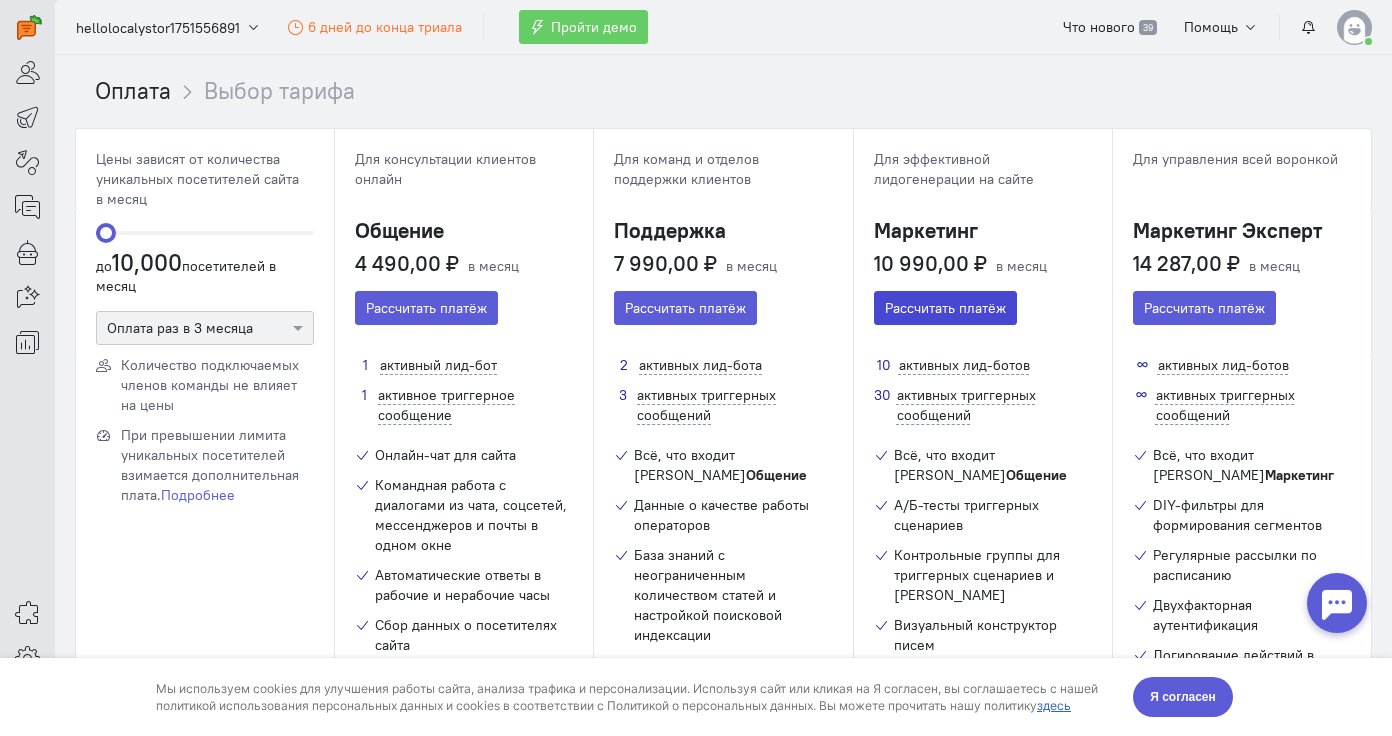 click on "Рассчитать платёж" at bounding box center (945, 308) 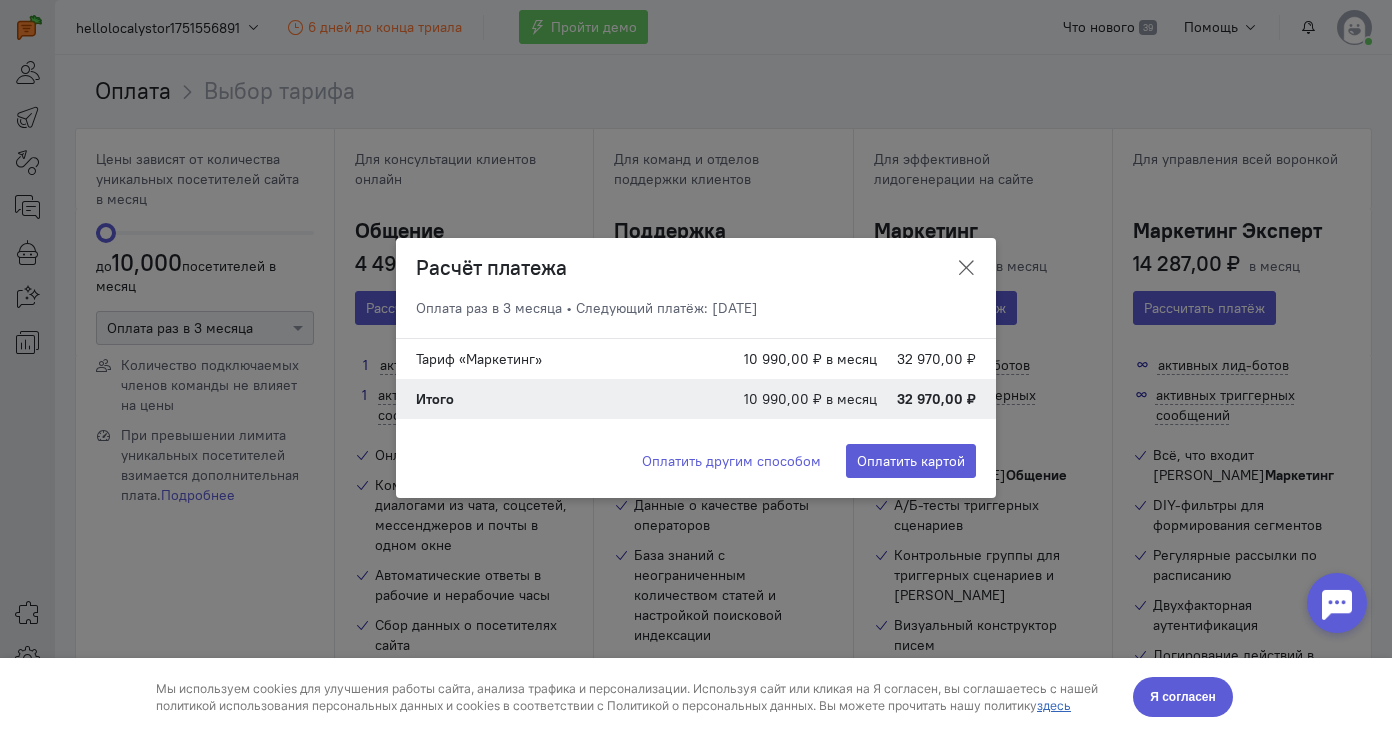 click 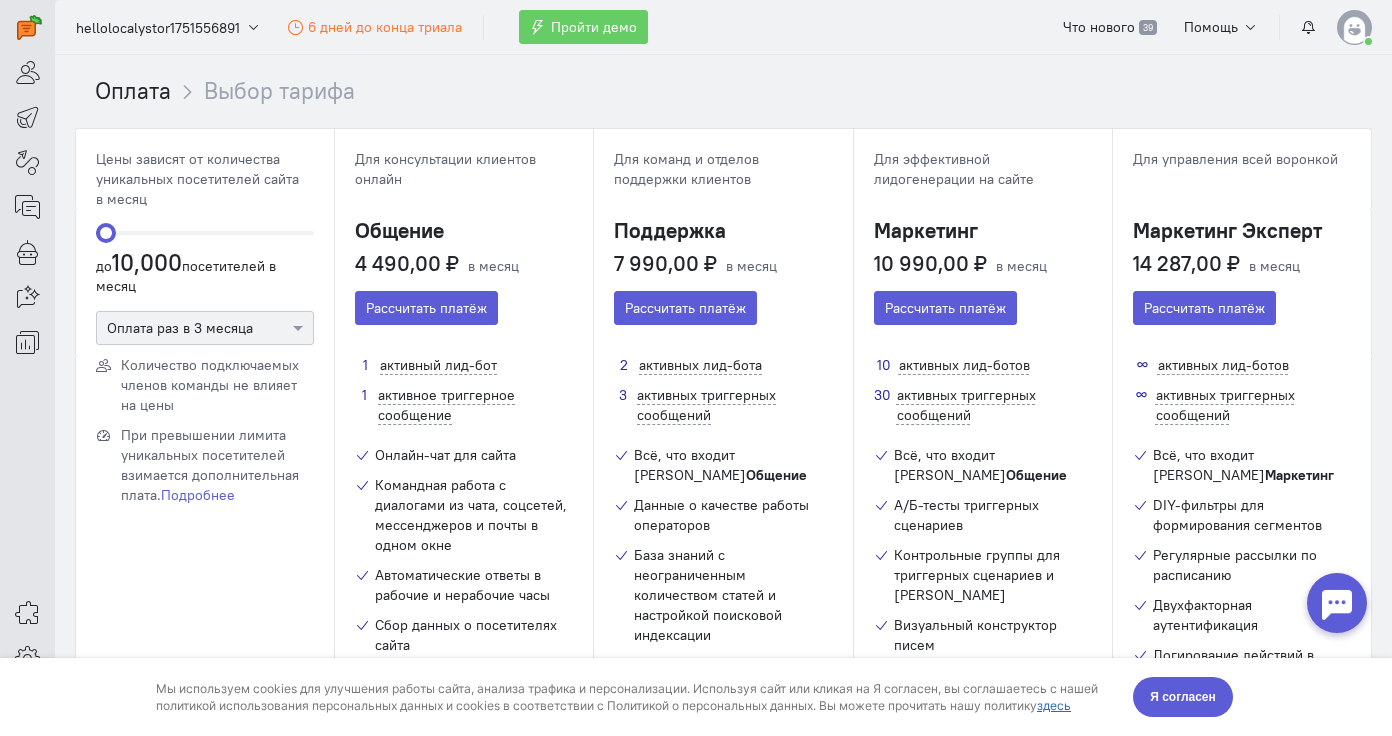 click 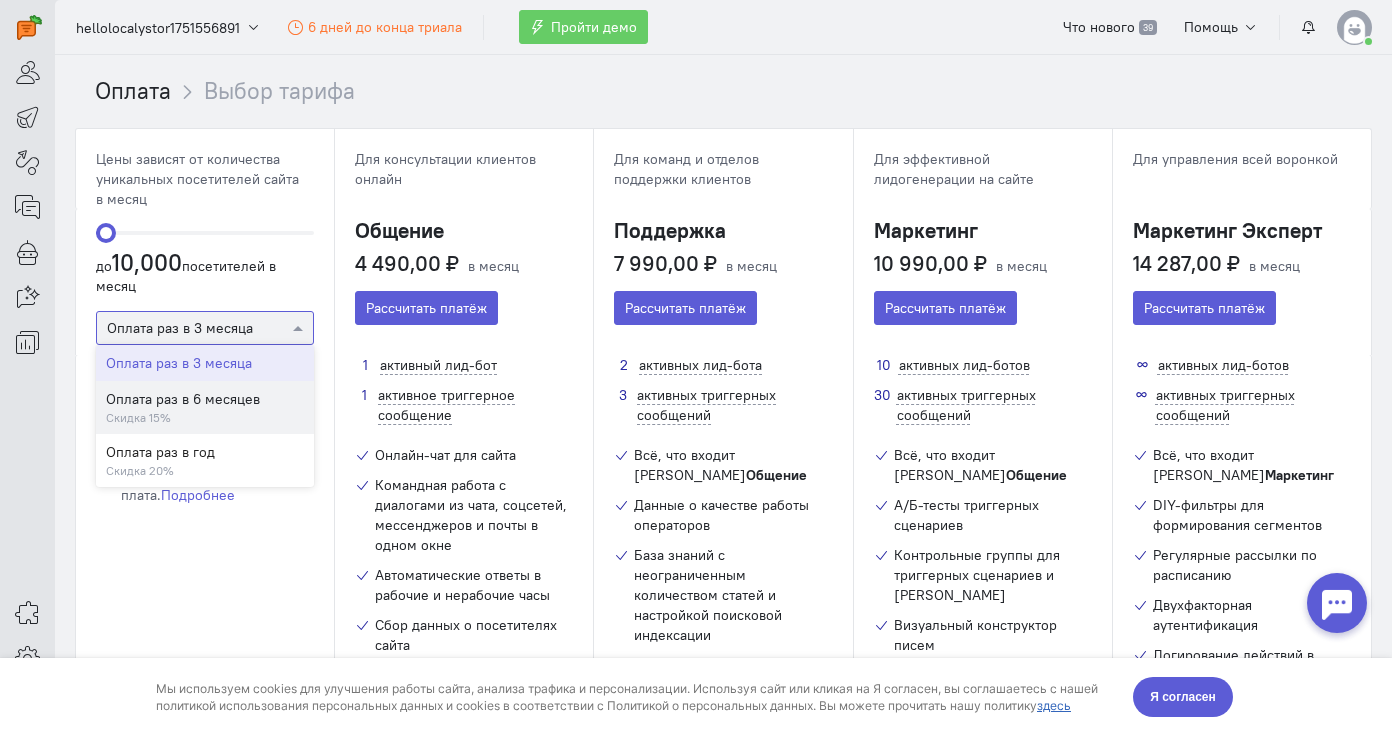 click on "Скидка 15%" at bounding box center (205, 417) 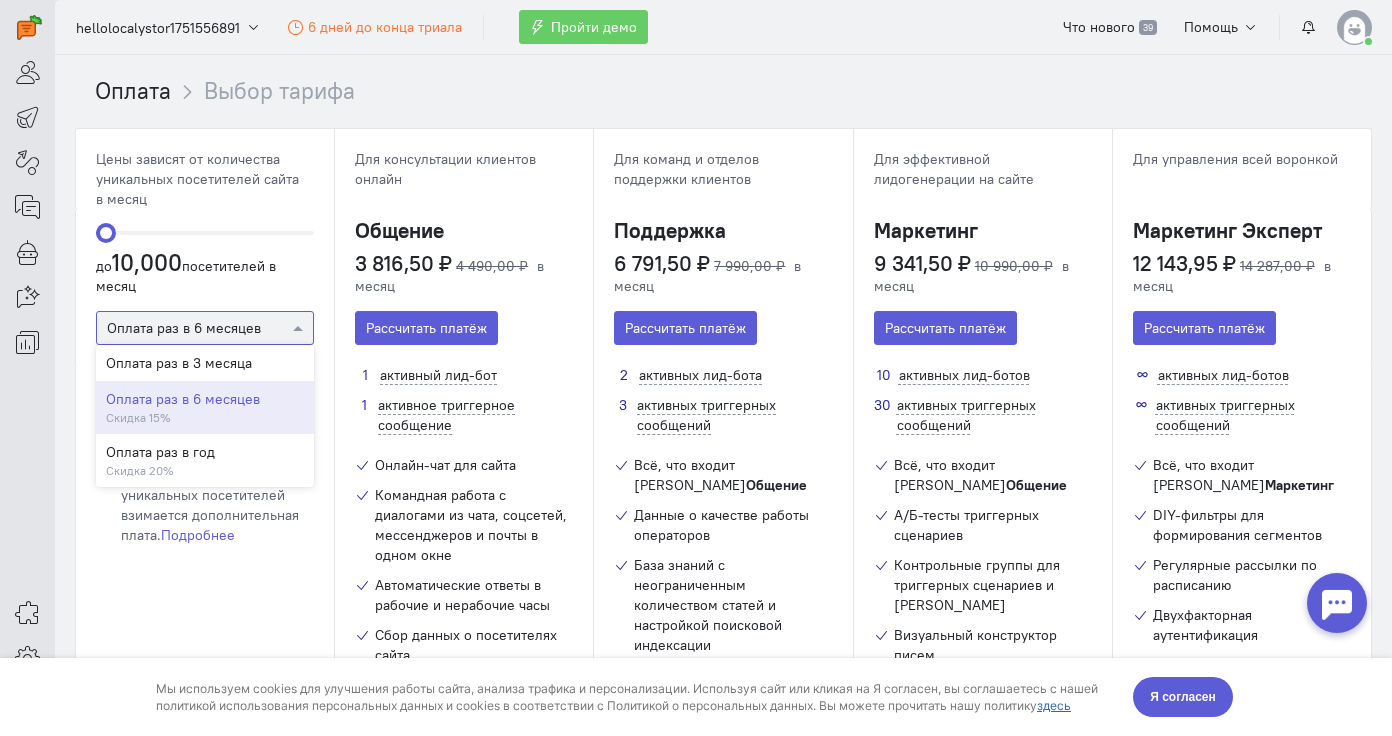 click on "Оплата раз в 6 месяцев" 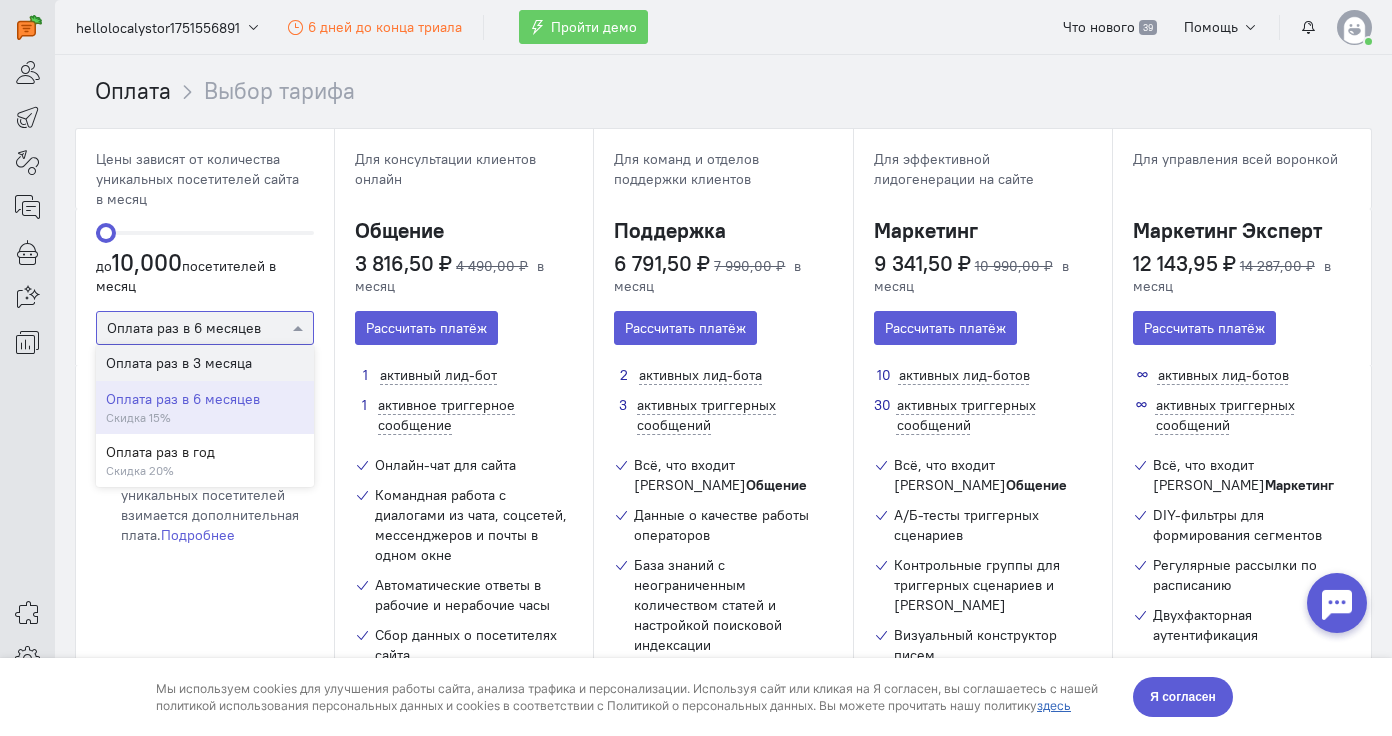 click on "Оплата раз в 3 месяца" at bounding box center (205, 363) 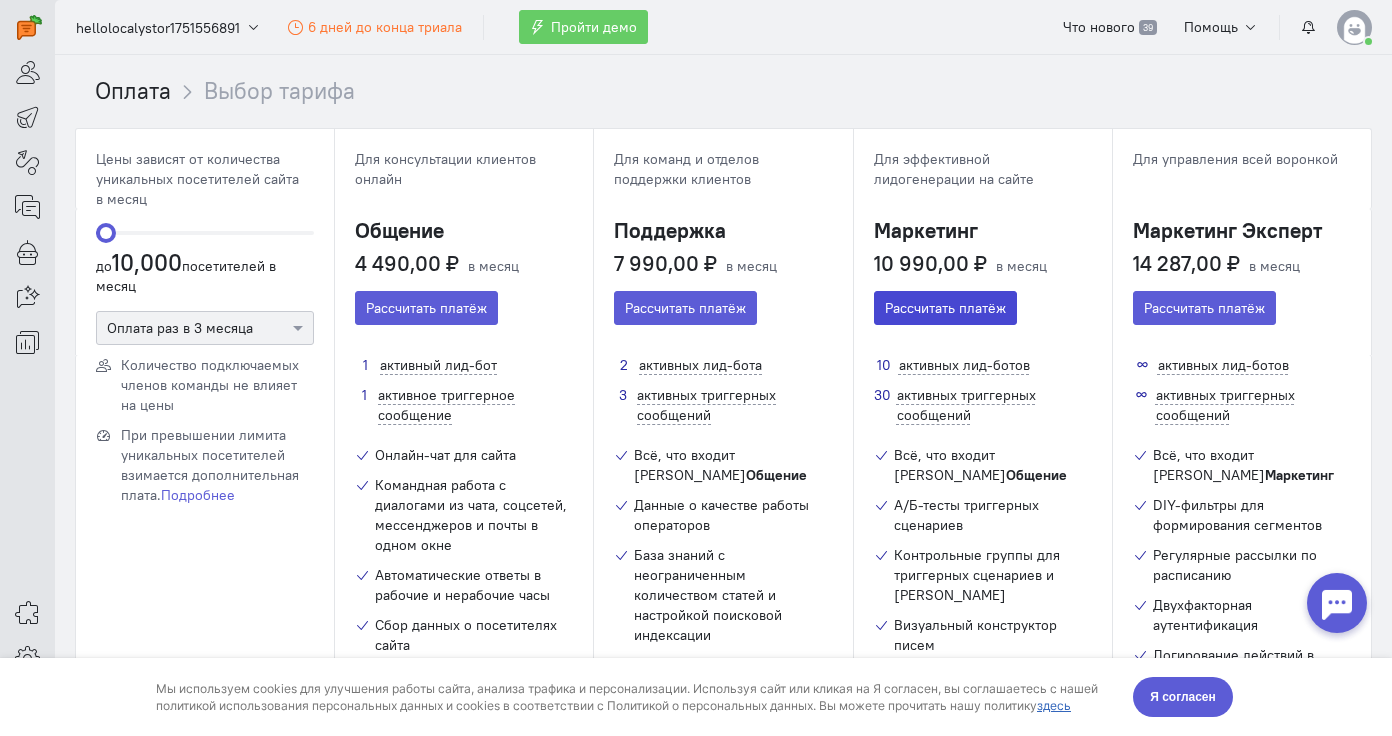 click on "Рассчитать платёж" at bounding box center [945, 308] 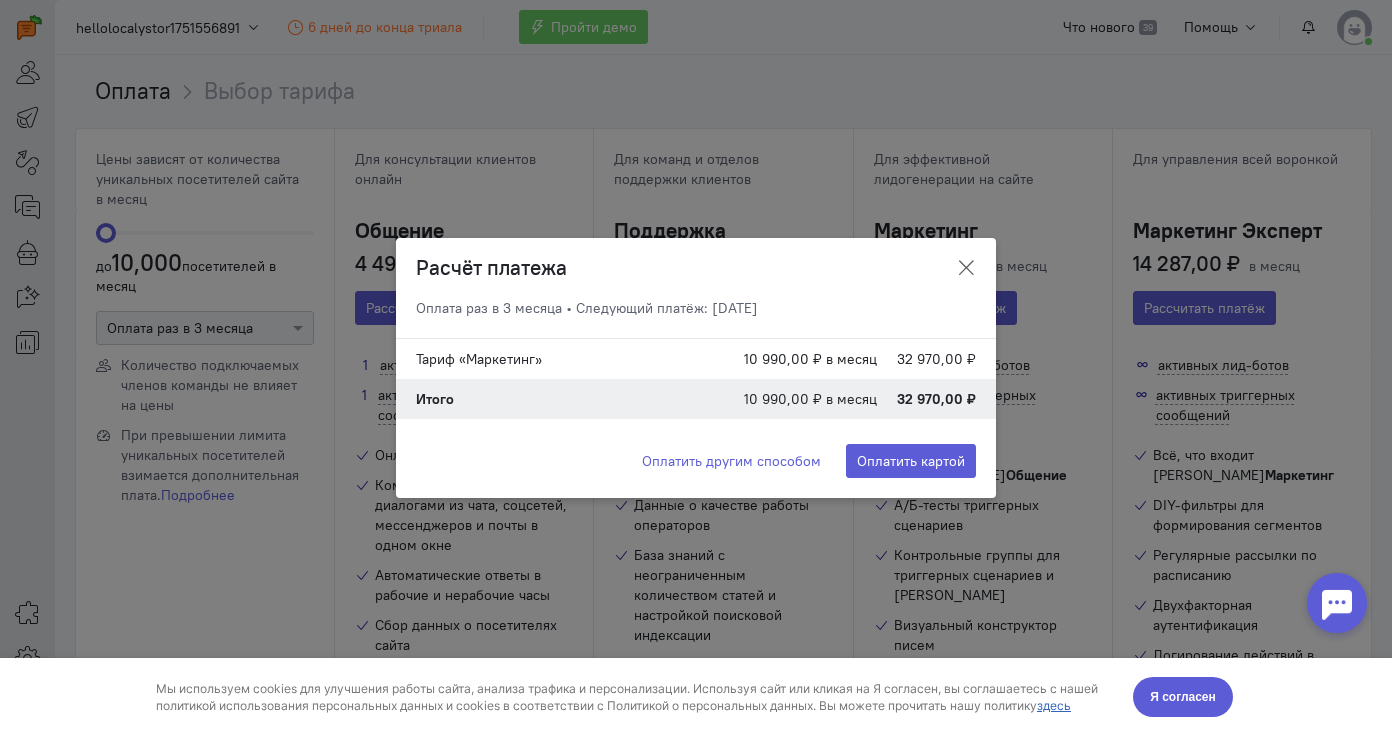 click 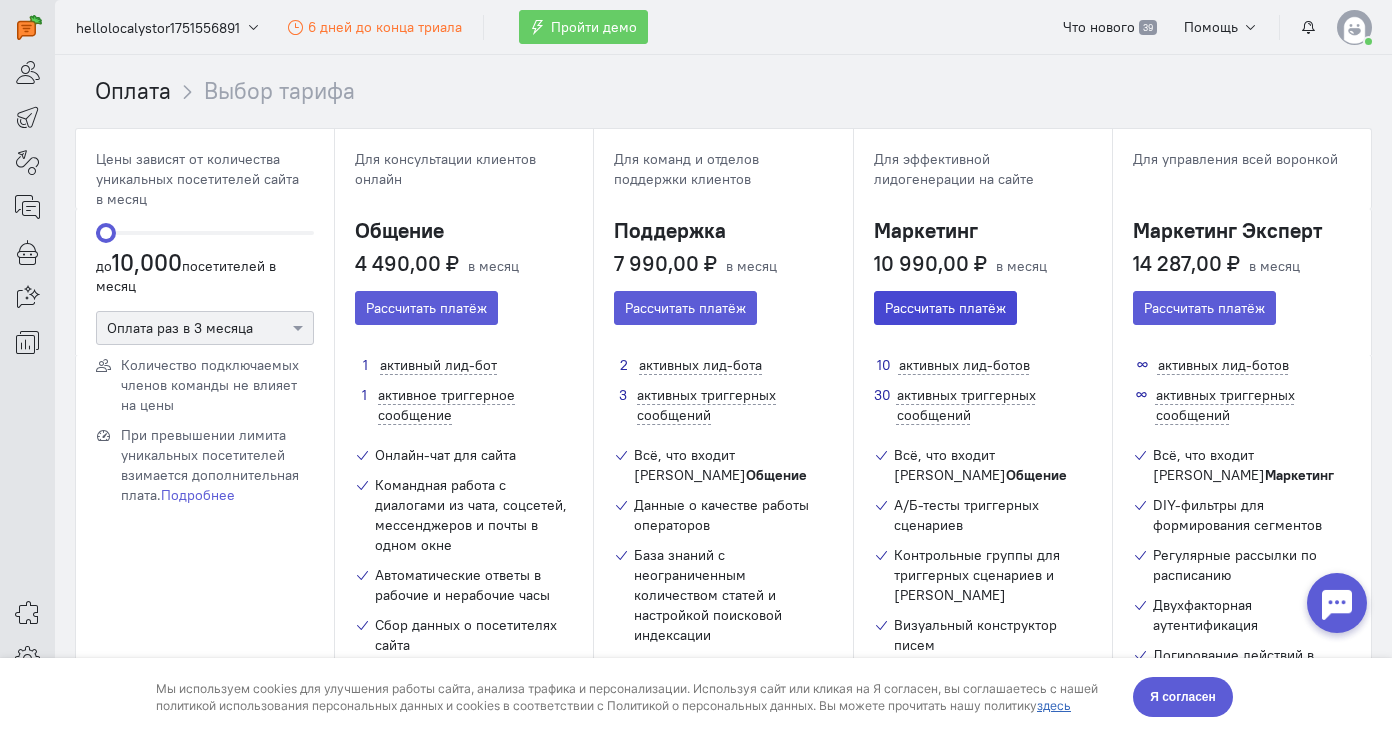 scroll, scrollTop: 17, scrollLeft: 0, axis: vertical 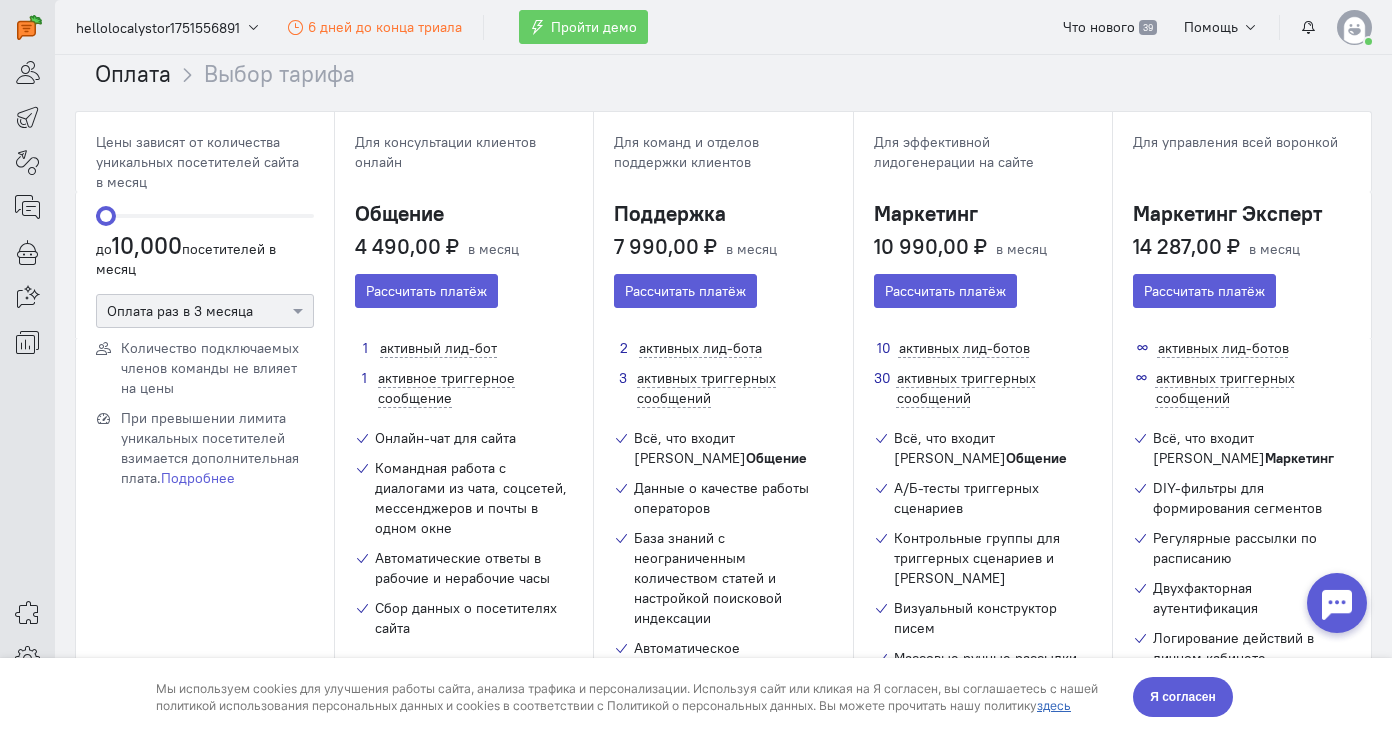 click at bounding box center (1337, 603) 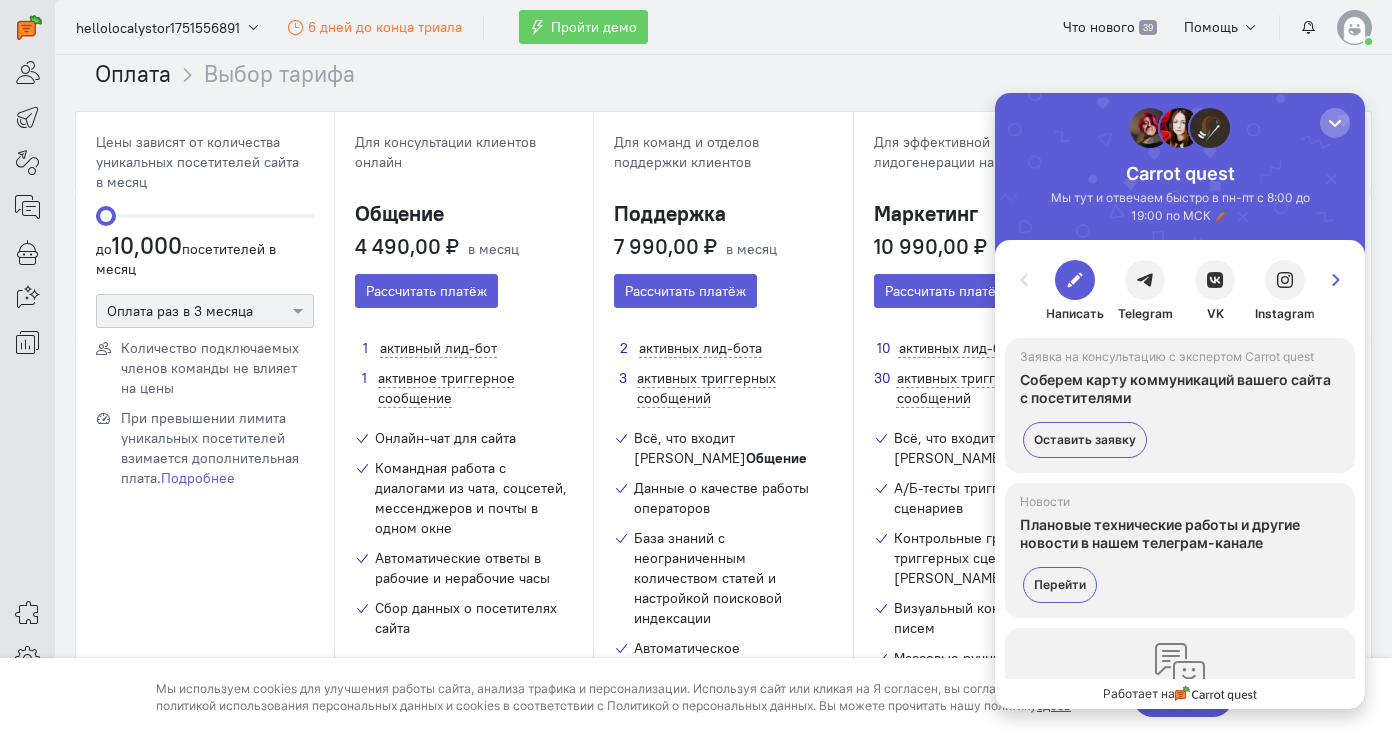 scroll, scrollTop: 0, scrollLeft: 0, axis: both 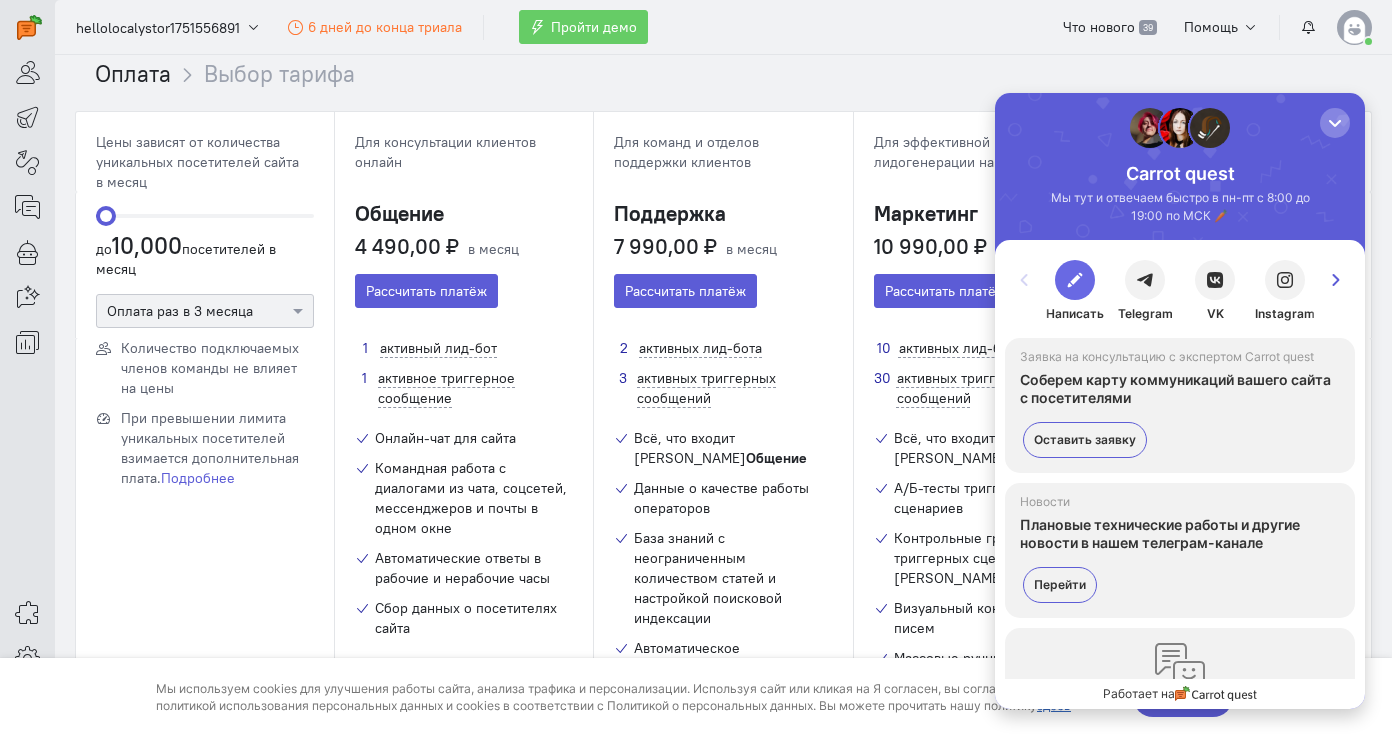click at bounding box center [1075, 280] 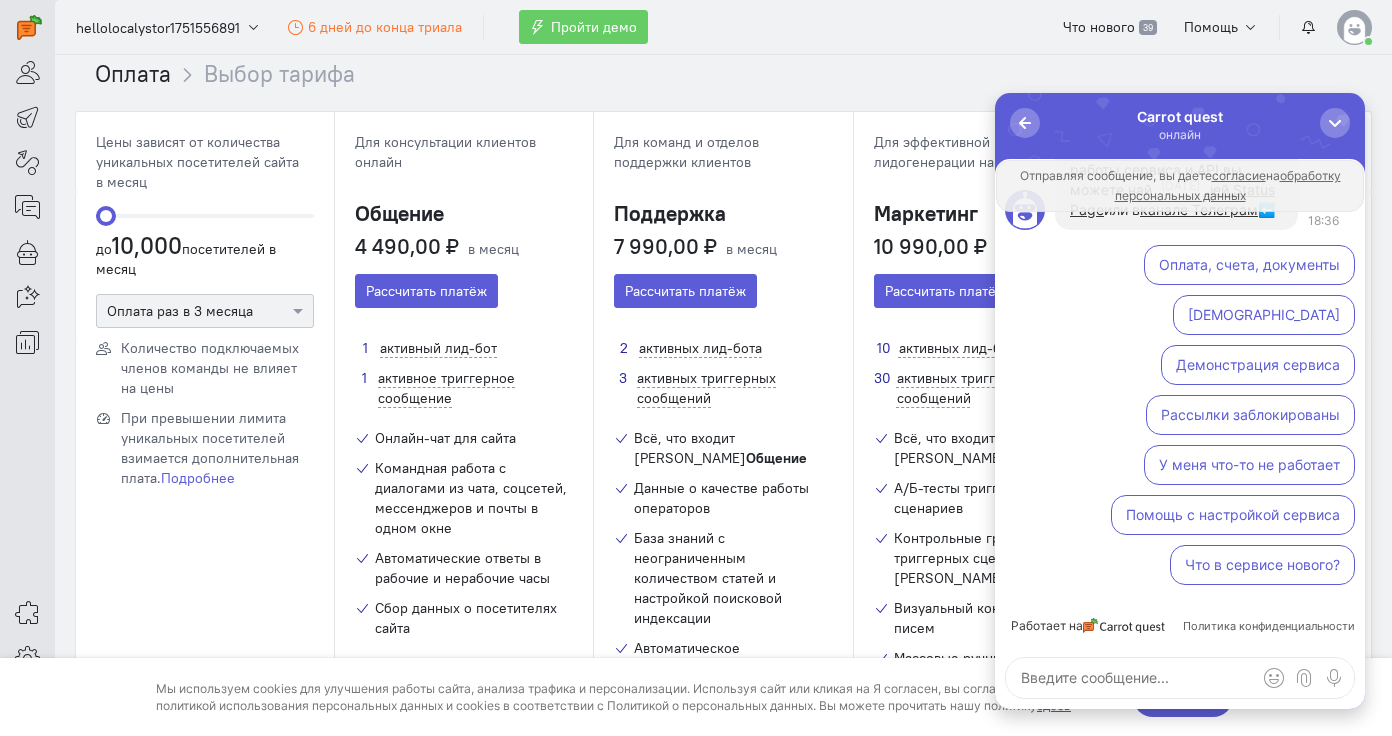 click at bounding box center (1180, 678) 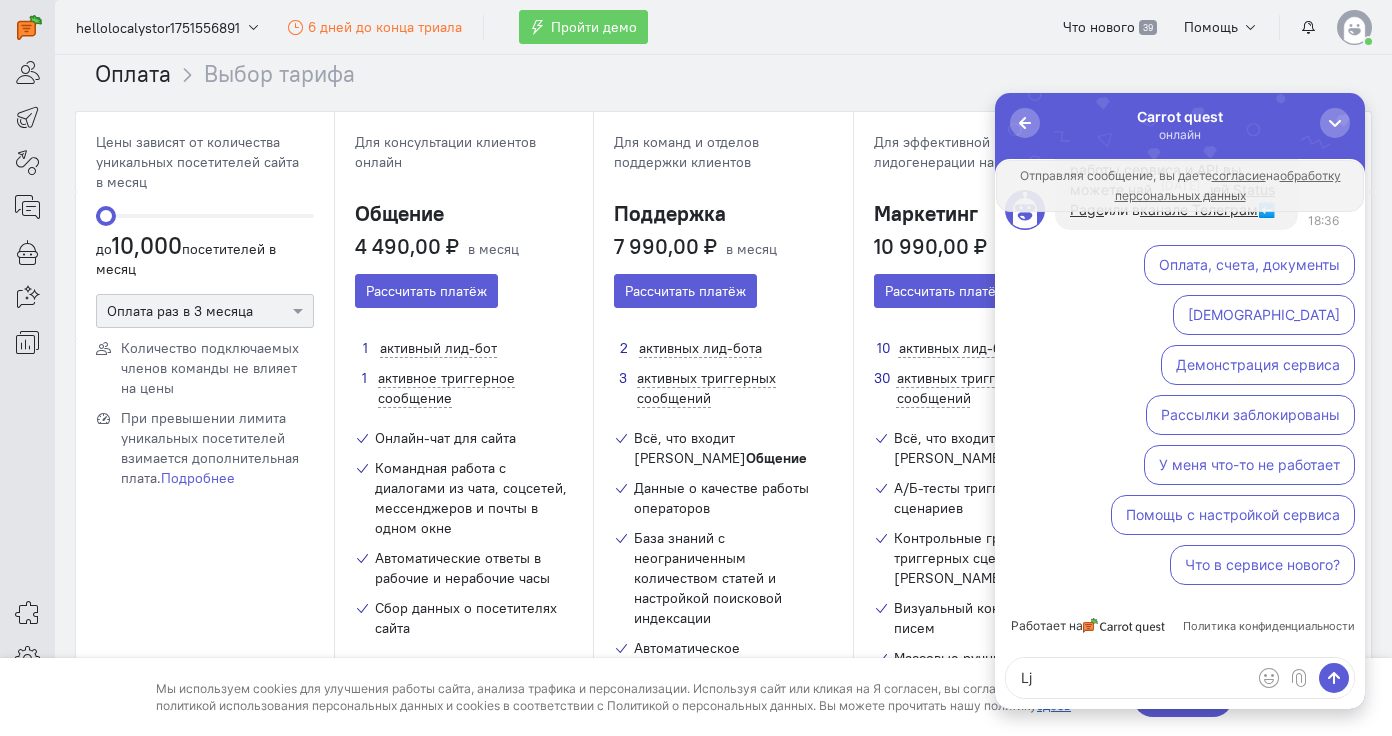 type on "L" 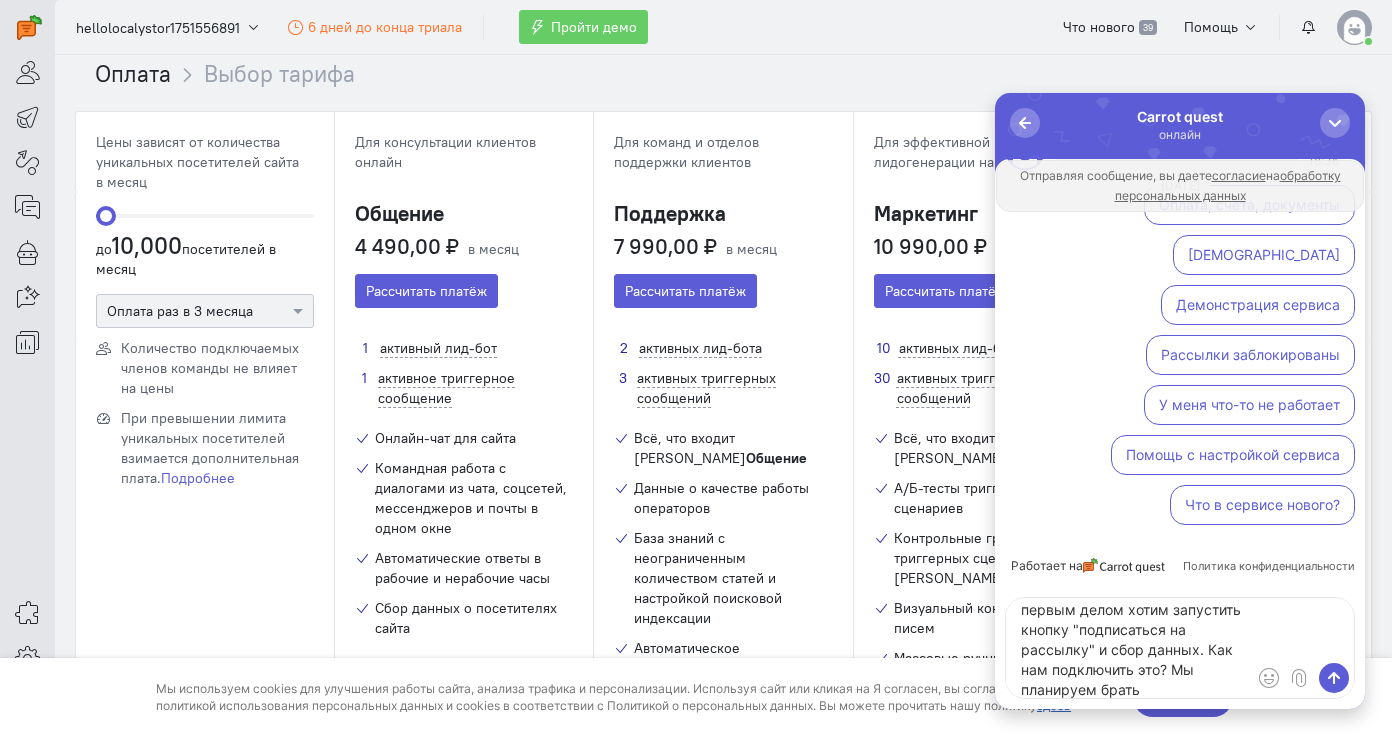 scroll, scrollTop: 68, scrollLeft: 0, axis: vertical 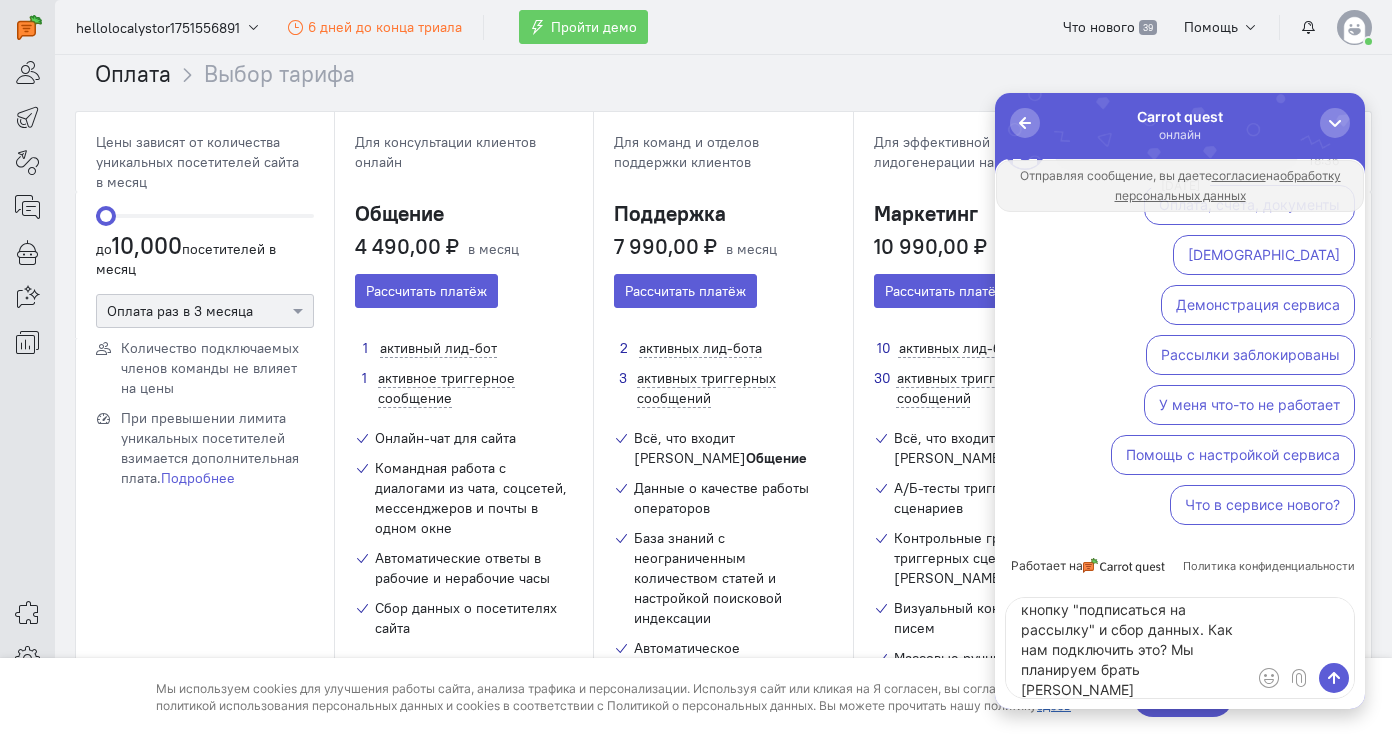 type on "Добрый день! Мы запускаем наш сайт [URL][DOMAIN_NAME] и первым делом хотим запустить кнопку "подписаться на рассылку" и сбор данных. Как нам подключить это? Мы планируем брать тариф Маркетинг" 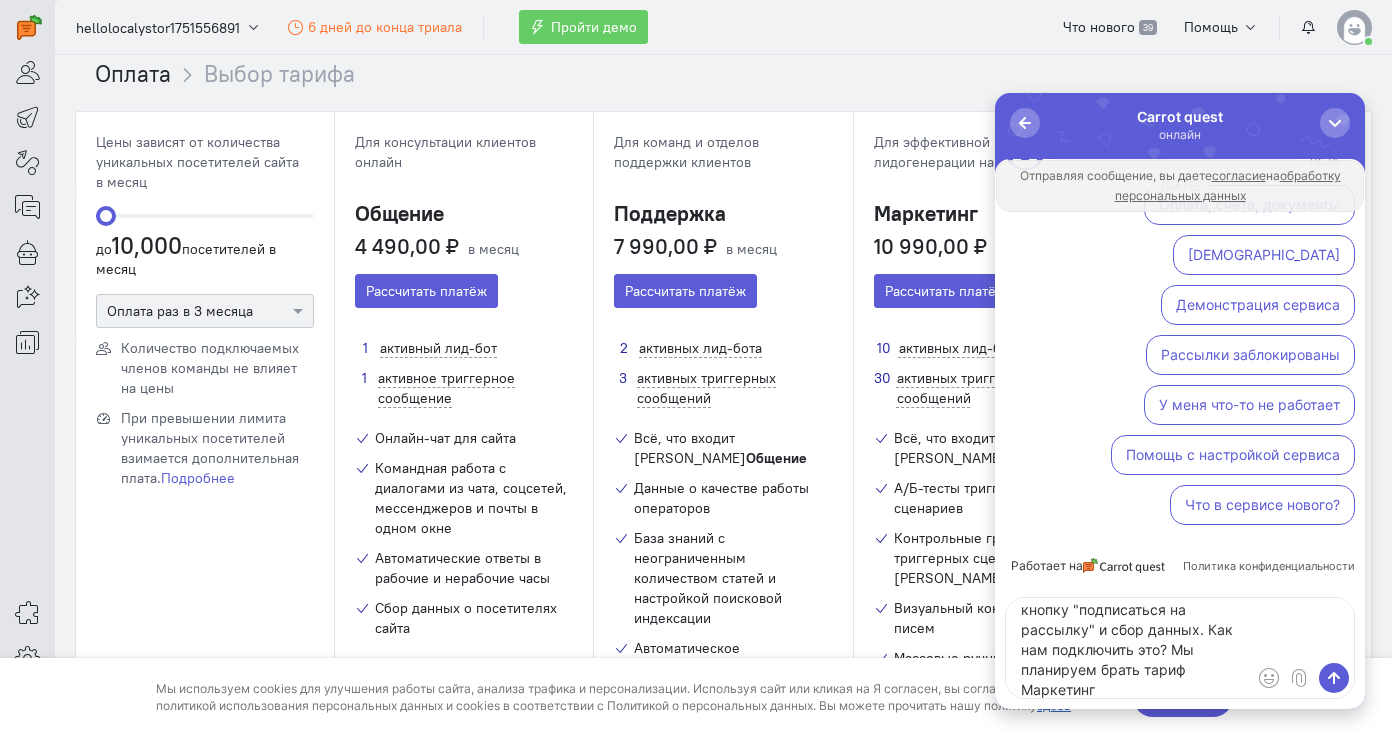 type 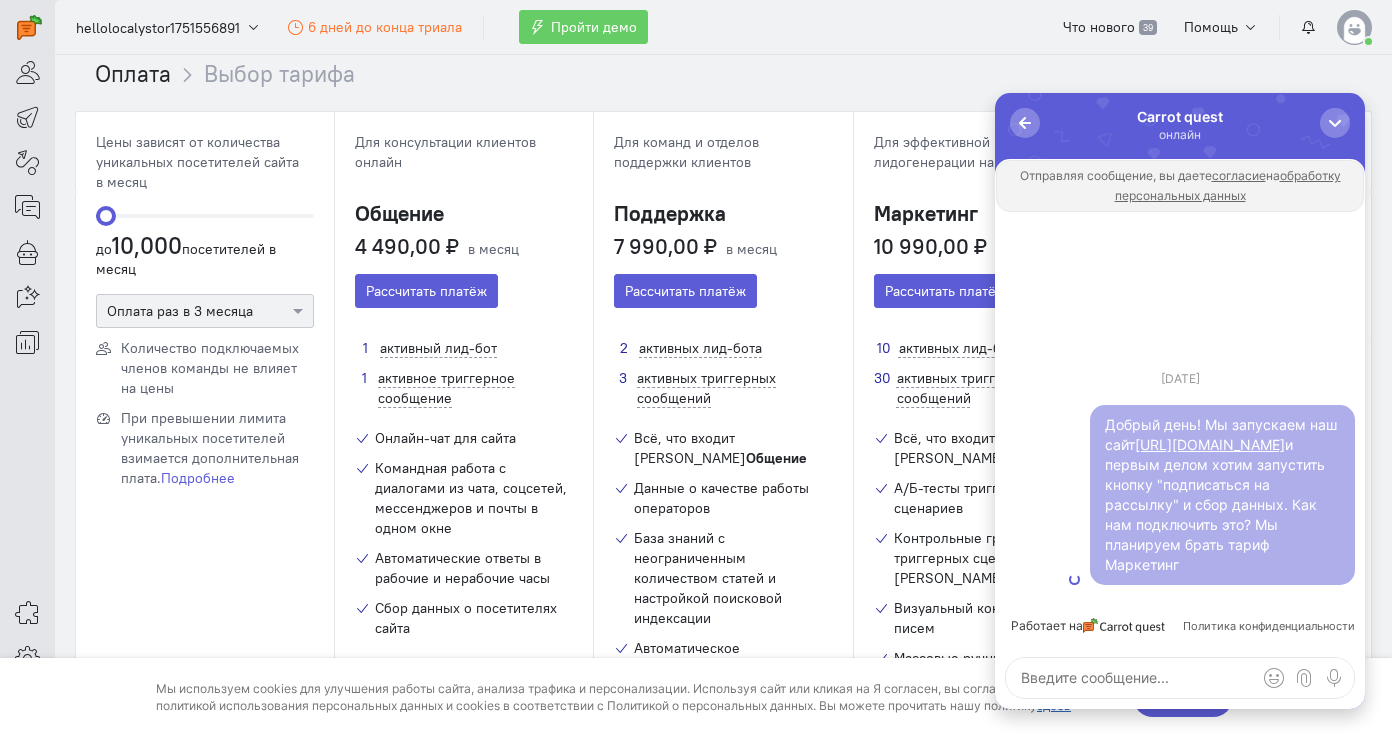 scroll, scrollTop: 0, scrollLeft: 0, axis: both 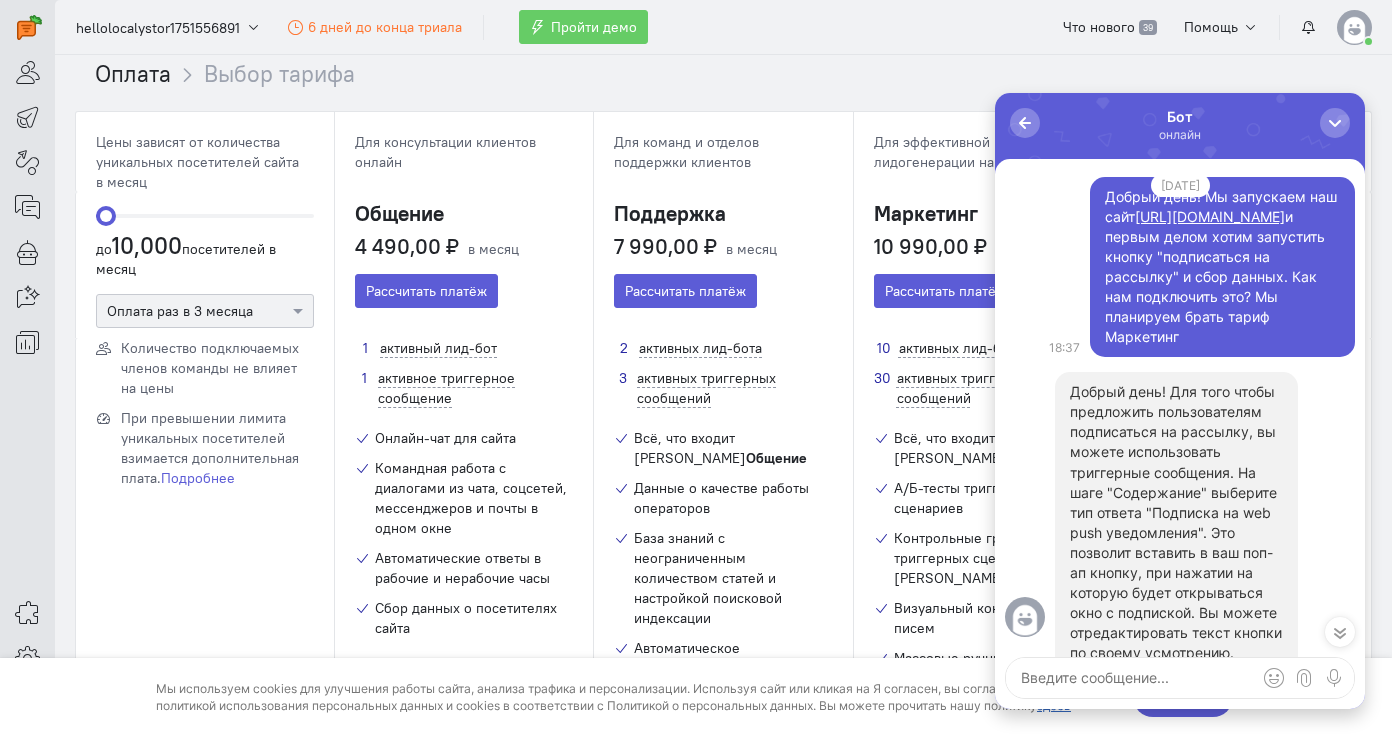 click on "Оплата
Выбор тарифа" at bounding box center (723, 74) 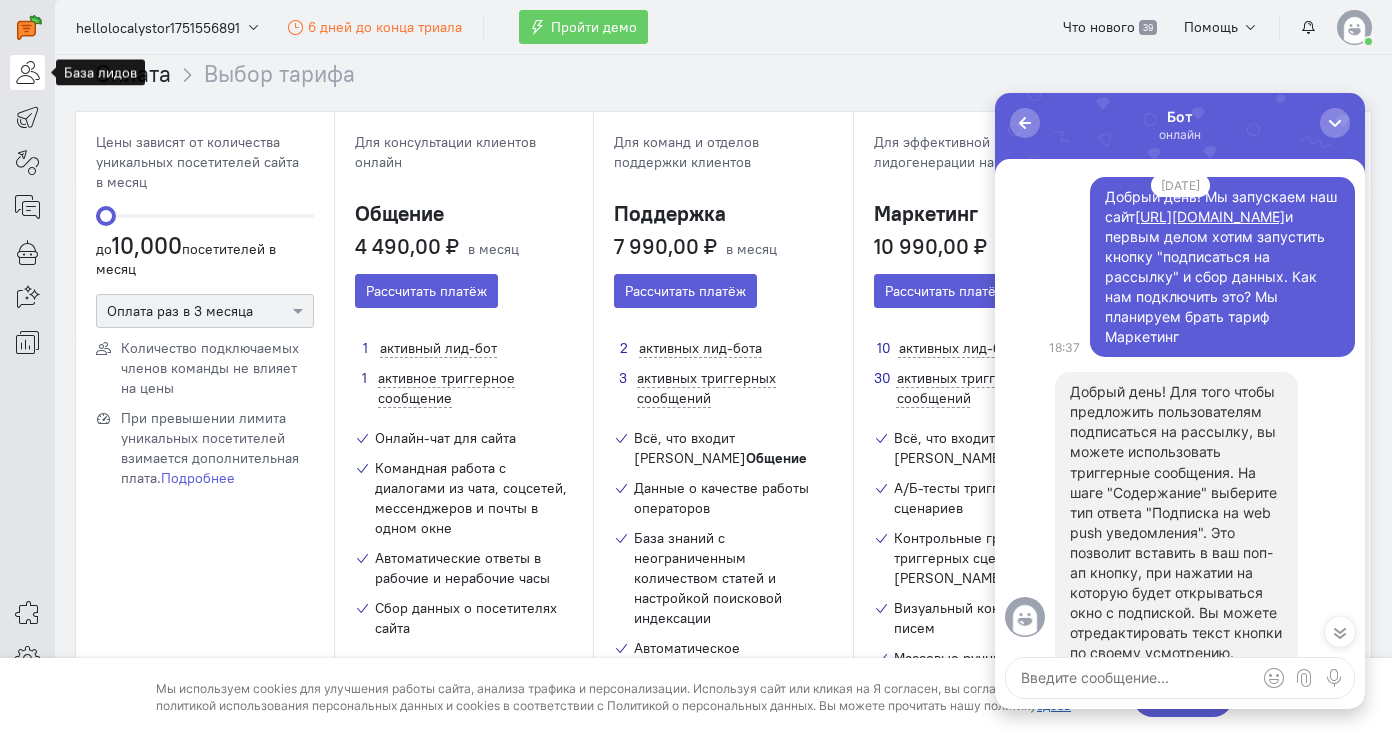 click at bounding box center [27, 72] 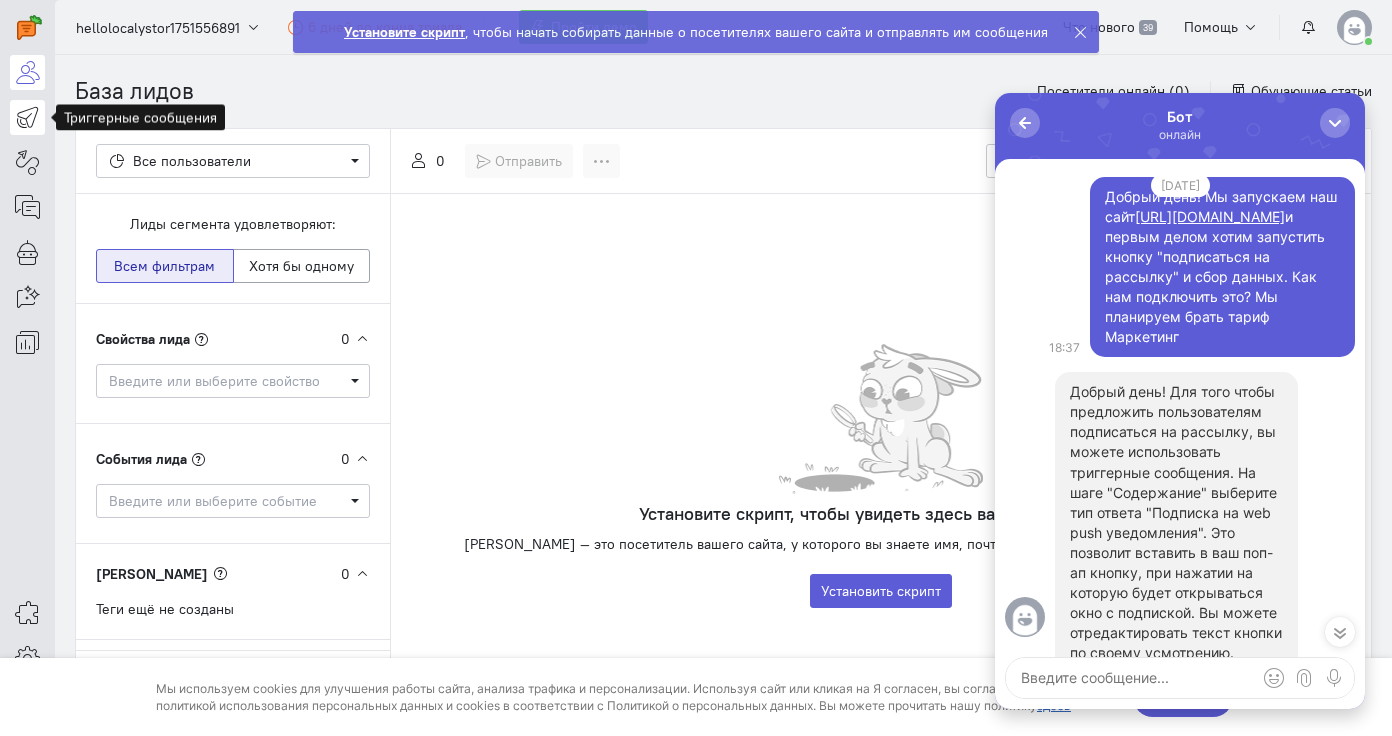 click at bounding box center [27, 117] 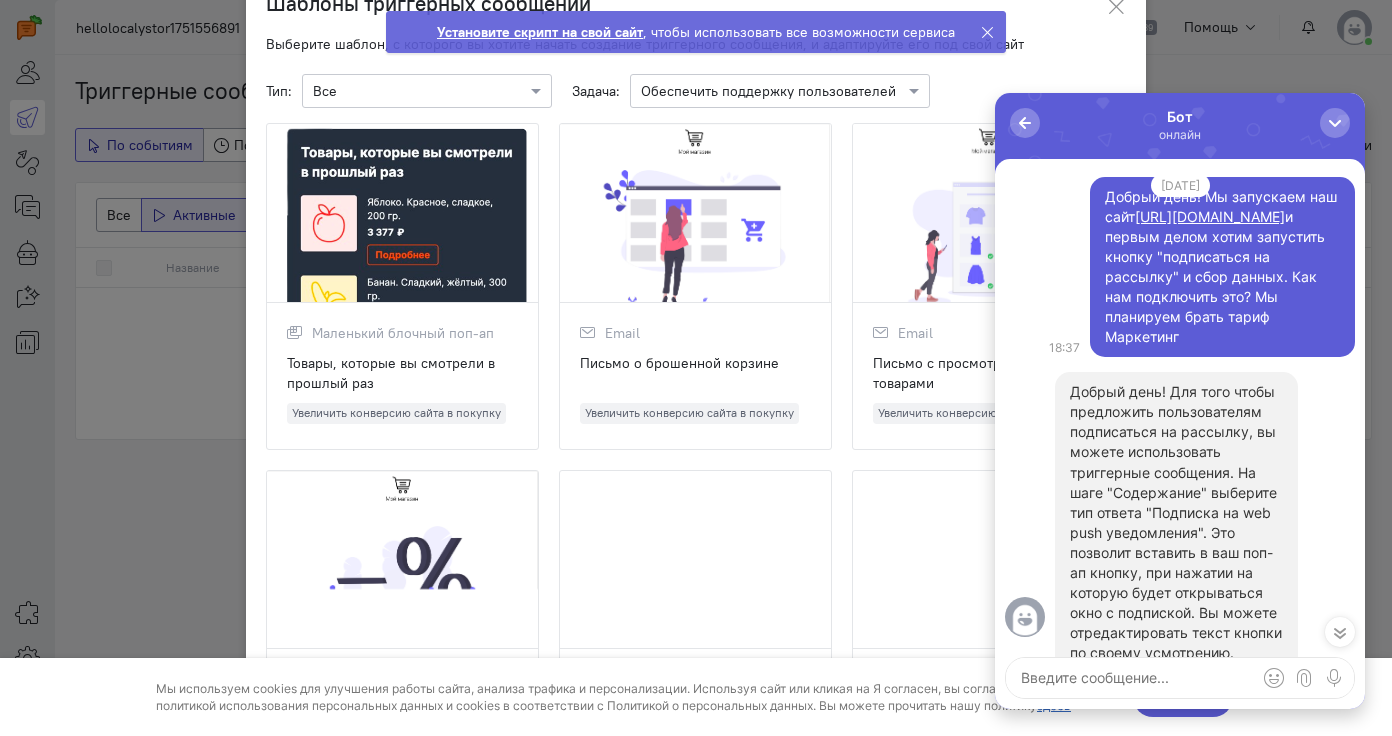 scroll, scrollTop: 0, scrollLeft: 0, axis: both 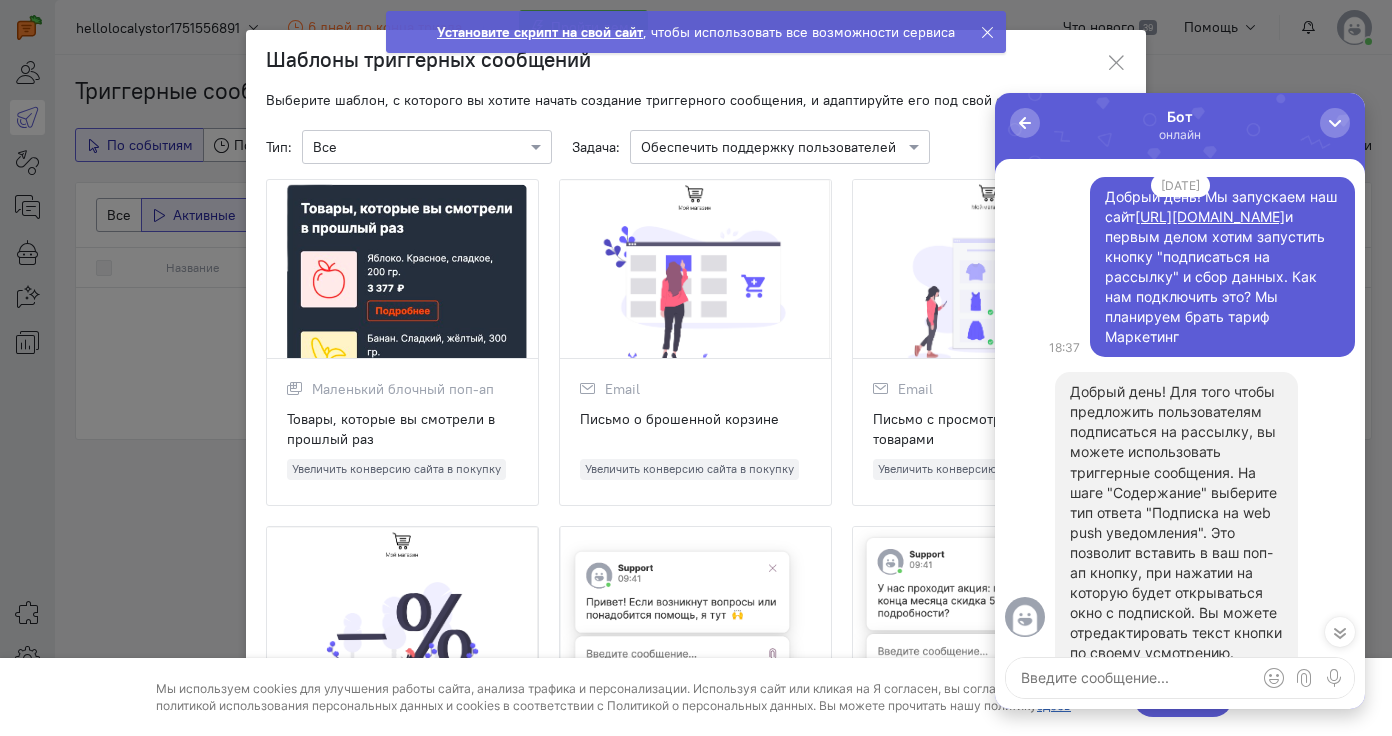 click 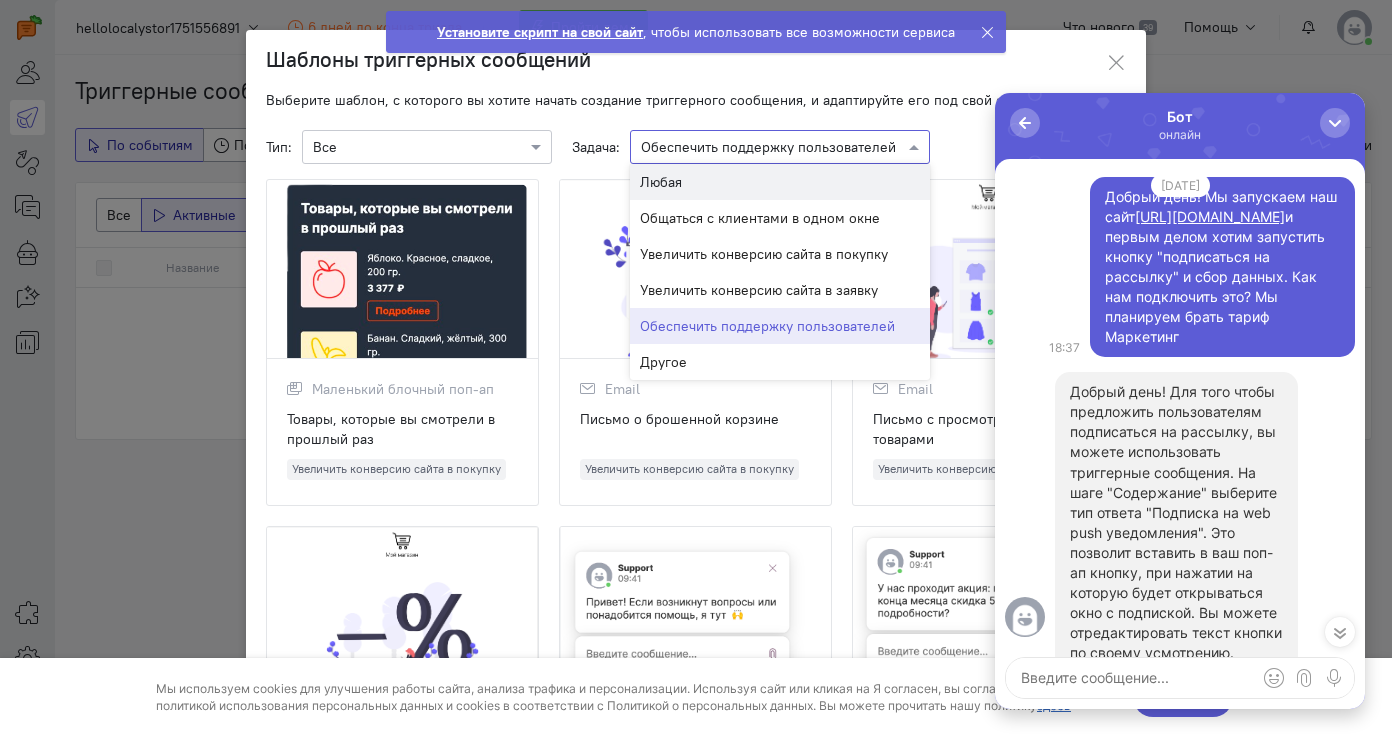 click on "Тип:
×
Все
Задача:
×
Обеспечить поддержку пользователей
Любая
Общаться с клиентами в одном окне
Увеличить конверсию сайта в покупку
Увеличить конверсию сайта в заявку
Обеспечить поддержку пользователей
Другое" 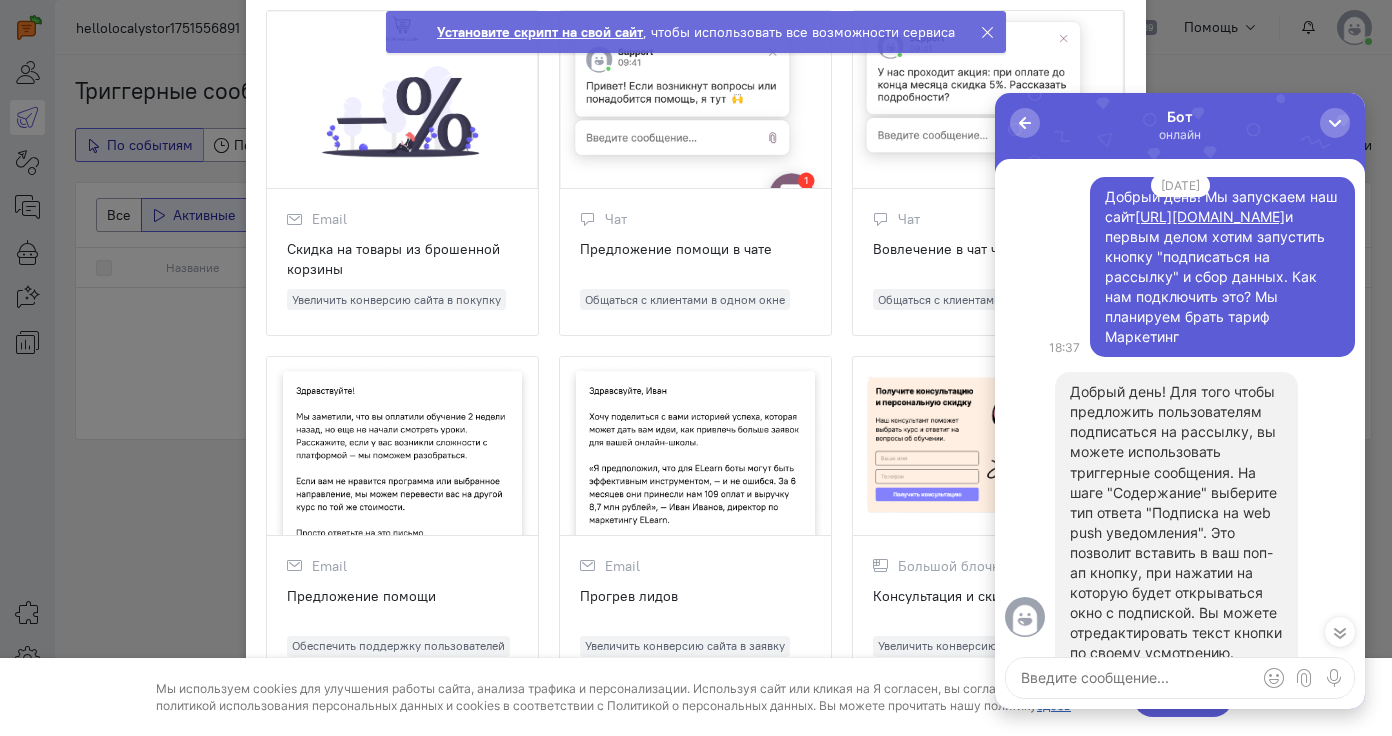 scroll, scrollTop: 558, scrollLeft: 0, axis: vertical 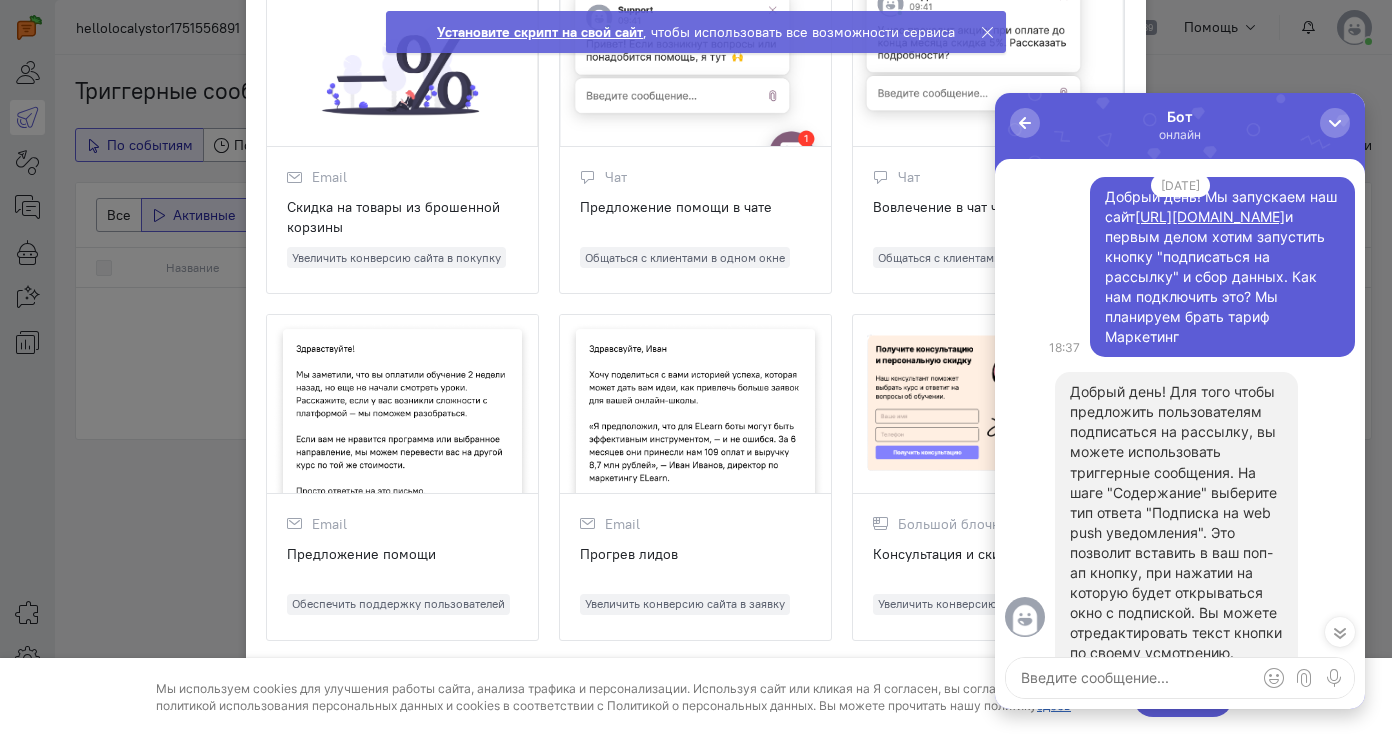 click on "Чат
Предложение помощи в чате
Общаться с клиентами в одном окне" 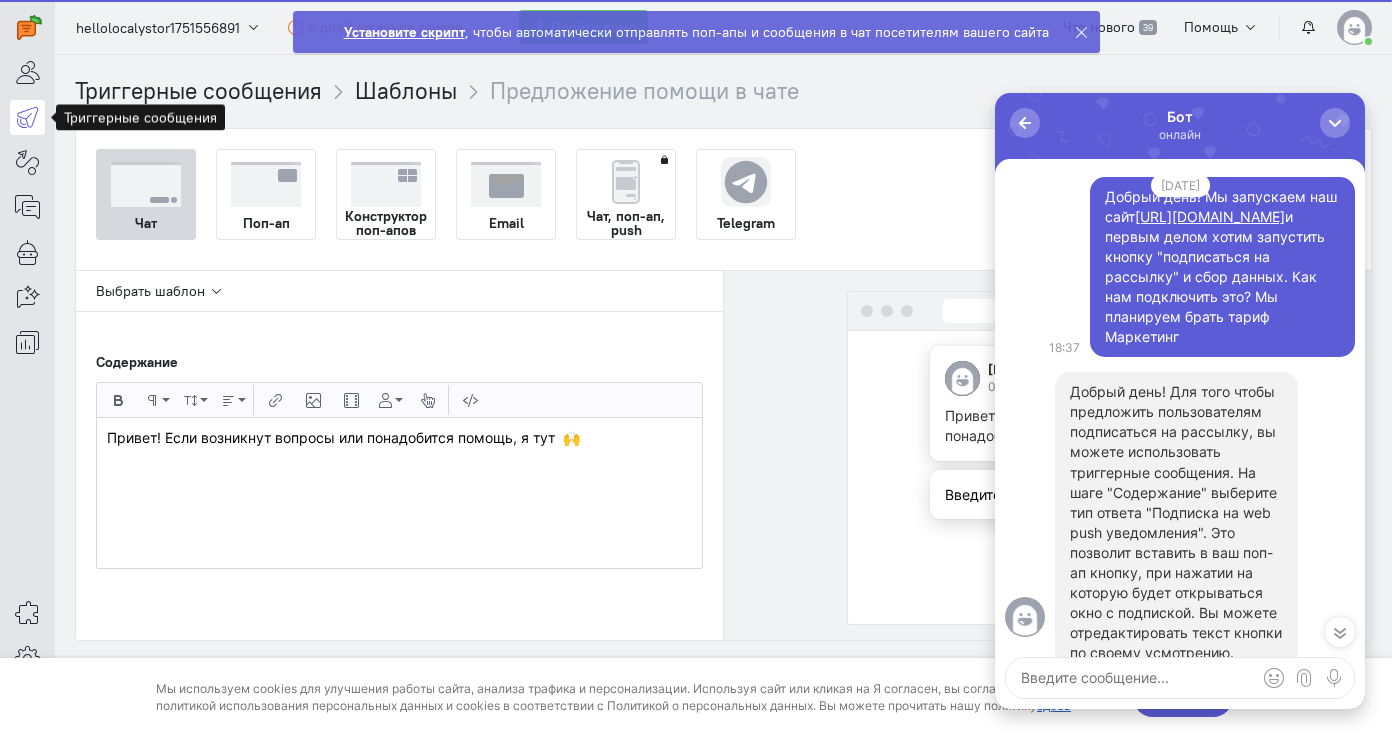 scroll, scrollTop: 8, scrollLeft: 0, axis: vertical 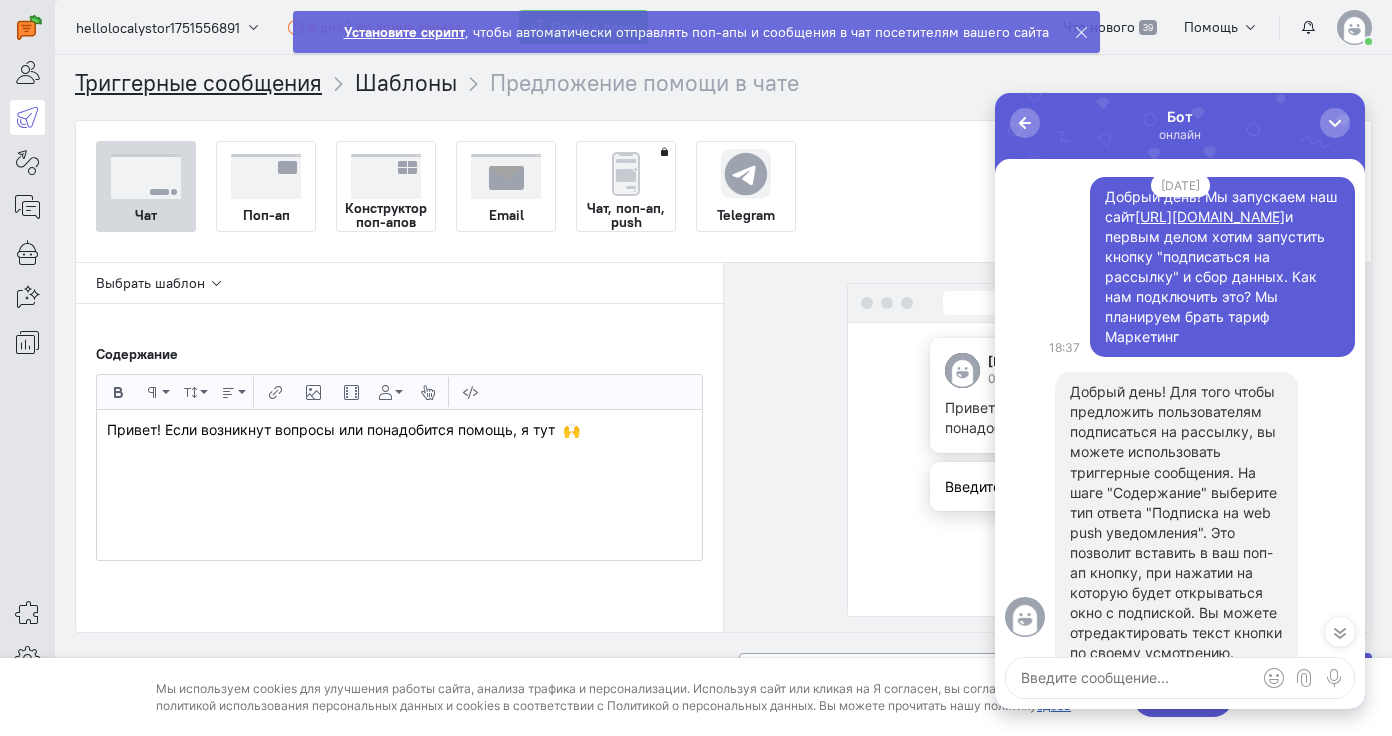 click on "Триггерные сообщения" at bounding box center (198, 82) 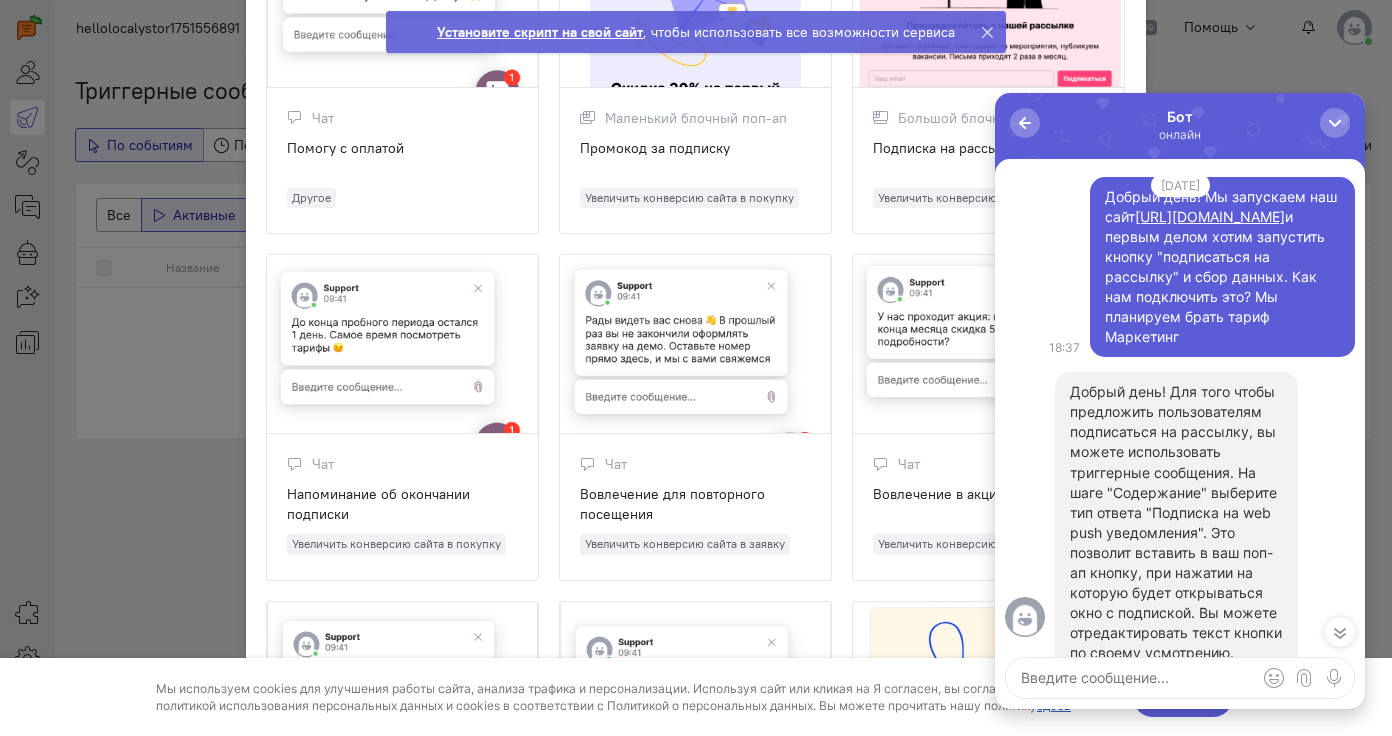 scroll, scrollTop: 1268, scrollLeft: 0, axis: vertical 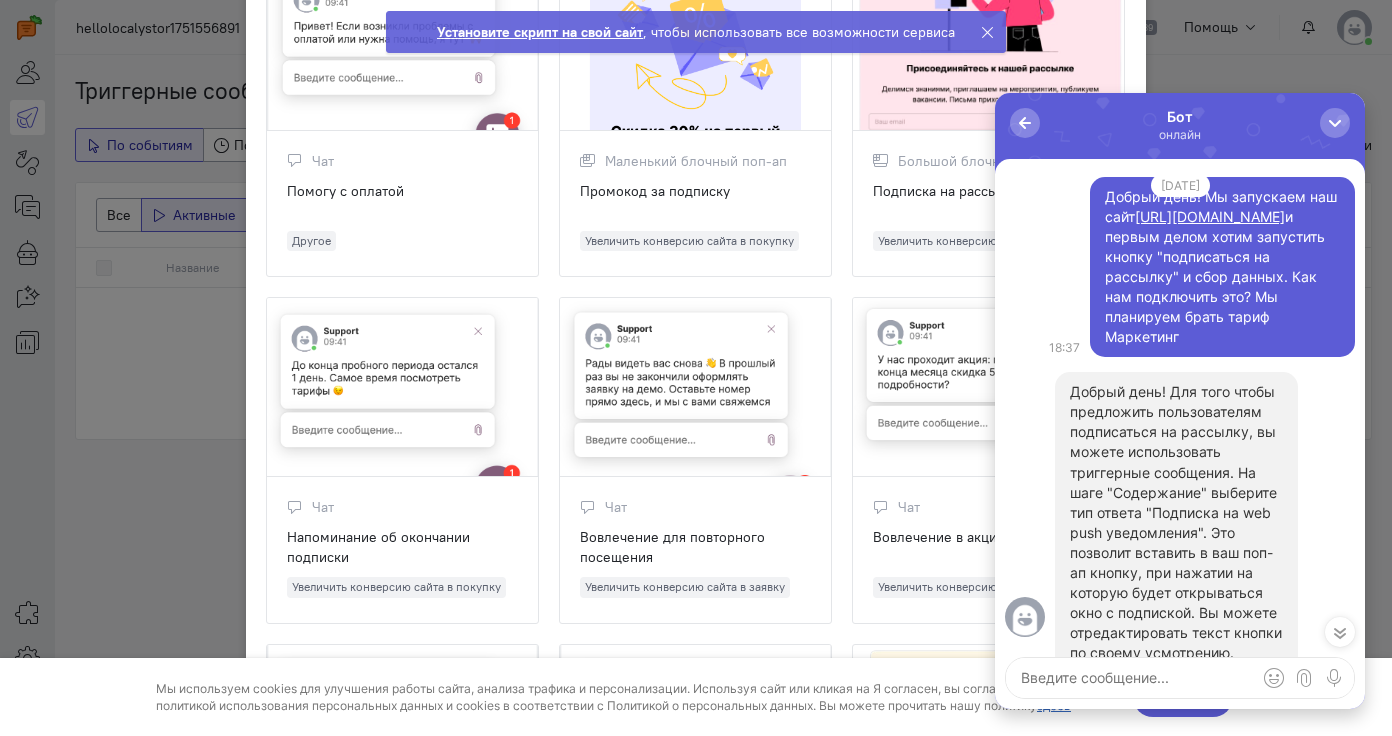 click on "Большой блочный поп-ап
Подписка на рассылку
Увеличить конверсию сайта в заявку" 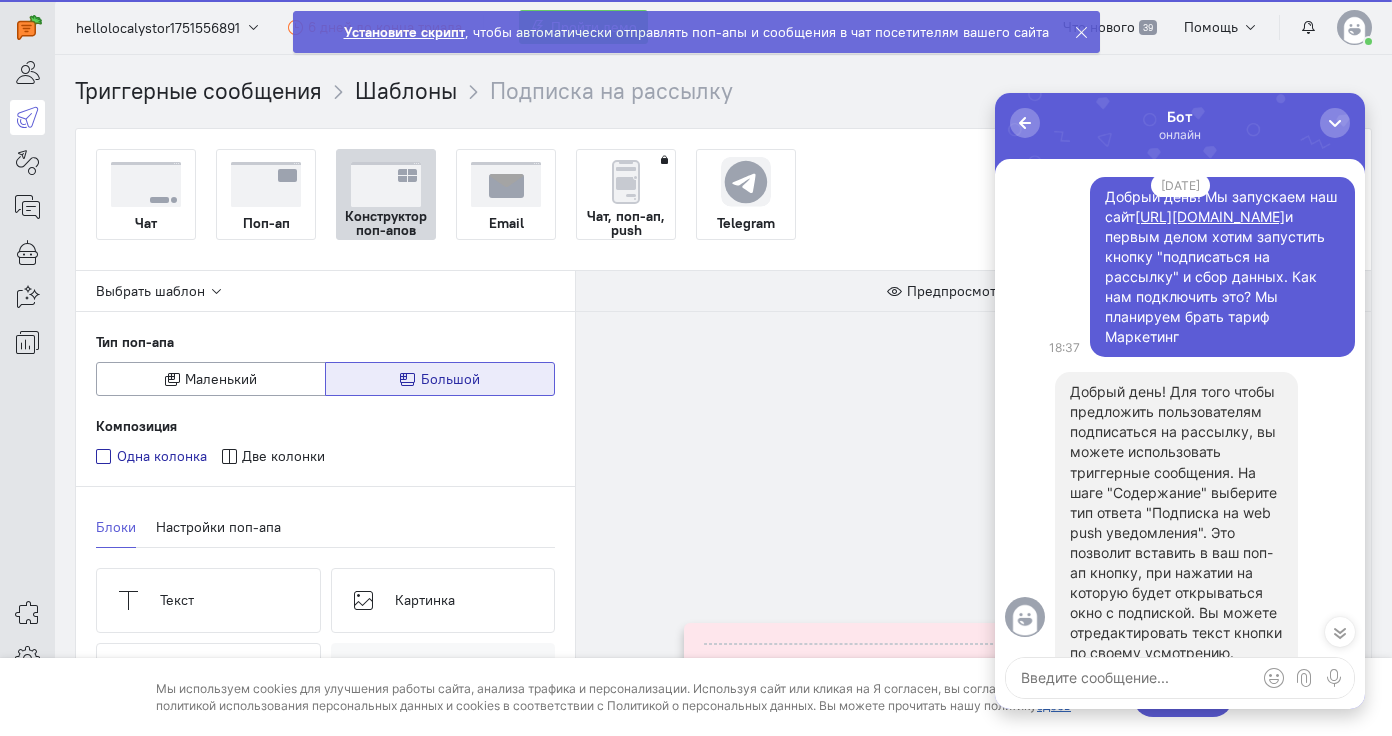 scroll, scrollTop: 0, scrollLeft: 0, axis: both 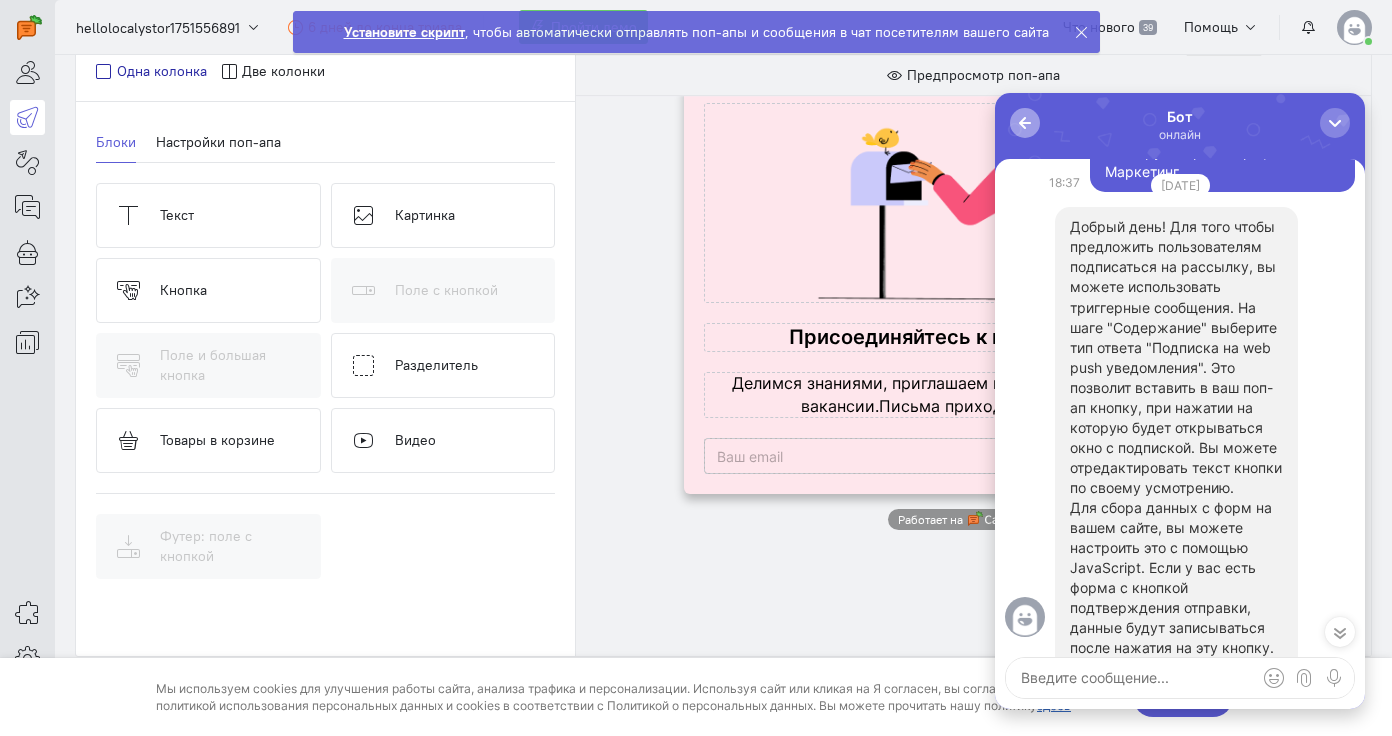 click at bounding box center (1025, 123) 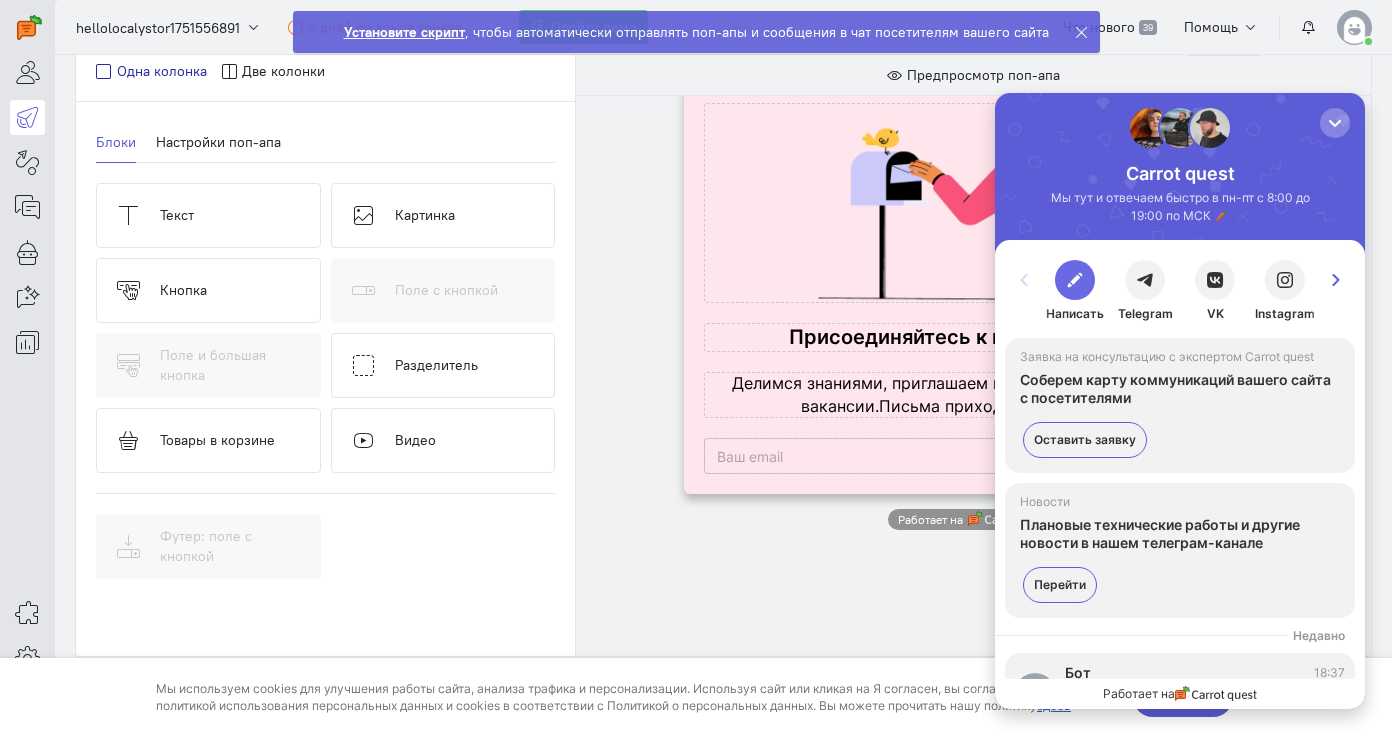 click at bounding box center (1075, 280) 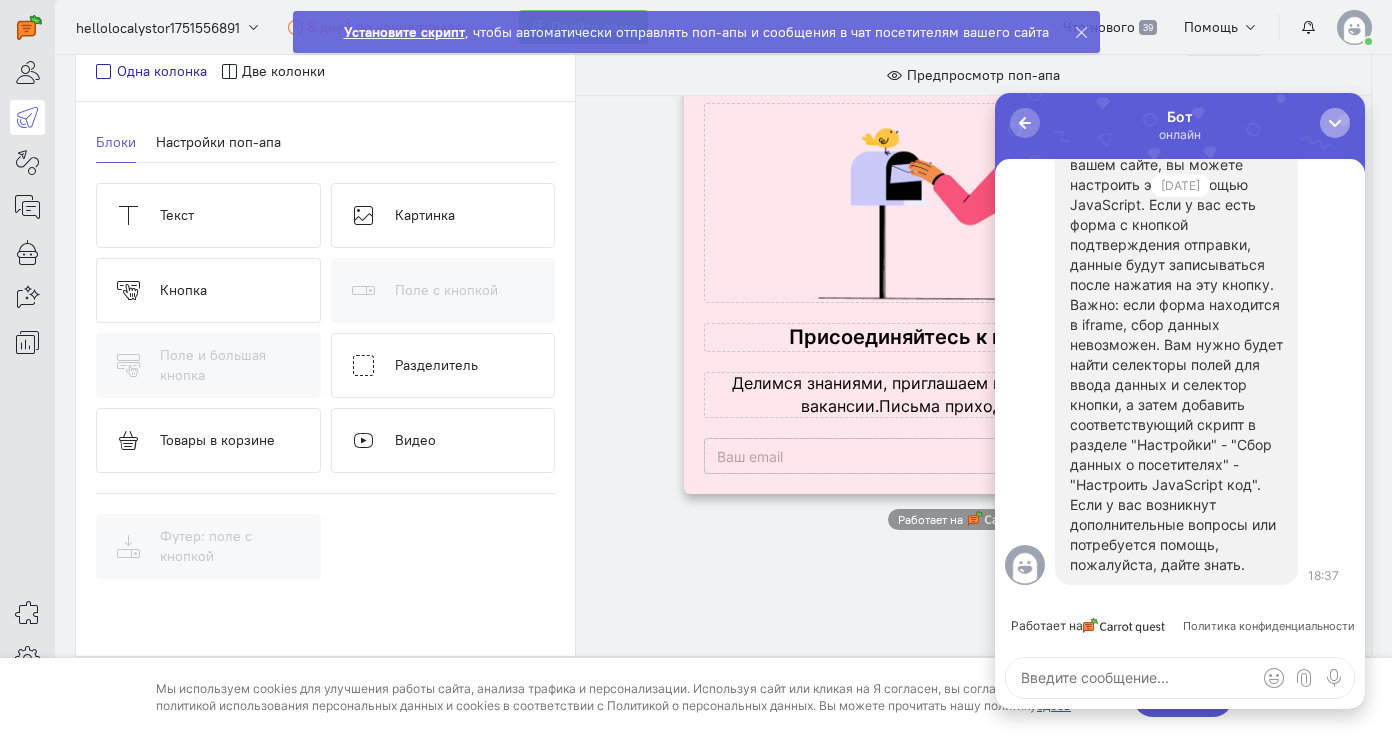 click at bounding box center [1335, 123] 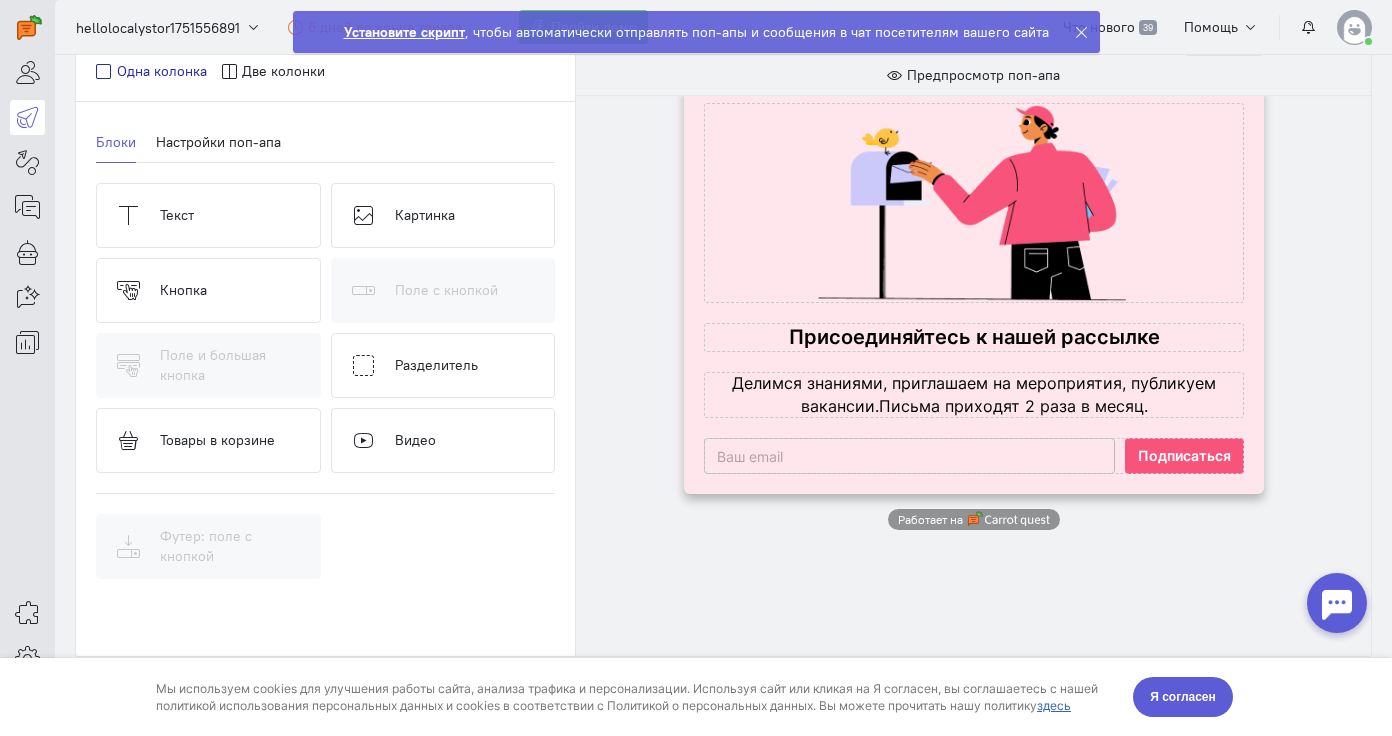 scroll, scrollTop: 0, scrollLeft: 0, axis: both 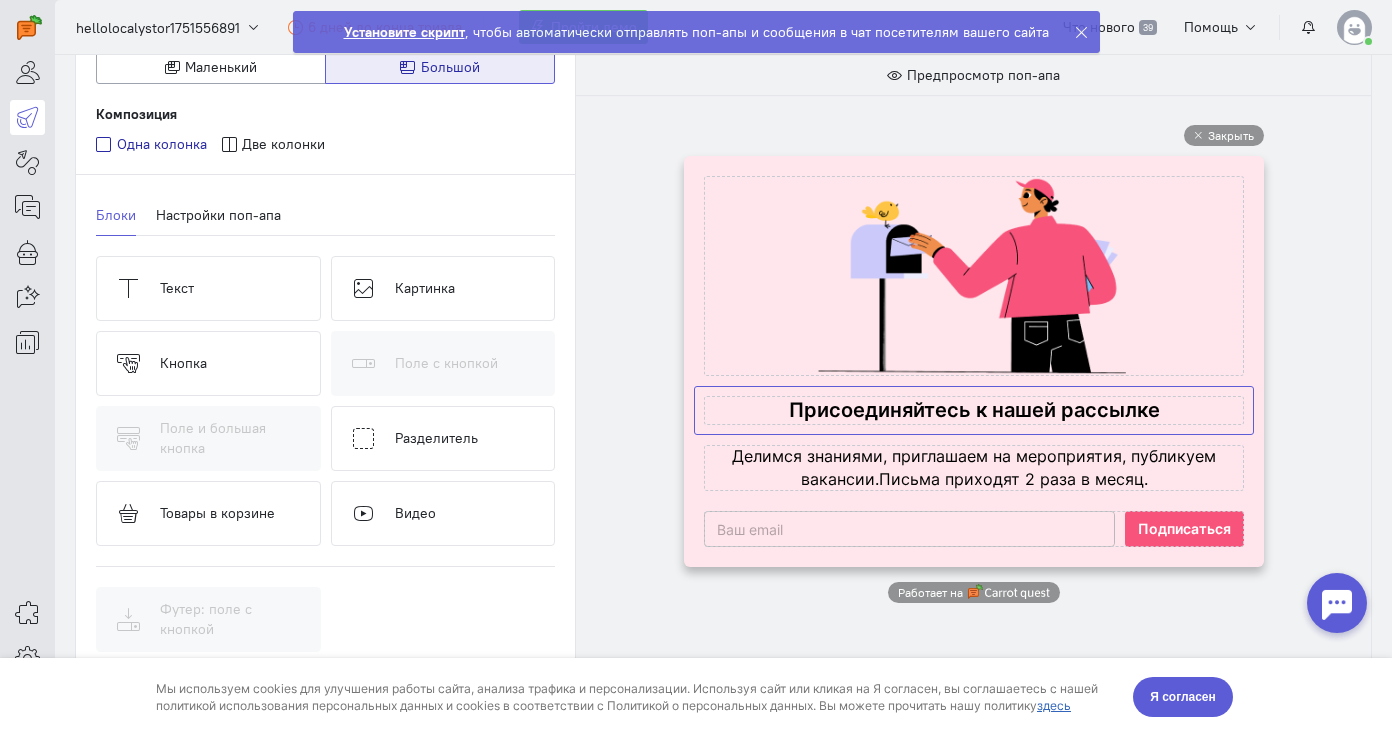 click at bounding box center (974, 410) 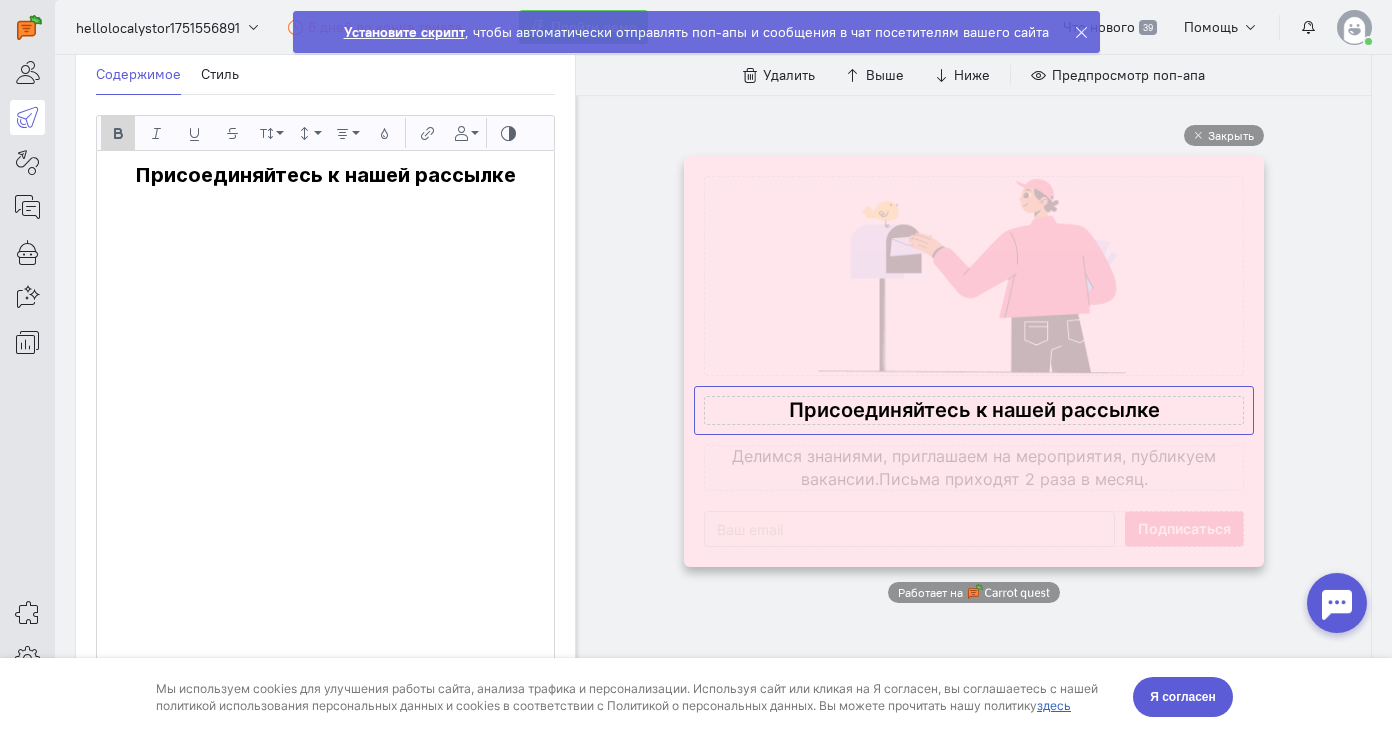 click on "Закрыть
Работает на" at bounding box center [973, 364] 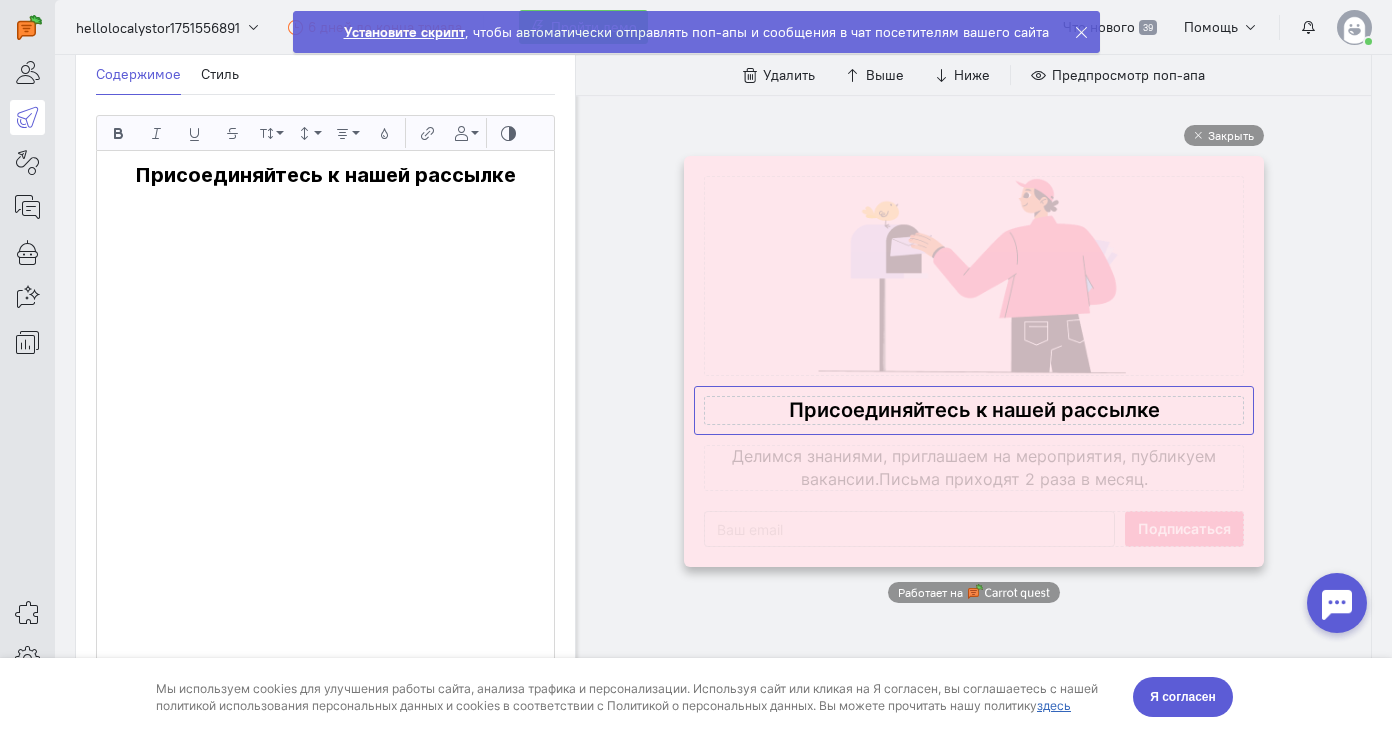 click on "Закрыть
Работает на" at bounding box center (973, 364) 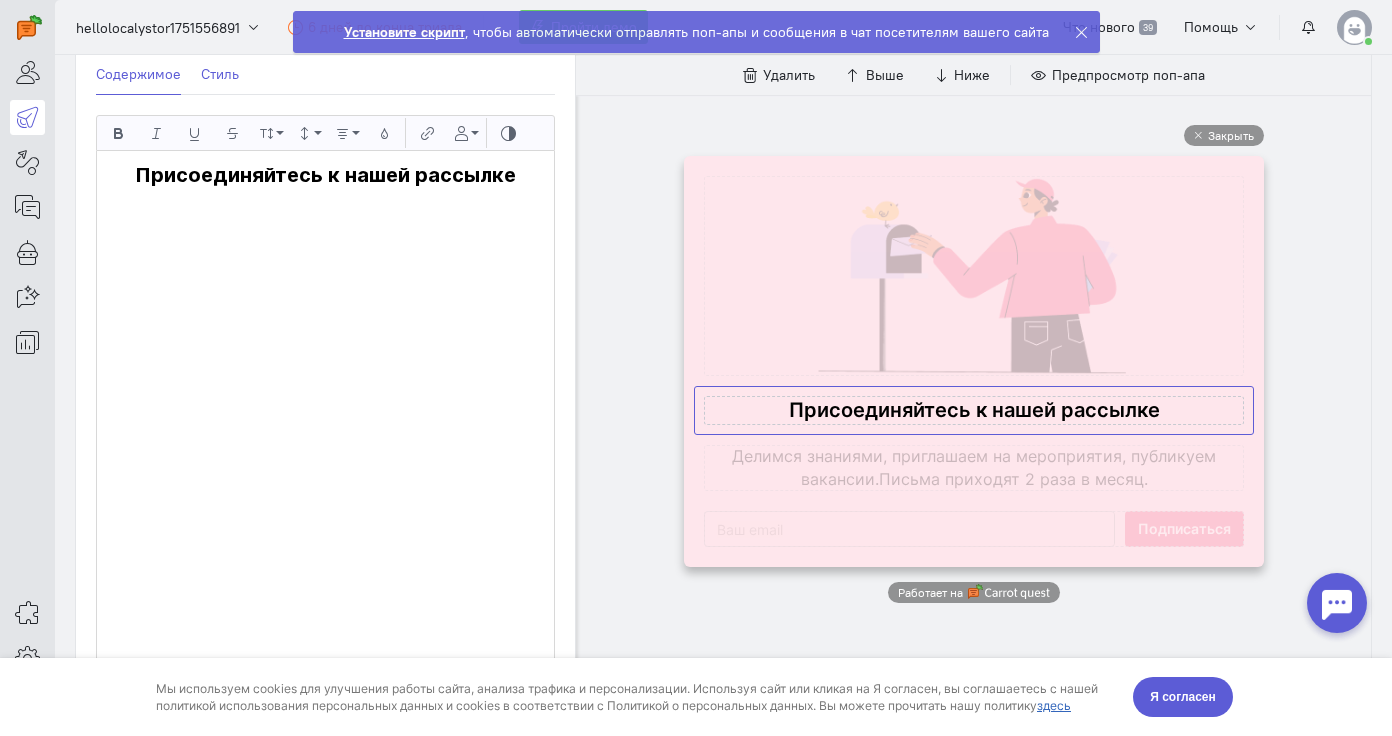 click on "Стиль" at bounding box center (220, 74) 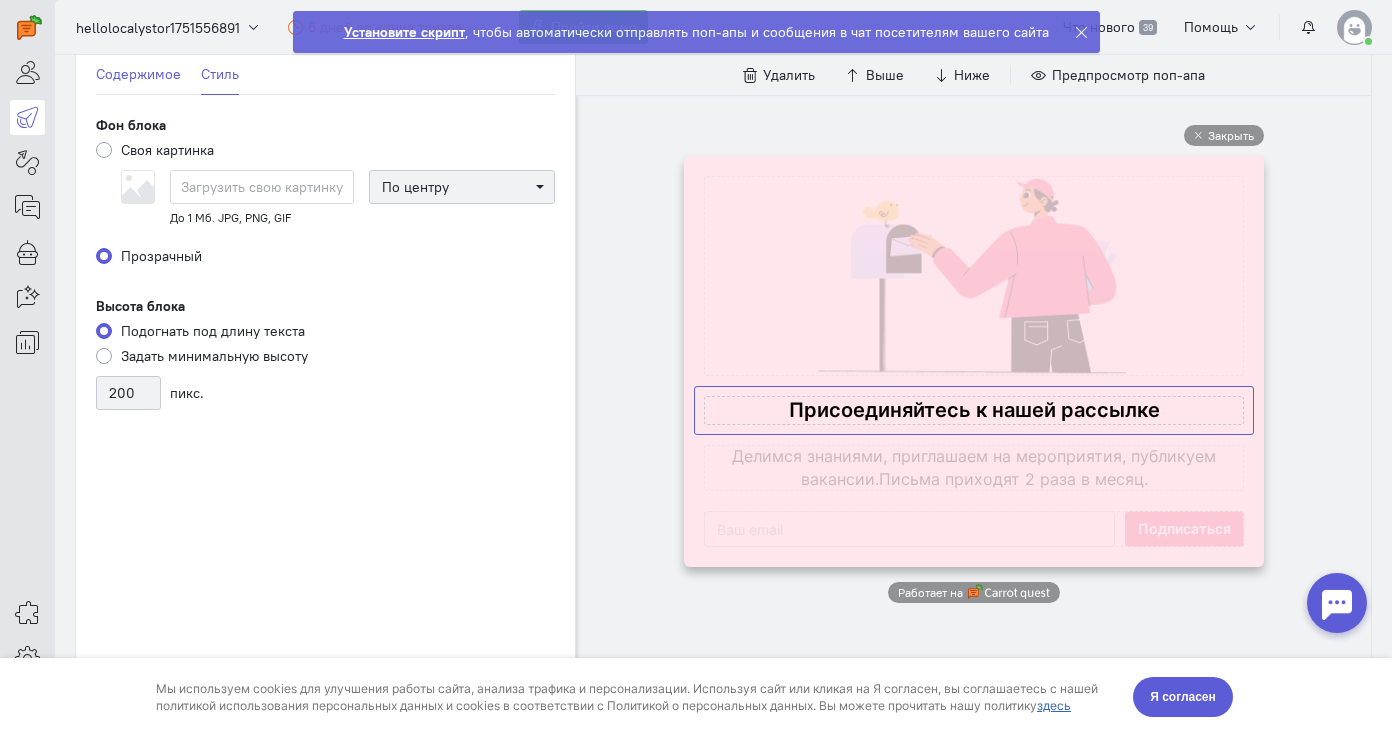 click on "Содержимое" at bounding box center [138, 74] 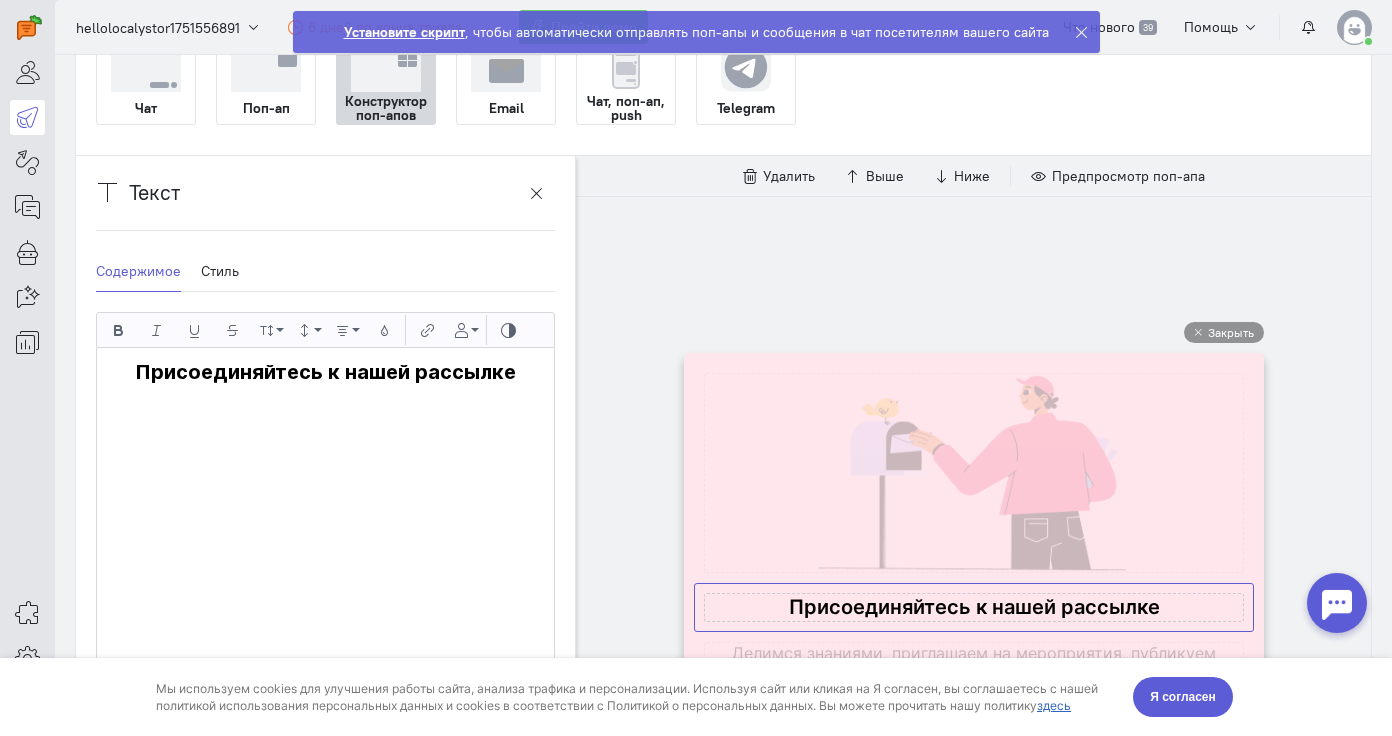 scroll, scrollTop: 0, scrollLeft: 0, axis: both 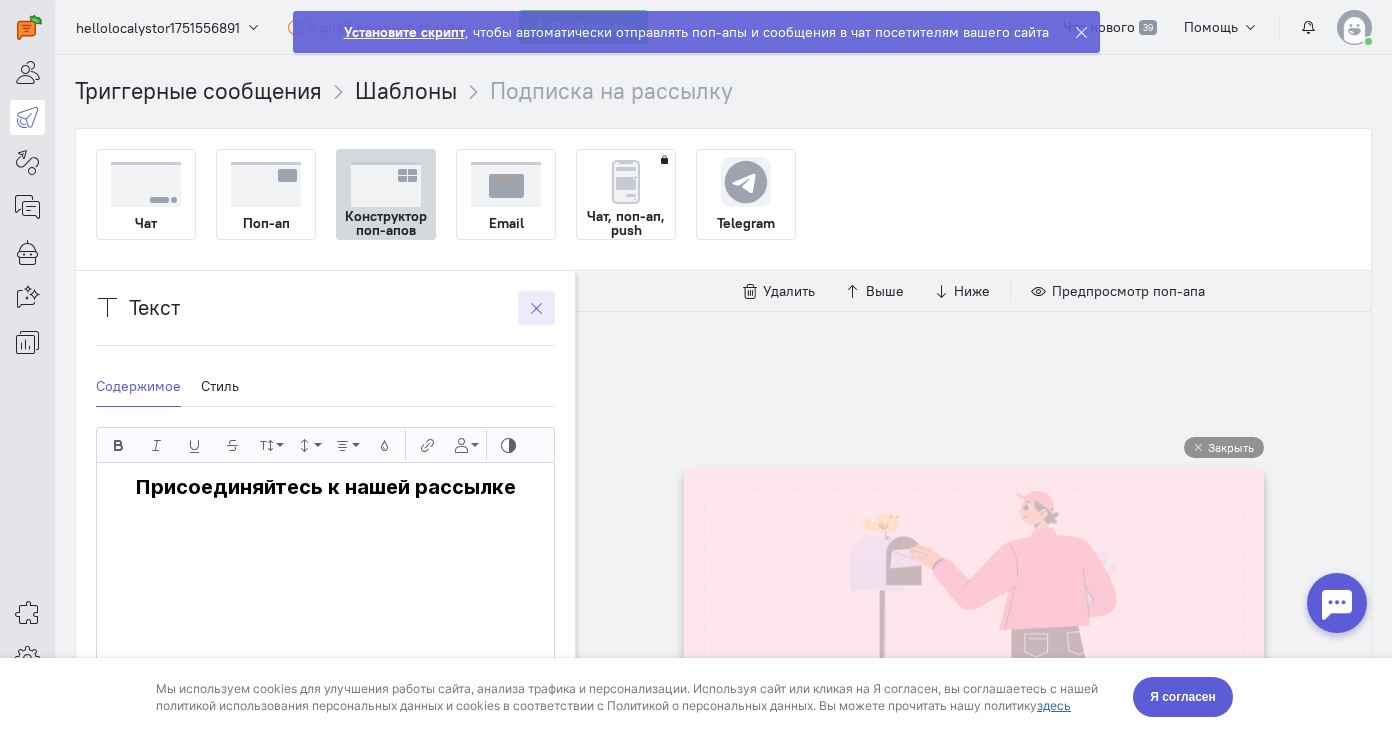 click at bounding box center [536, 308] 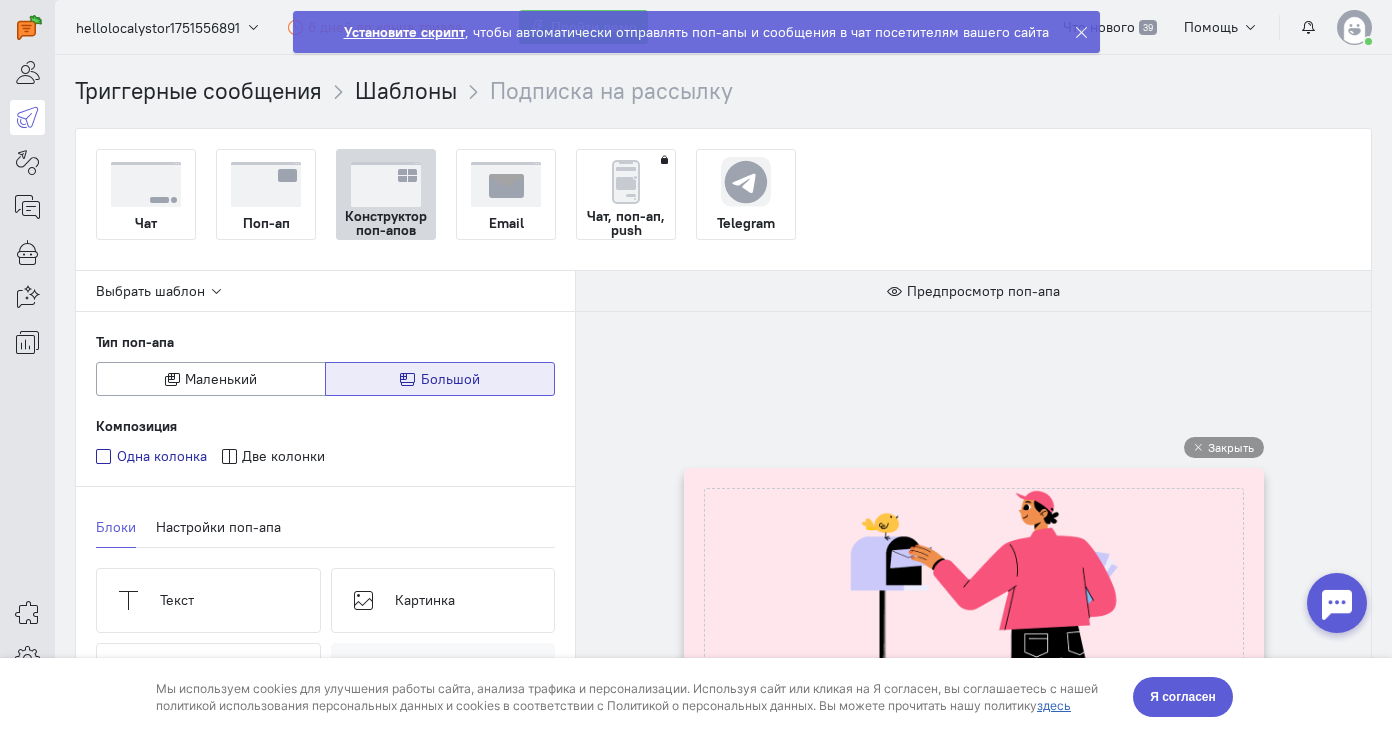 click on "Предпросмотр поп-апа" at bounding box center (973, 291) 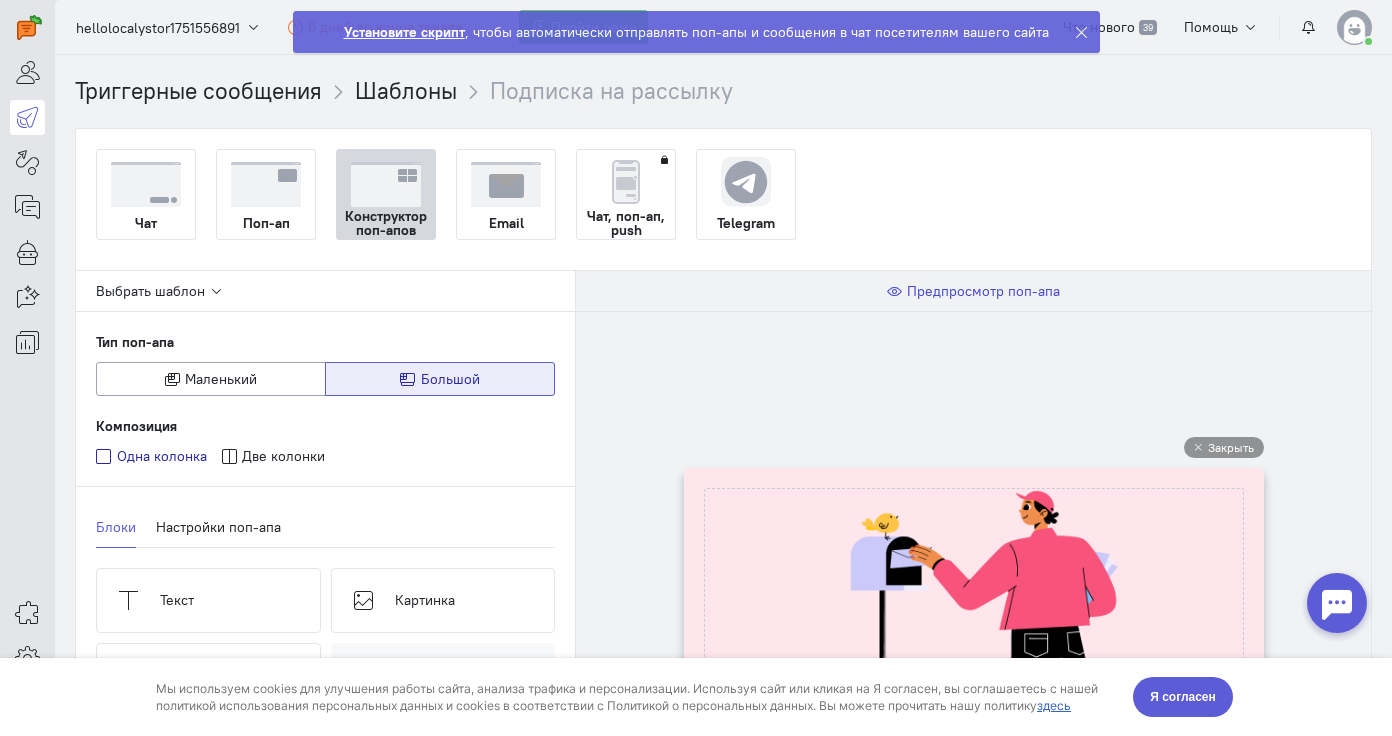 click at bounding box center [894, 291] 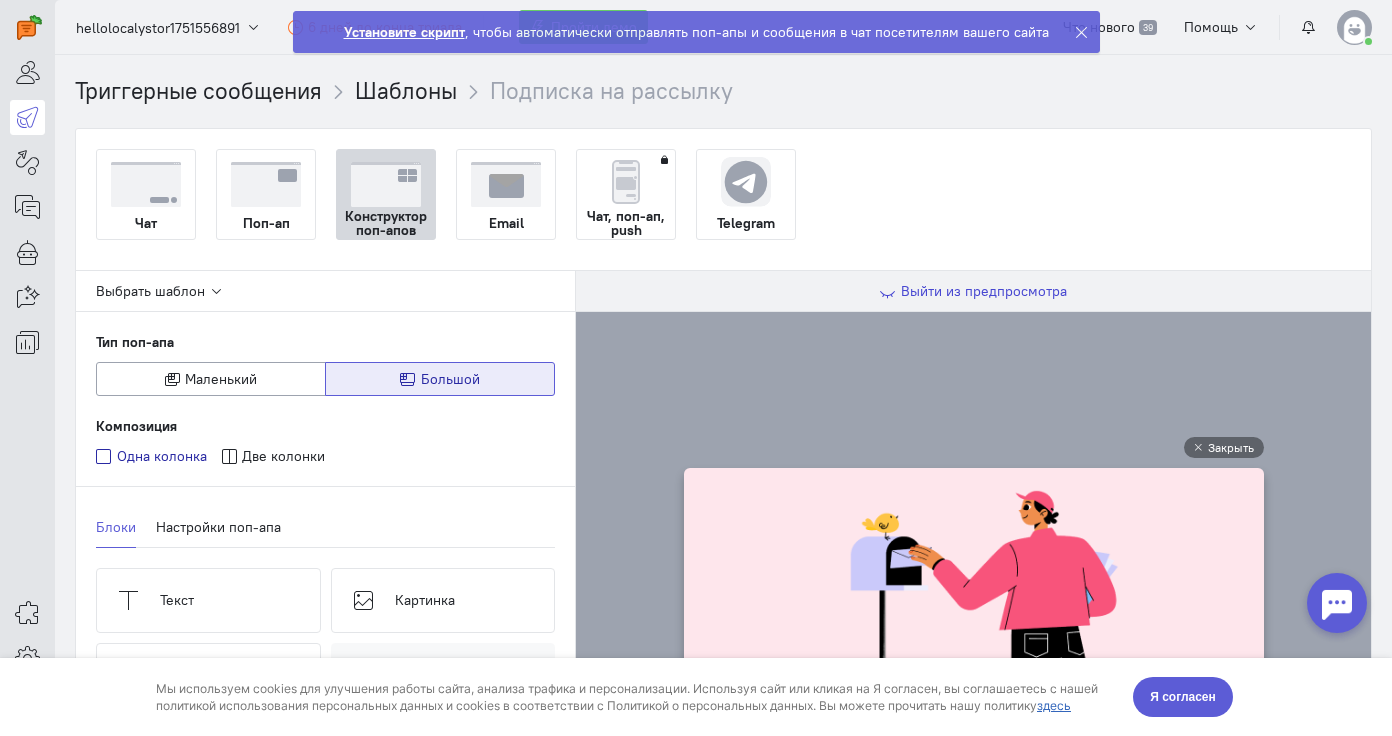 click on "Выйти из предпросмотра" at bounding box center (984, 291) 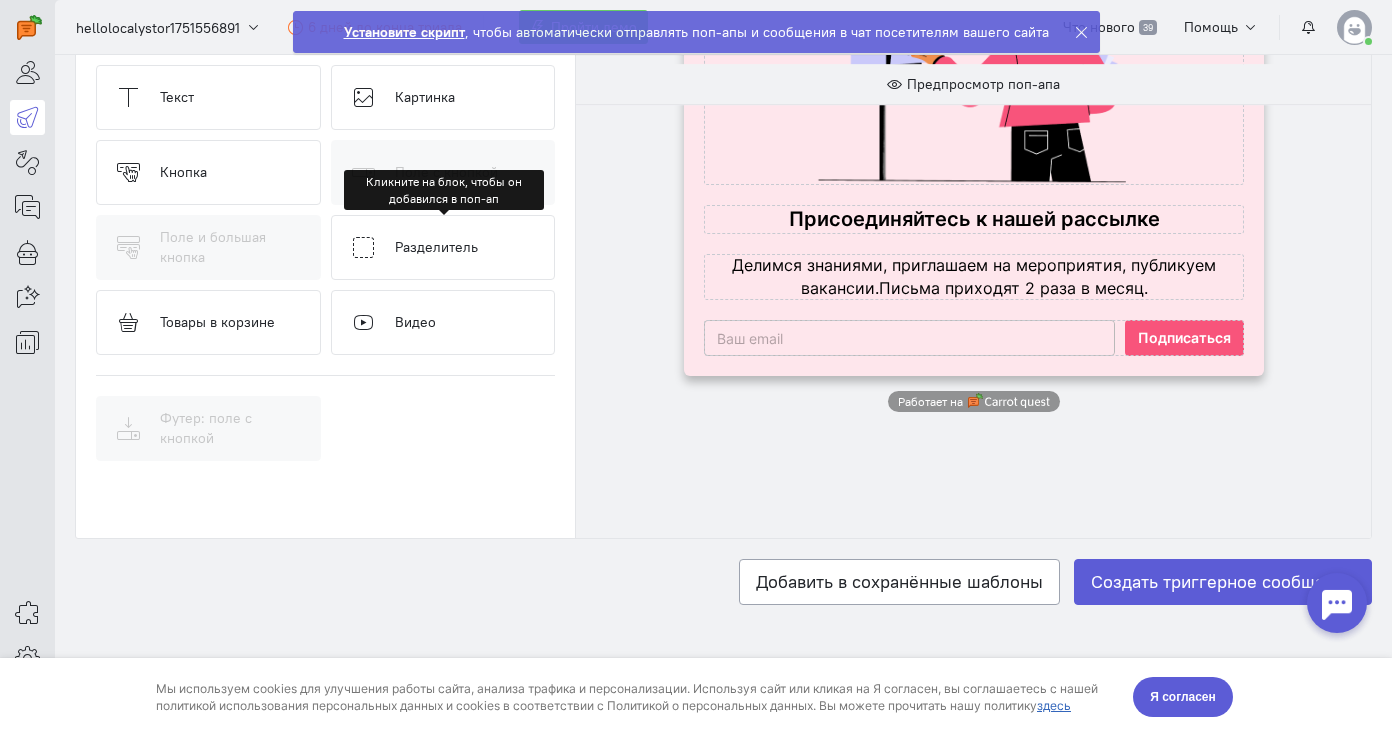 scroll, scrollTop: 512, scrollLeft: 0, axis: vertical 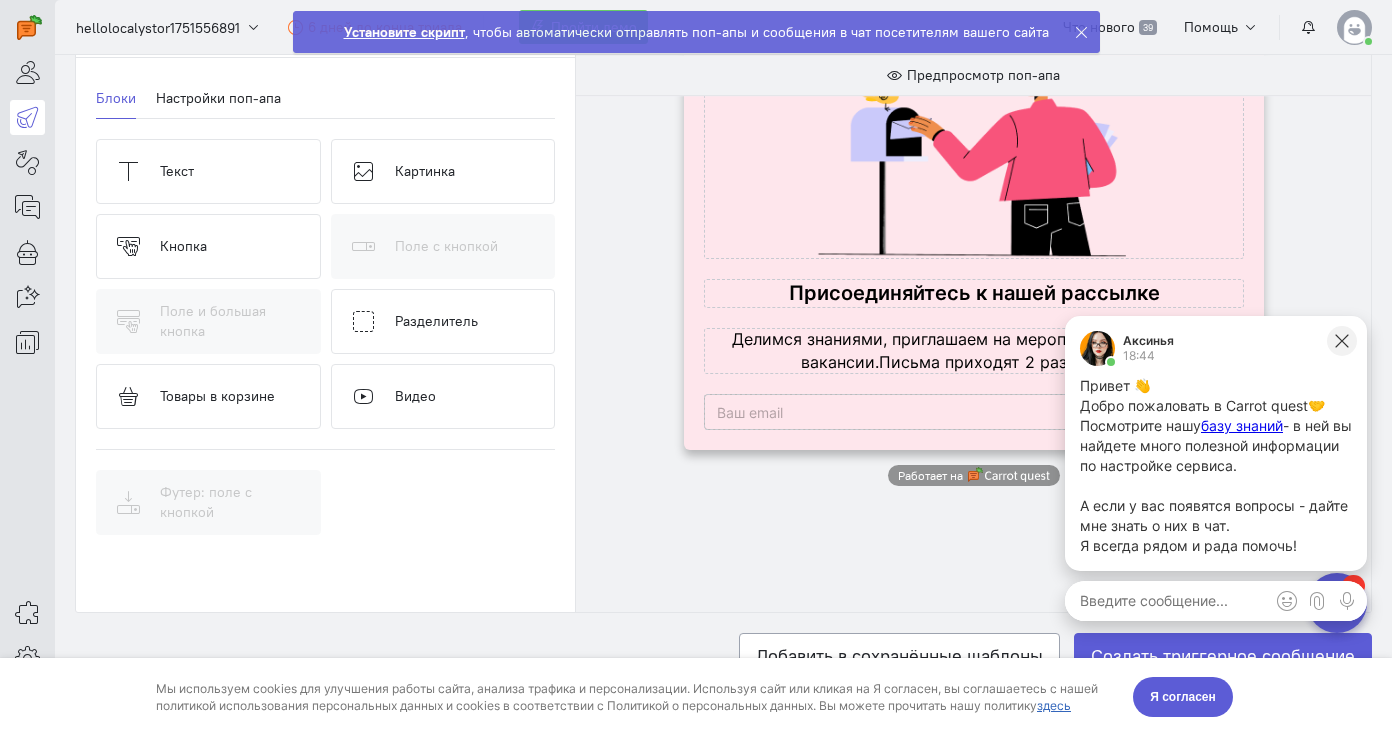 click at bounding box center (1342, 341) 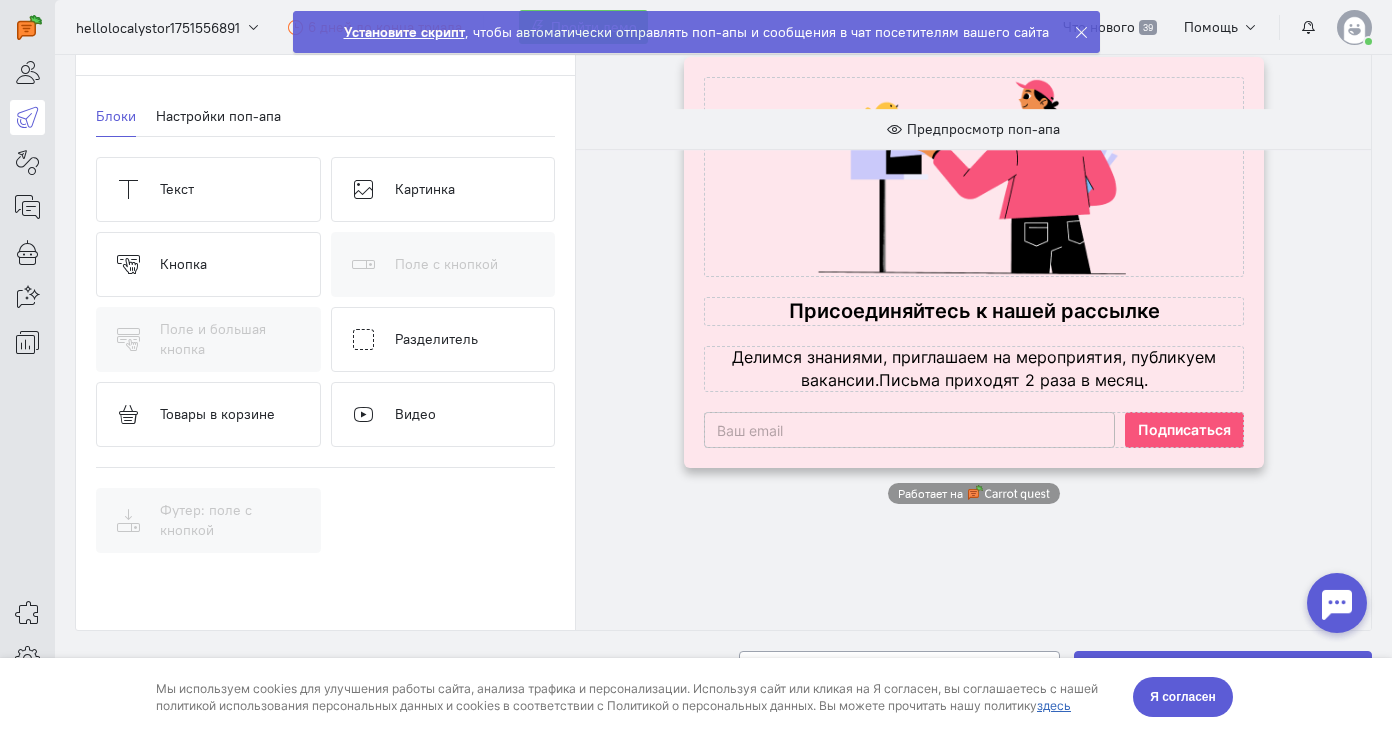 scroll, scrollTop: 465, scrollLeft: 0, axis: vertical 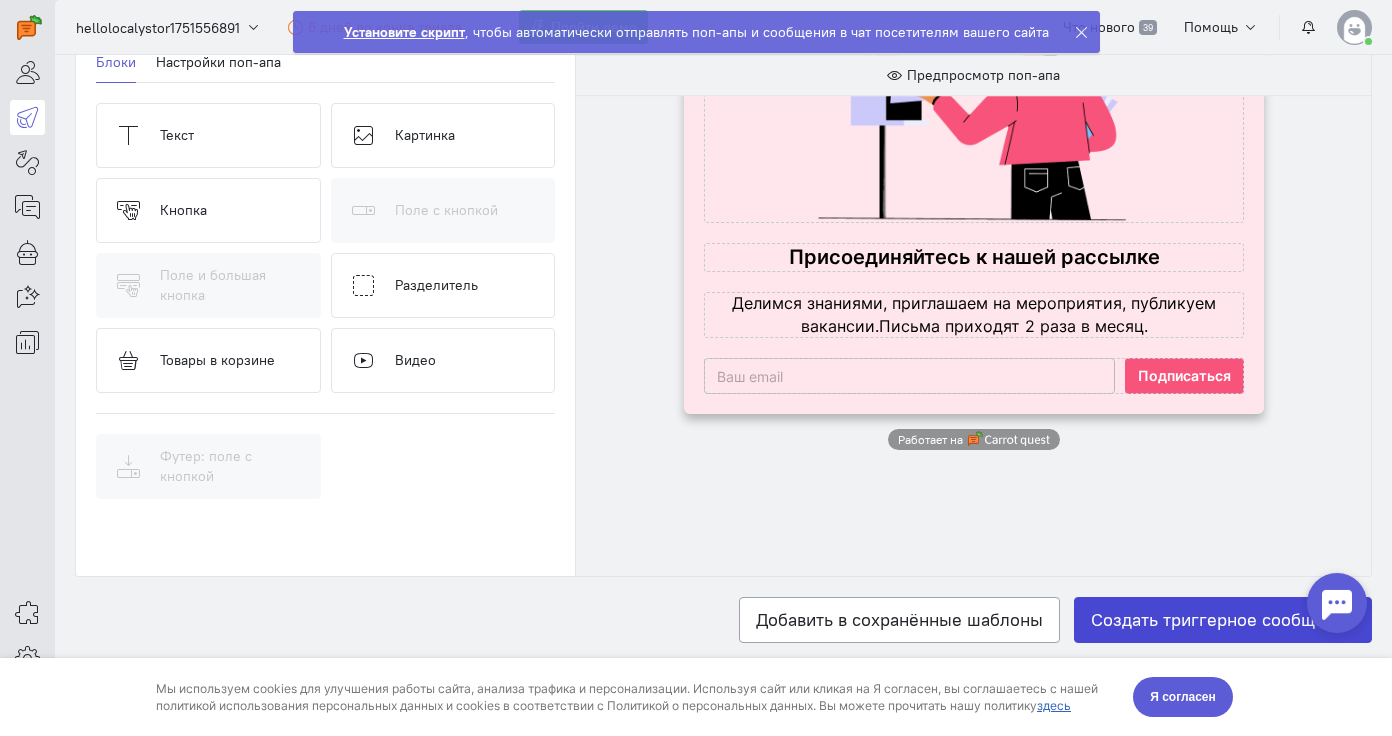 click on "Создать триггерное сообщение" at bounding box center [1223, 620] 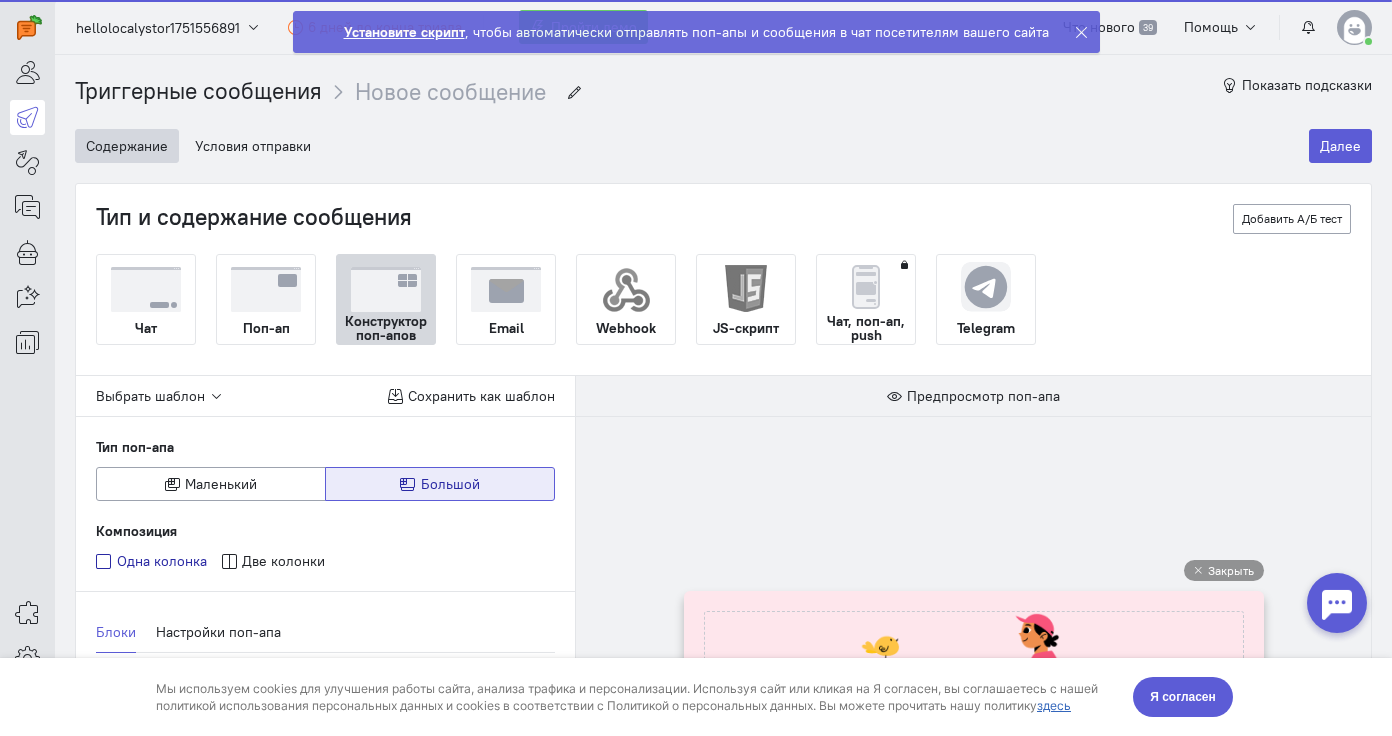 scroll, scrollTop: 0, scrollLeft: 0, axis: both 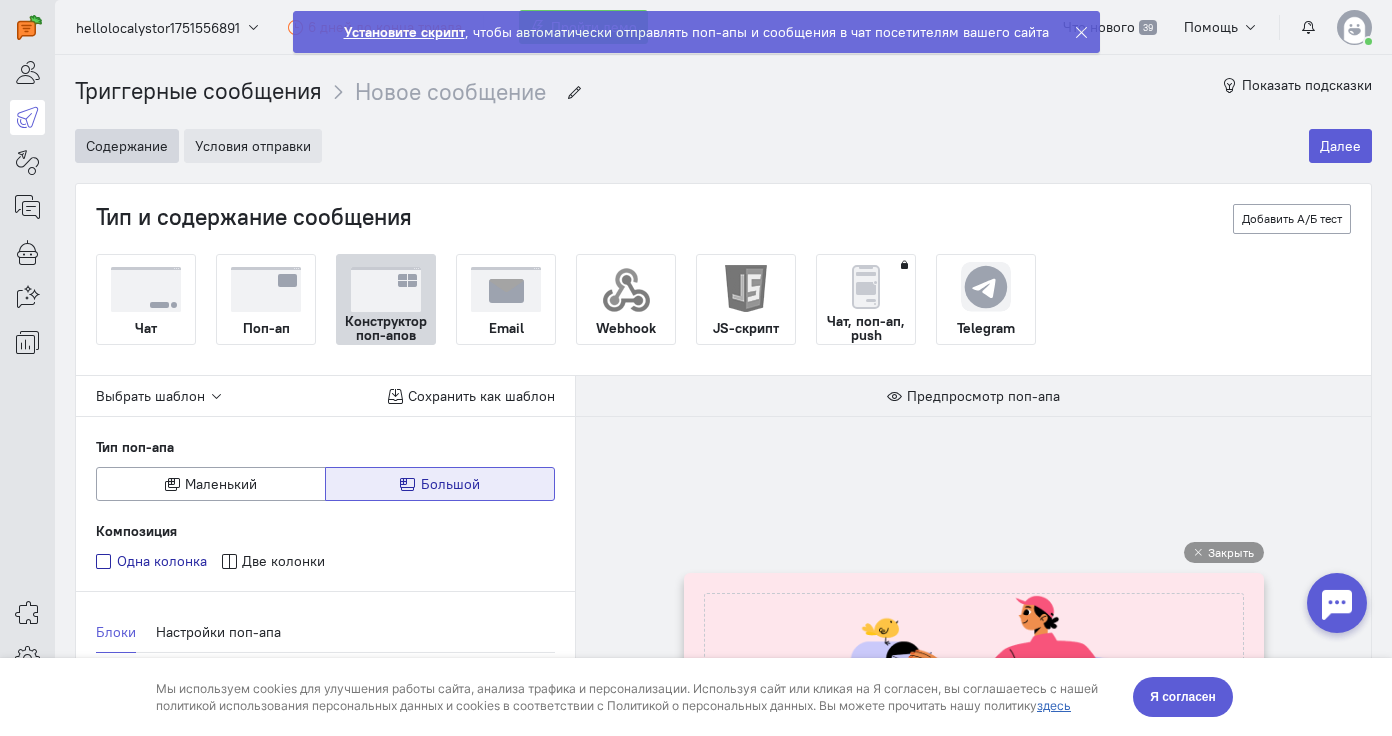 click on "Условия отправки" at bounding box center (253, 146) 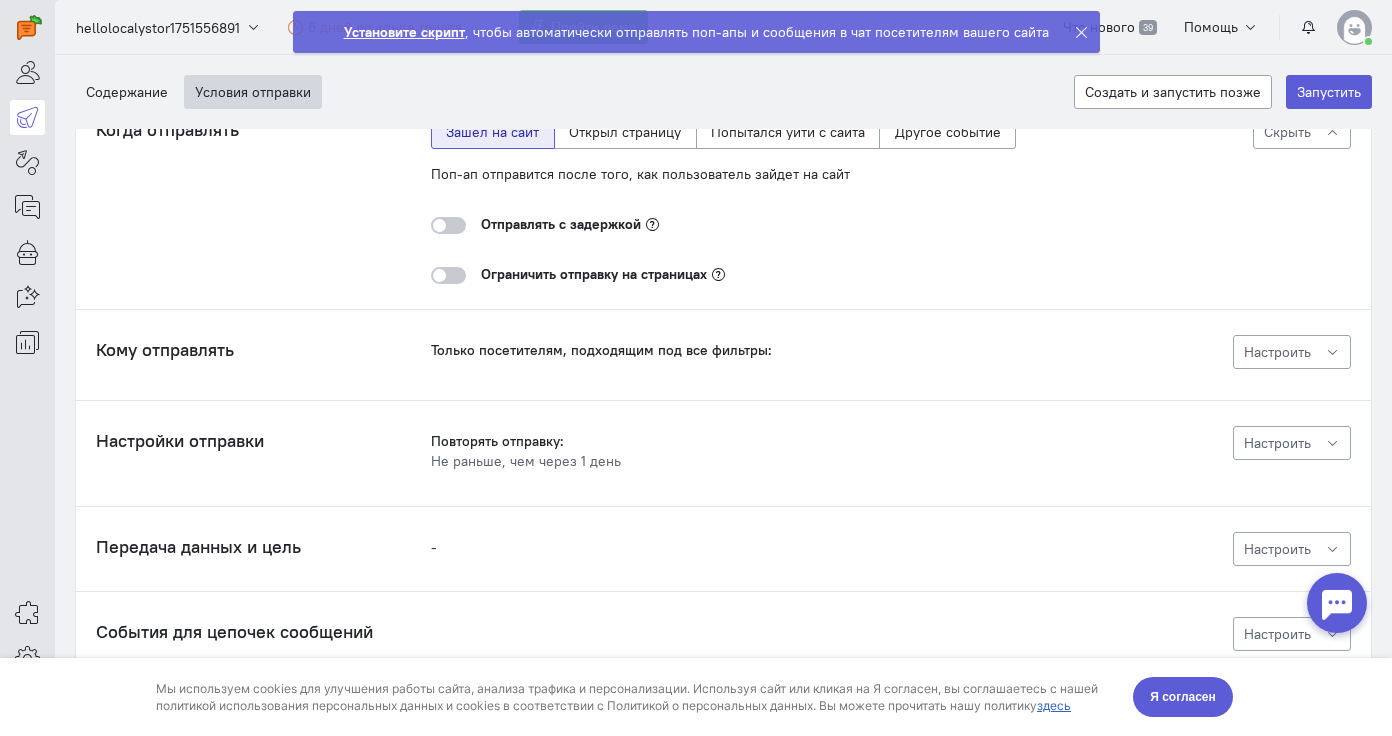 scroll, scrollTop: 0, scrollLeft: 0, axis: both 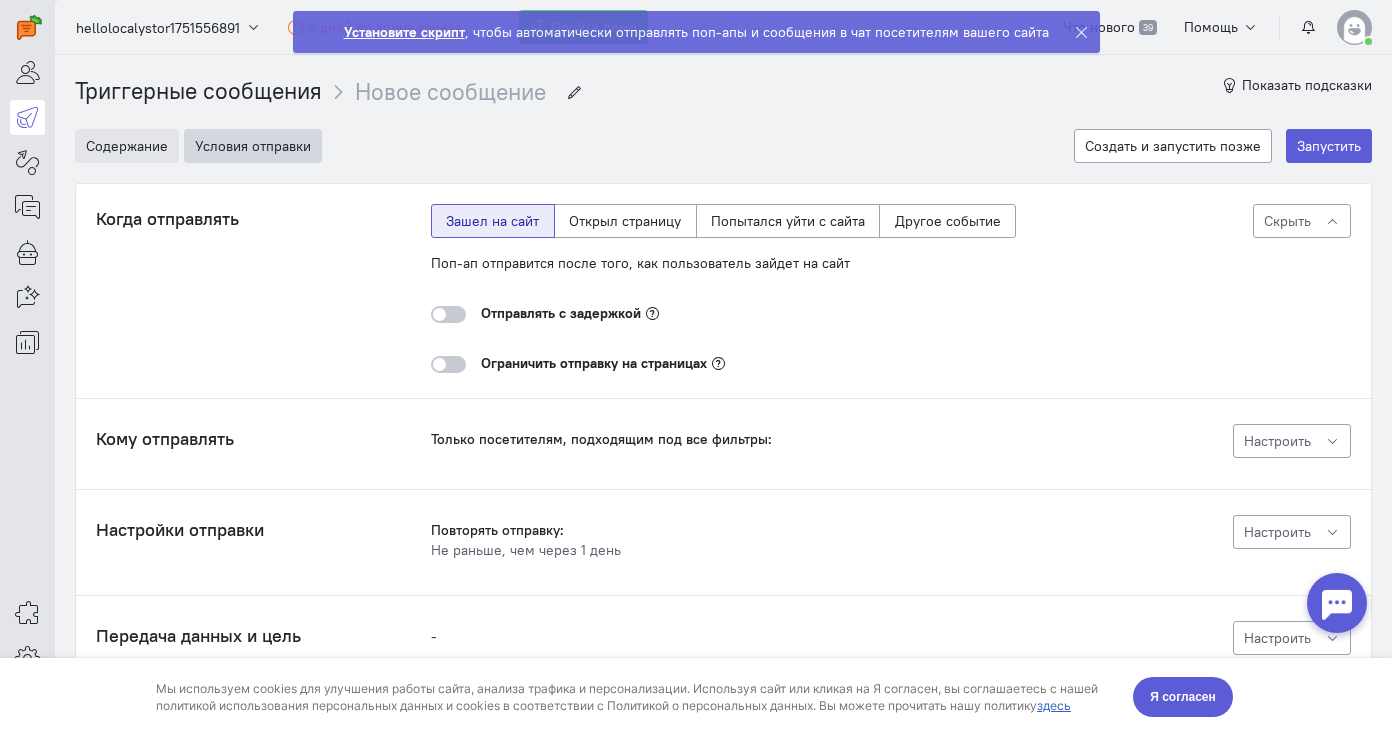 click on "Содержание" at bounding box center [127, 146] 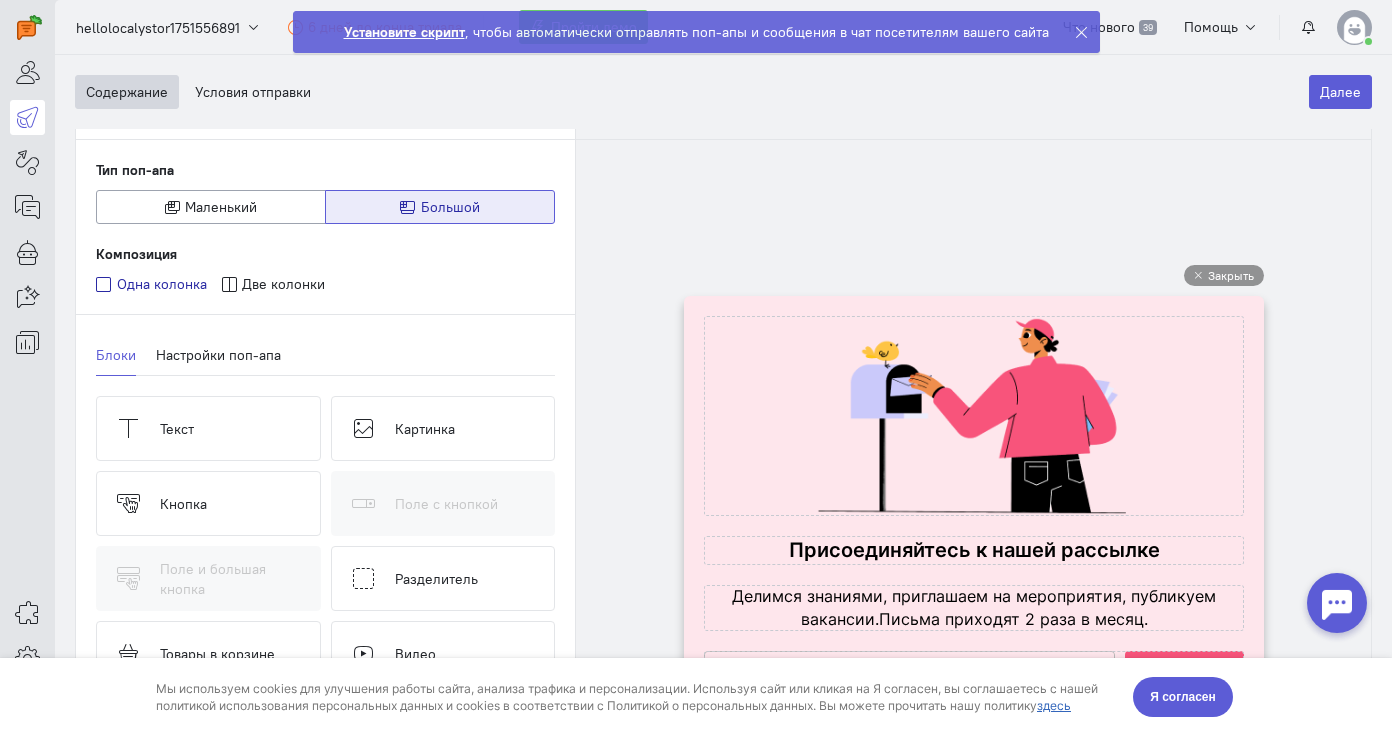 scroll, scrollTop: 331, scrollLeft: 0, axis: vertical 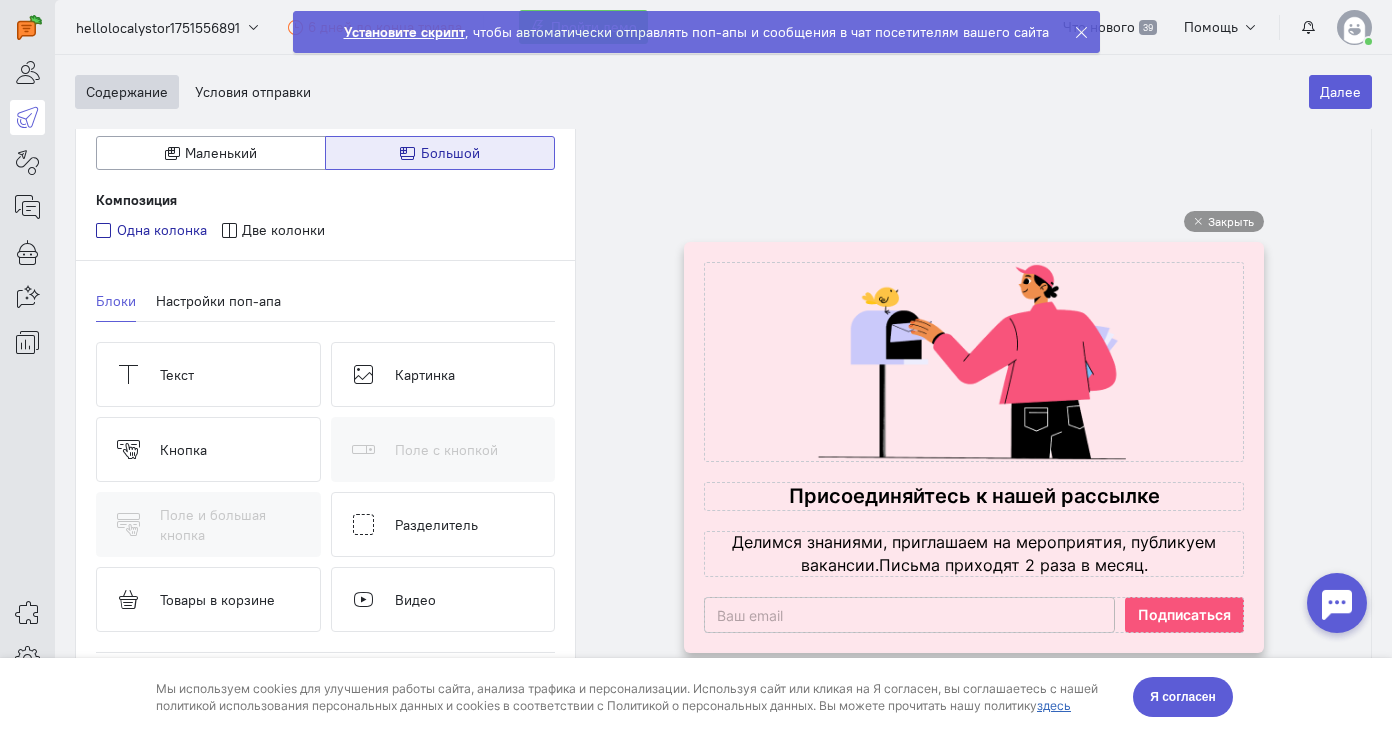click at bounding box center [1337, 603] 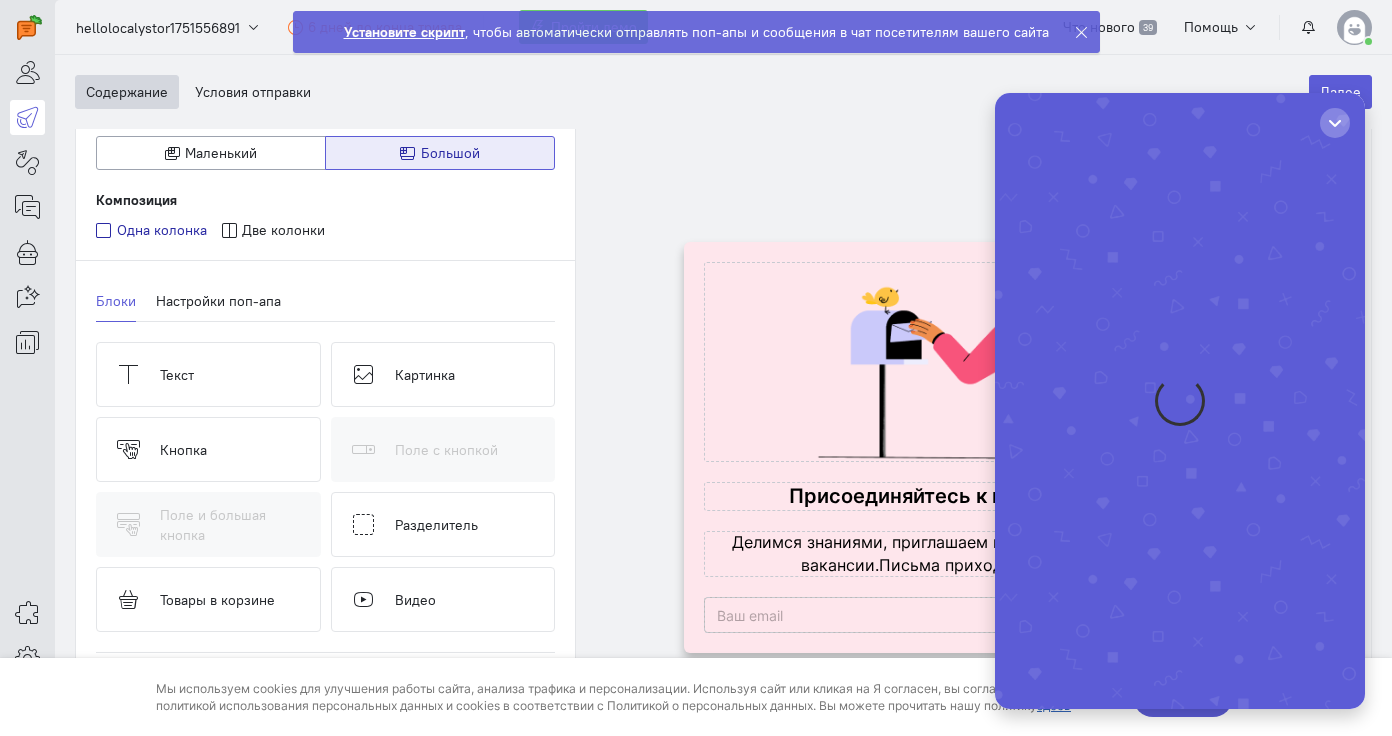 scroll, scrollTop: 0, scrollLeft: 0, axis: both 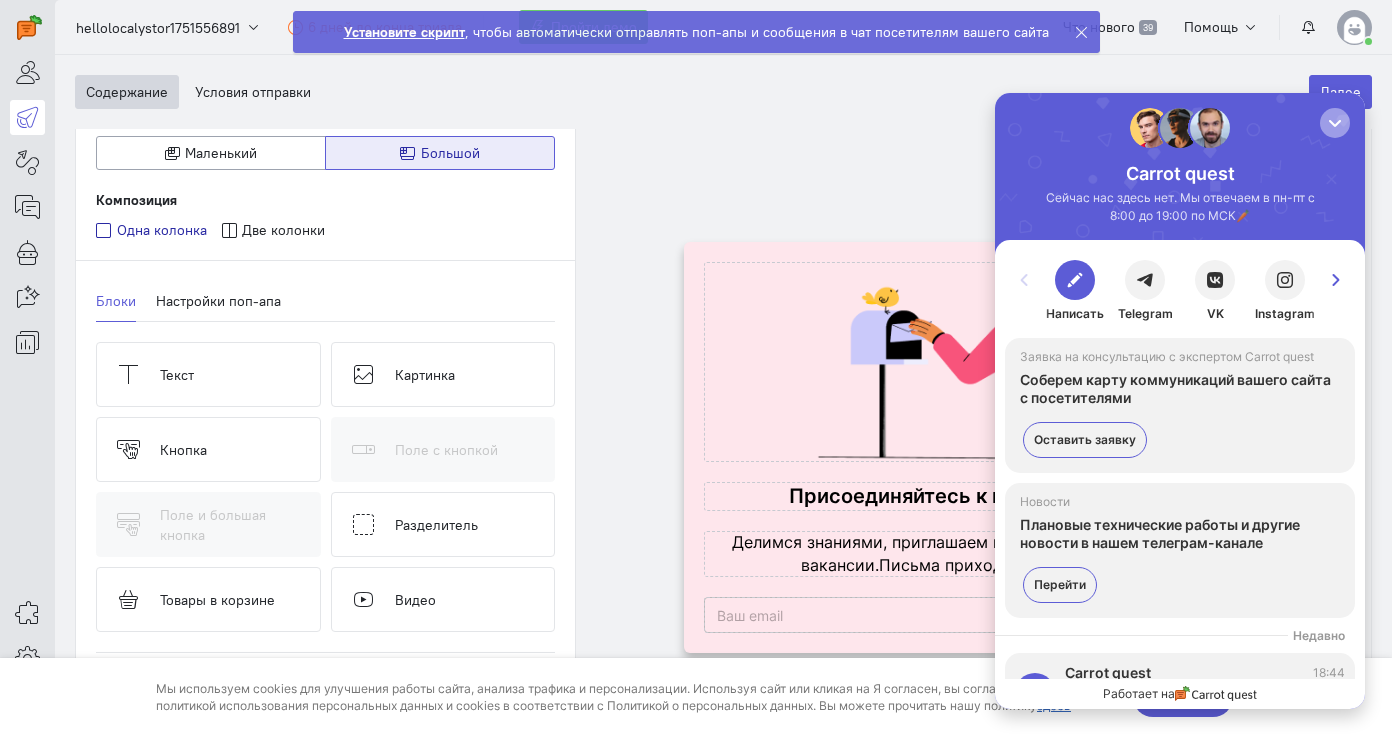click at bounding box center (1335, 123) 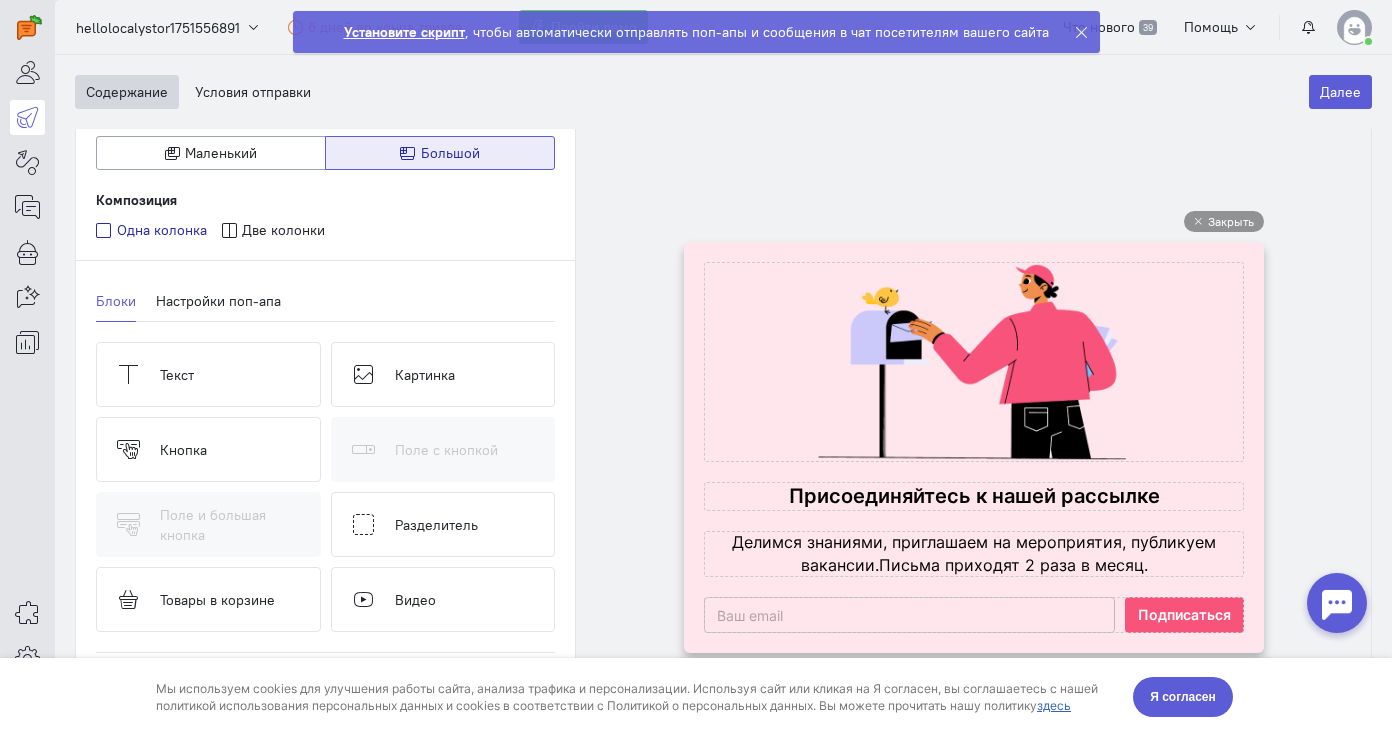 scroll, scrollTop: 0, scrollLeft: 0, axis: both 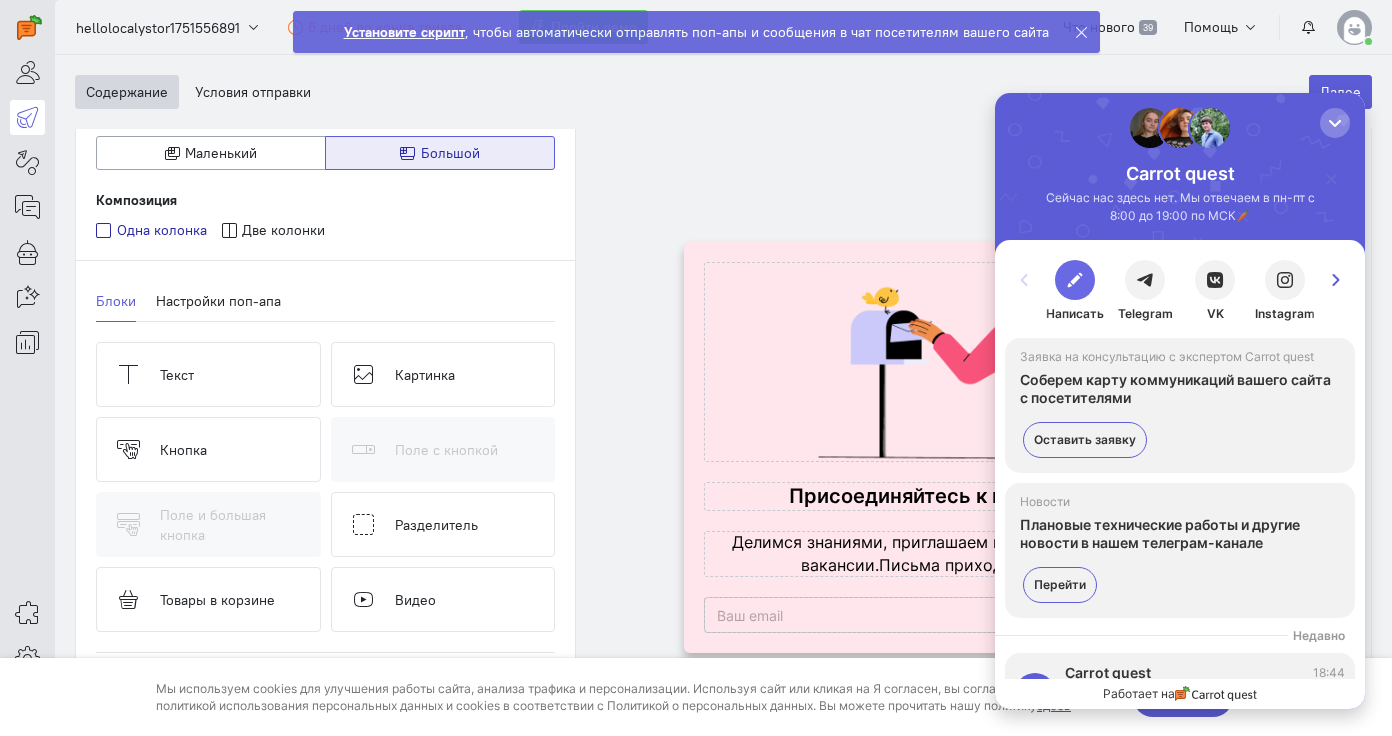 click at bounding box center (1075, 280) 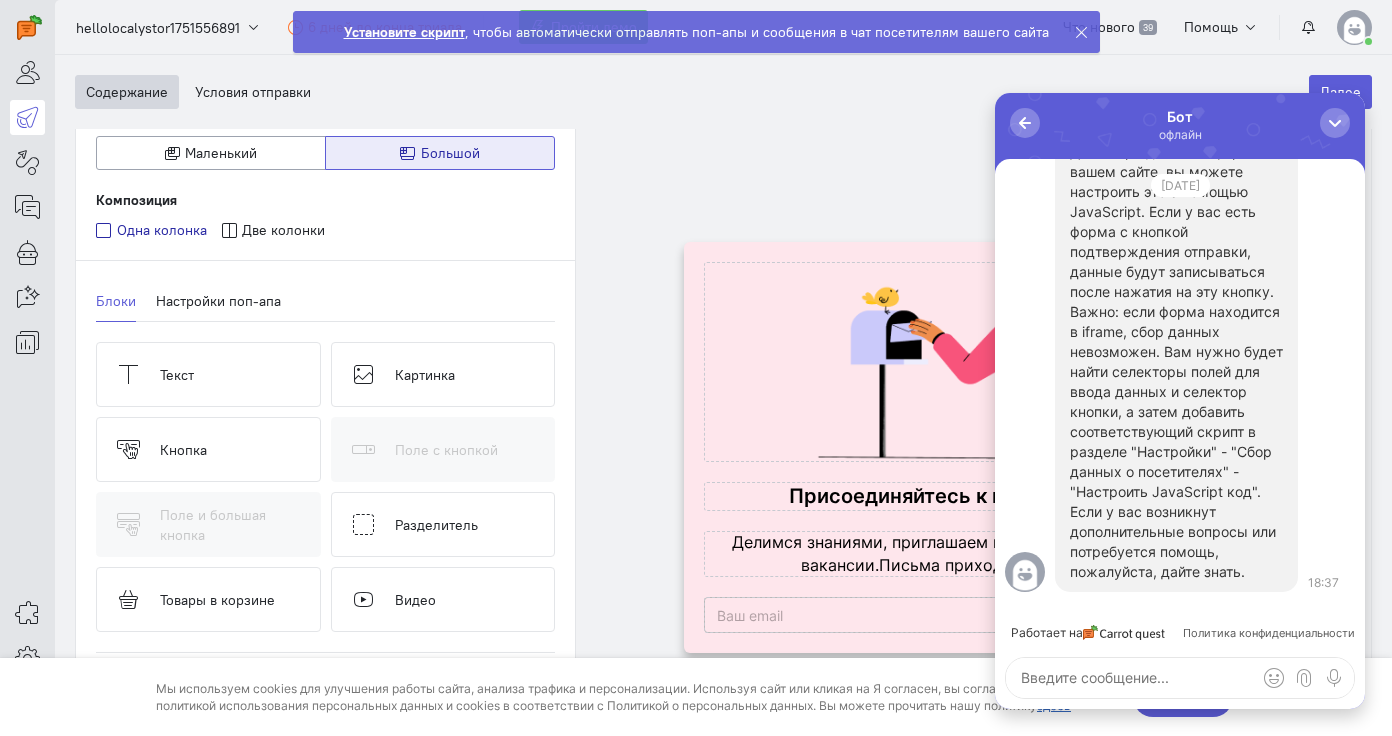 scroll, scrollTop: 0, scrollLeft: 0, axis: both 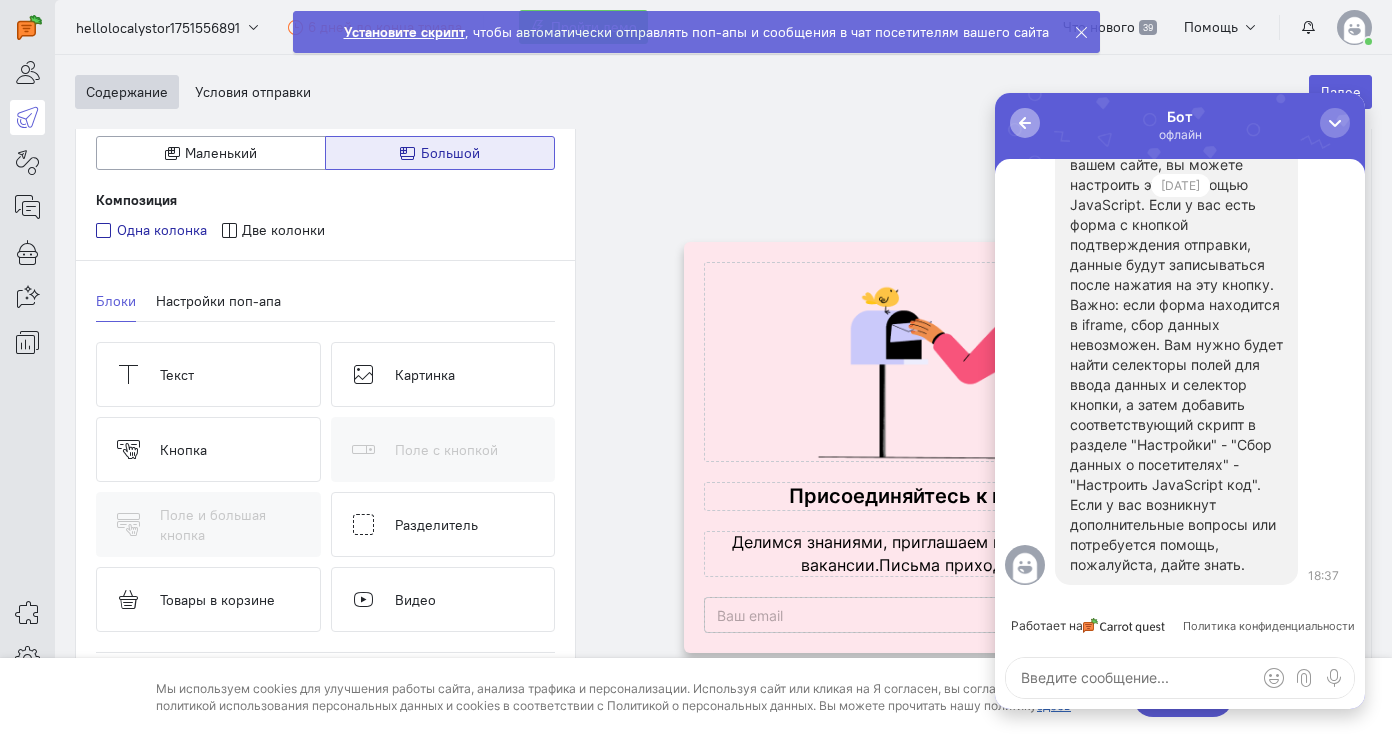 click at bounding box center [1025, 123] 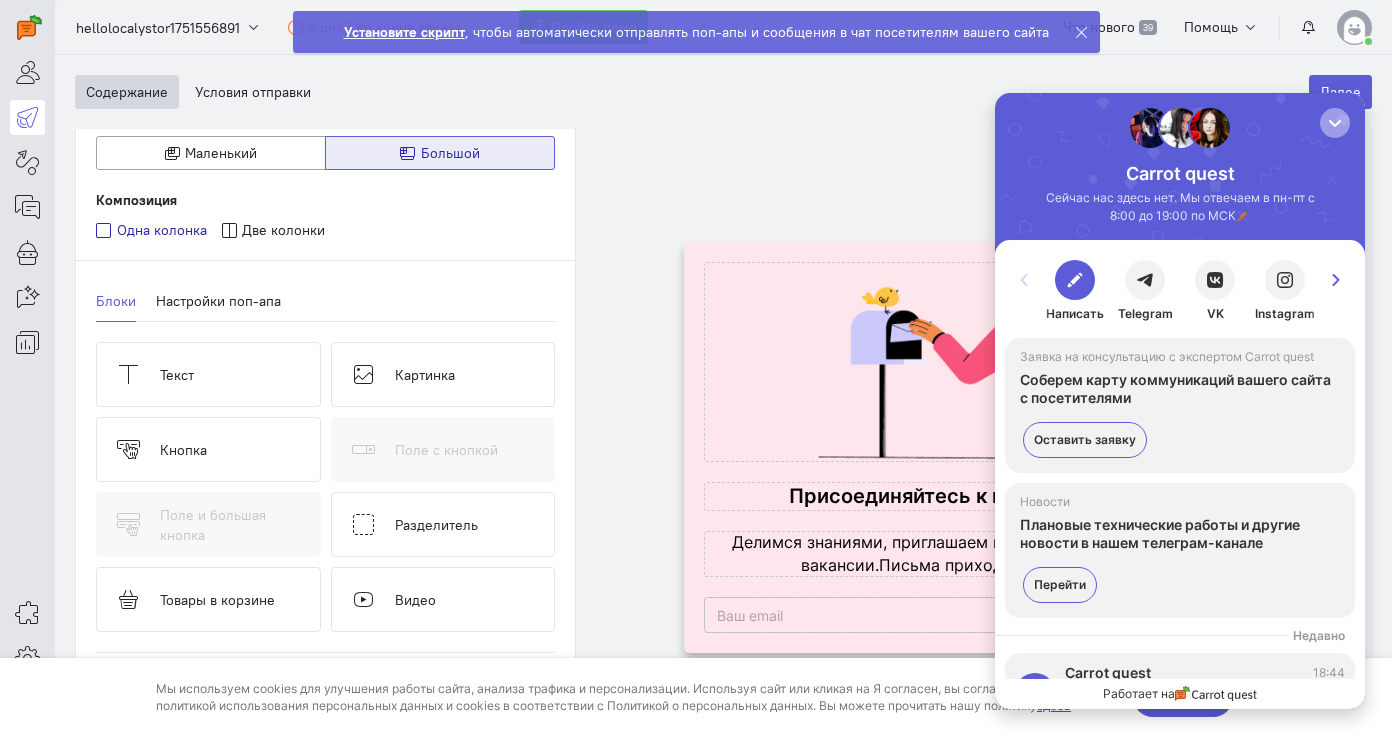 click at bounding box center [1335, 123] 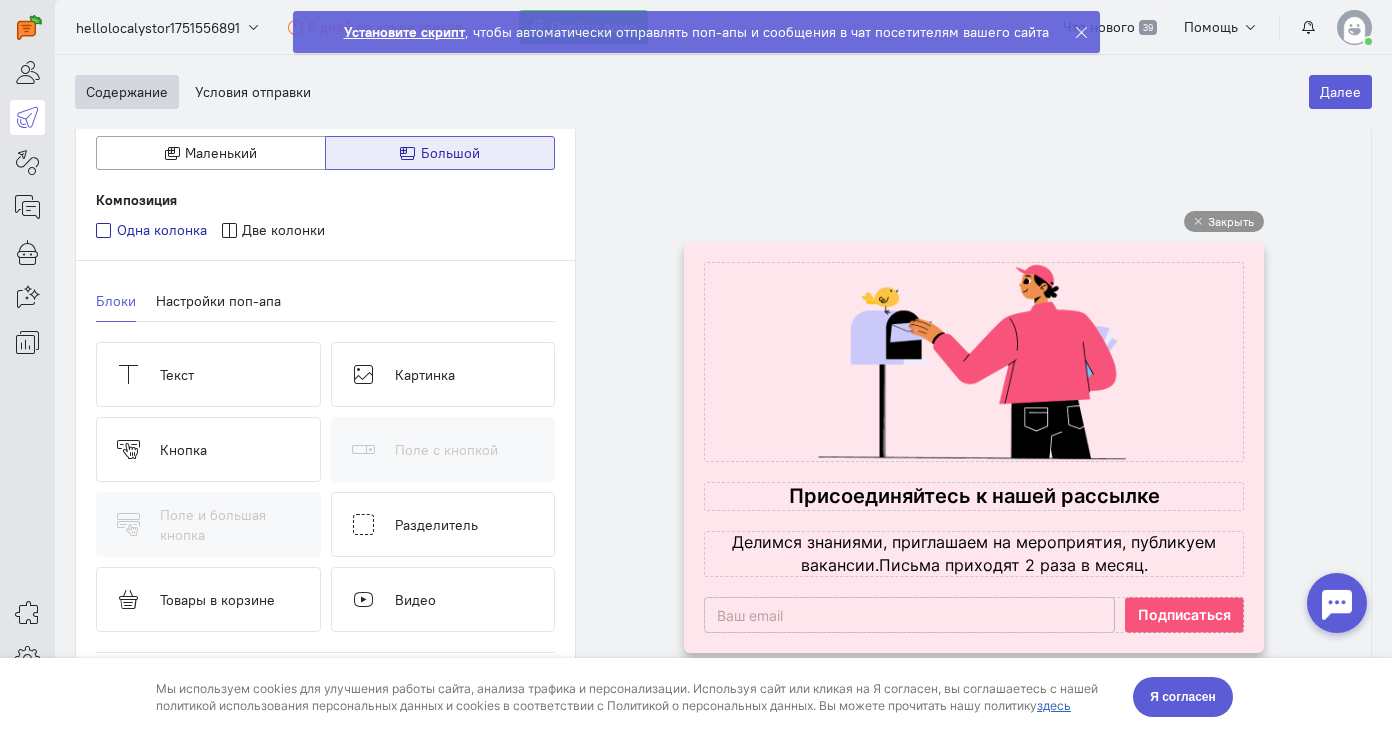 scroll, scrollTop: 0, scrollLeft: 0, axis: both 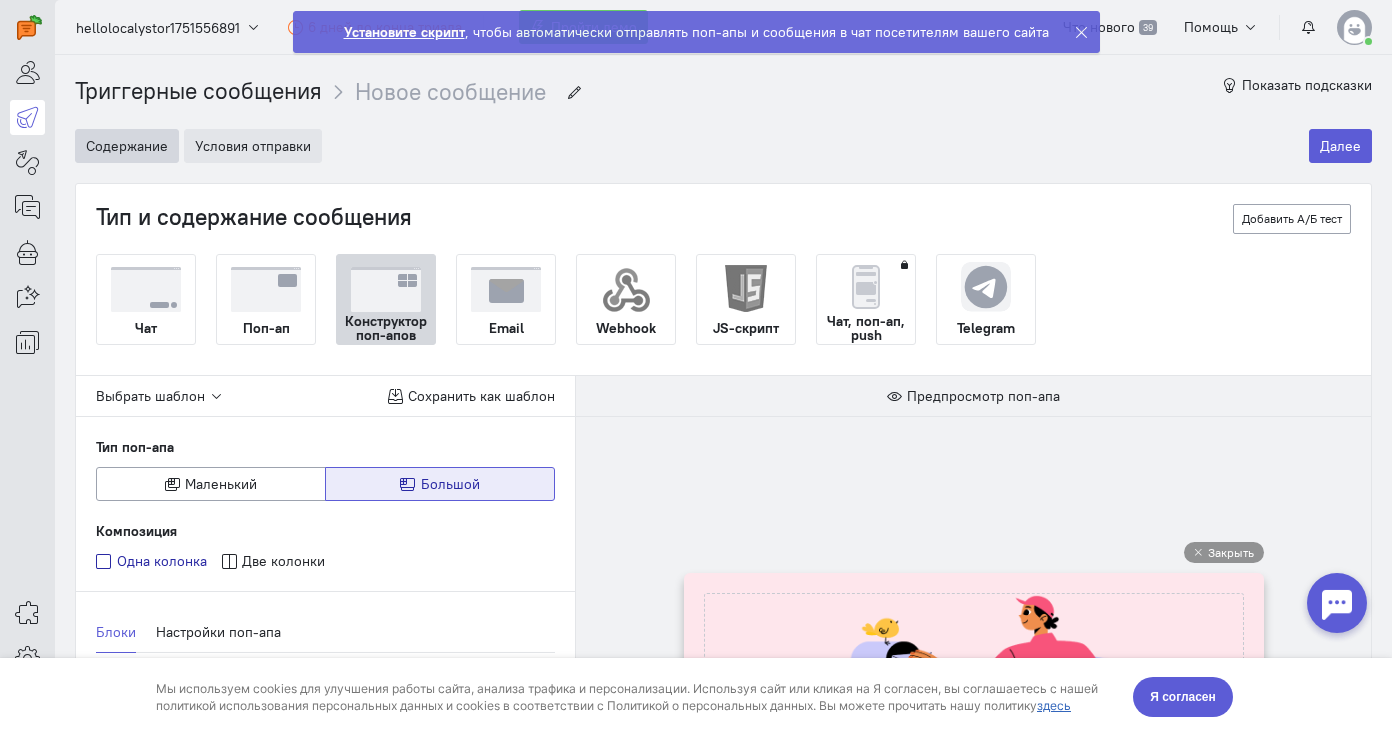 click on "Условия отправки" at bounding box center (253, 146) 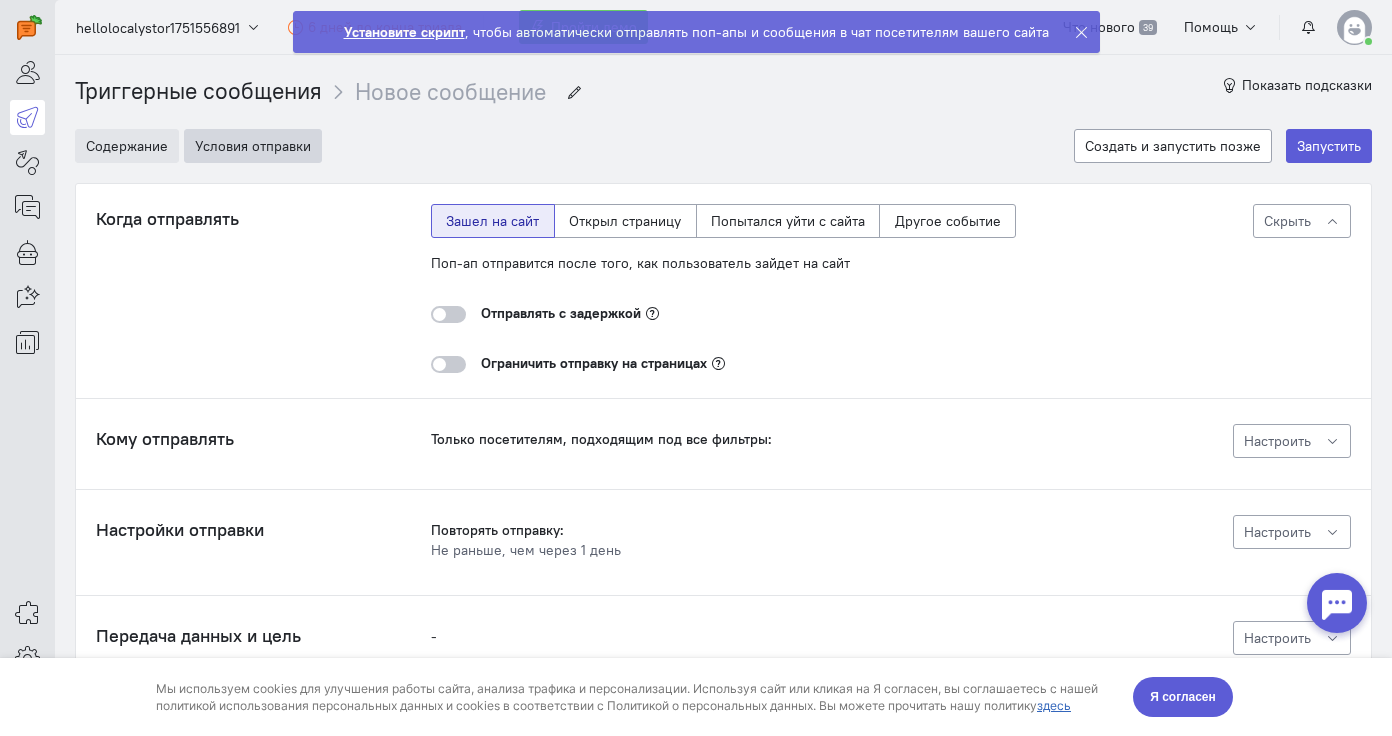 click on "Содержание" at bounding box center (127, 146) 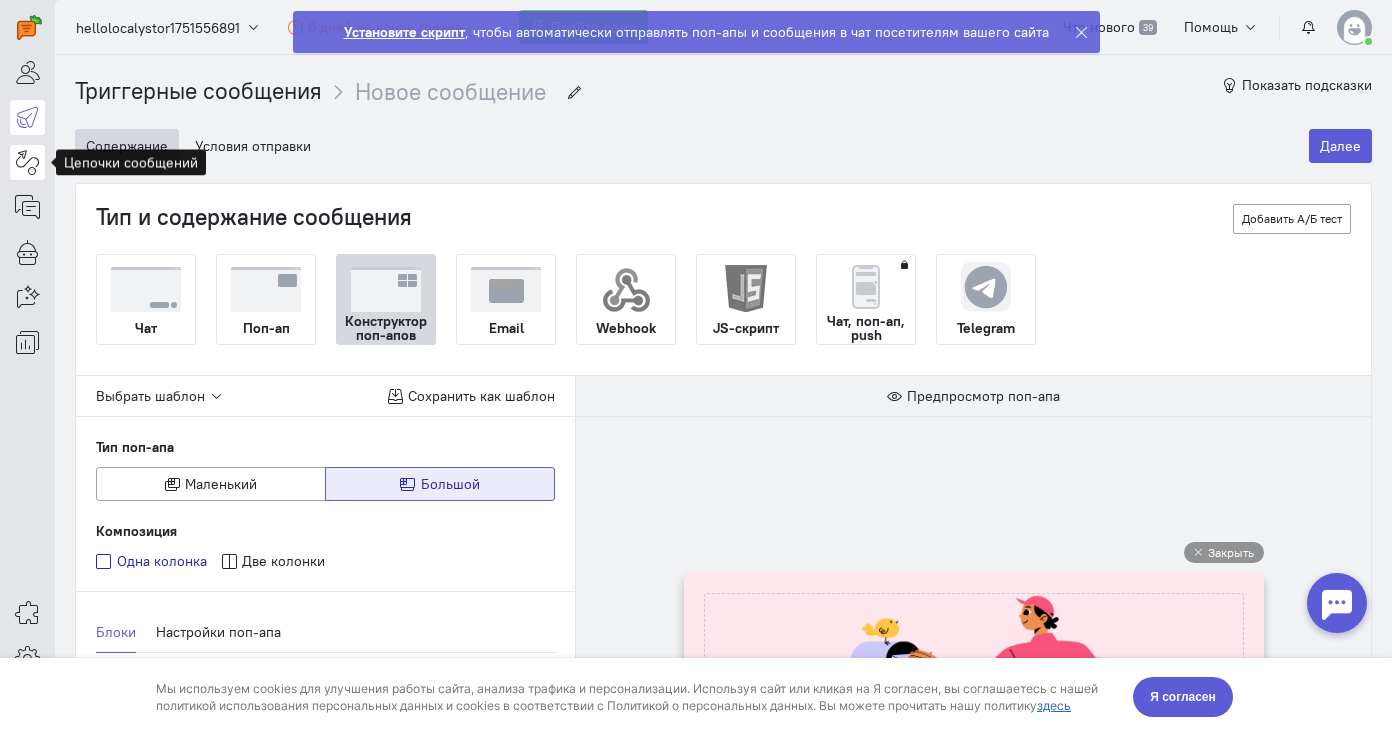 click at bounding box center [27, 162] 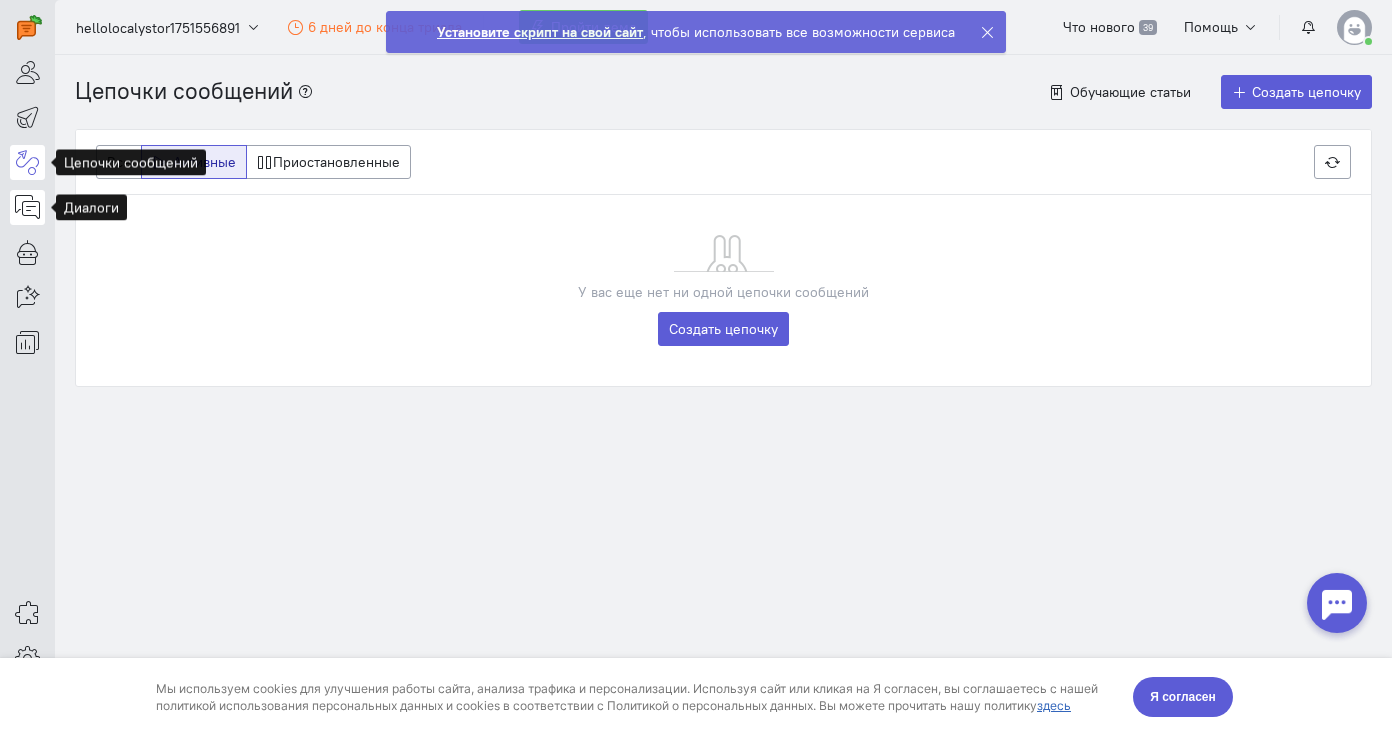 click at bounding box center [27, 207] 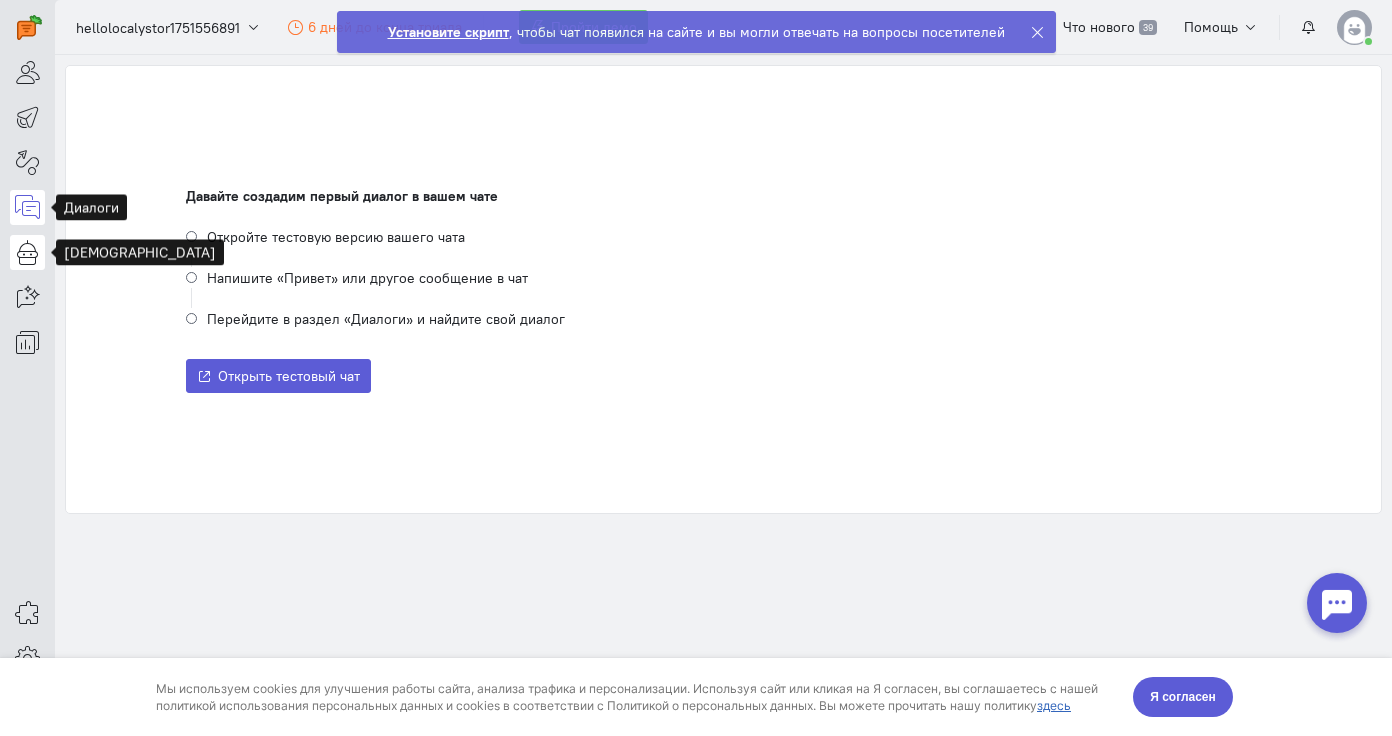 click at bounding box center [27, 252] 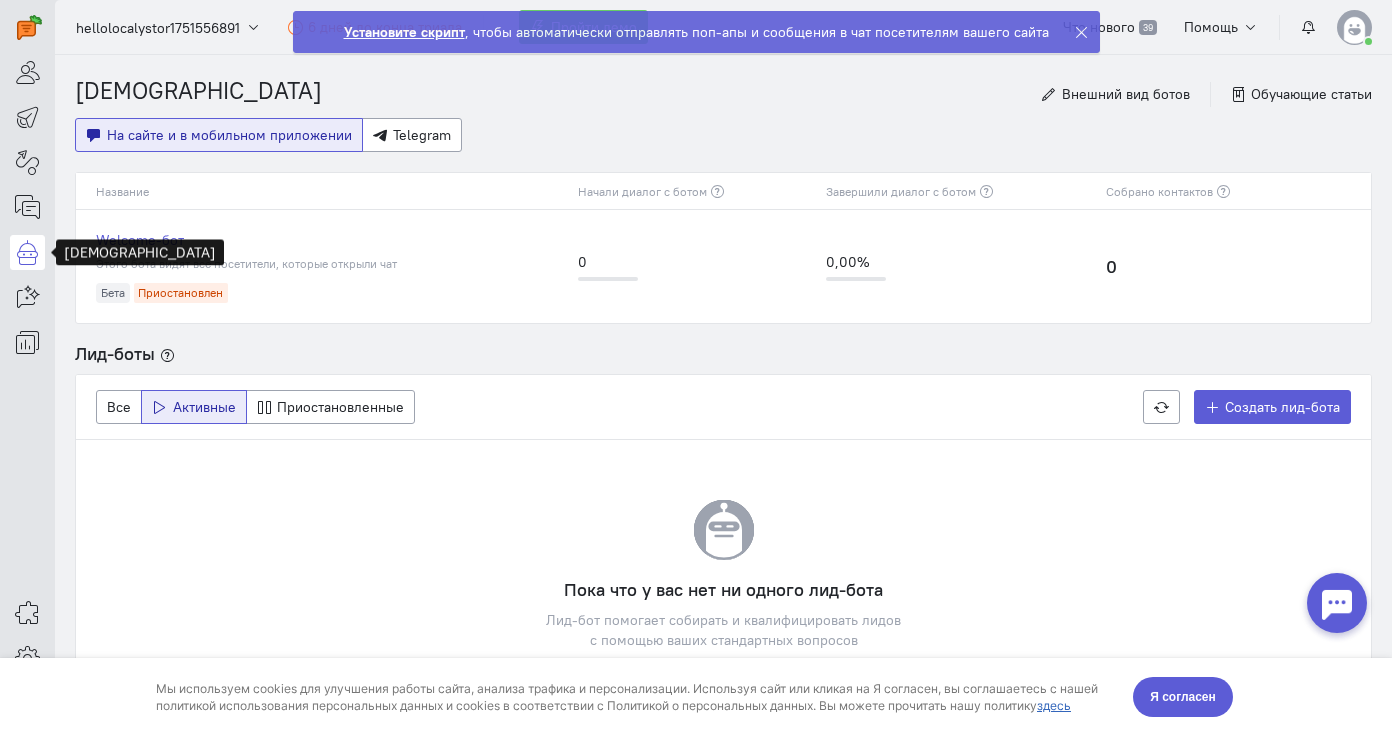 scroll, scrollTop: 34, scrollLeft: 0, axis: vertical 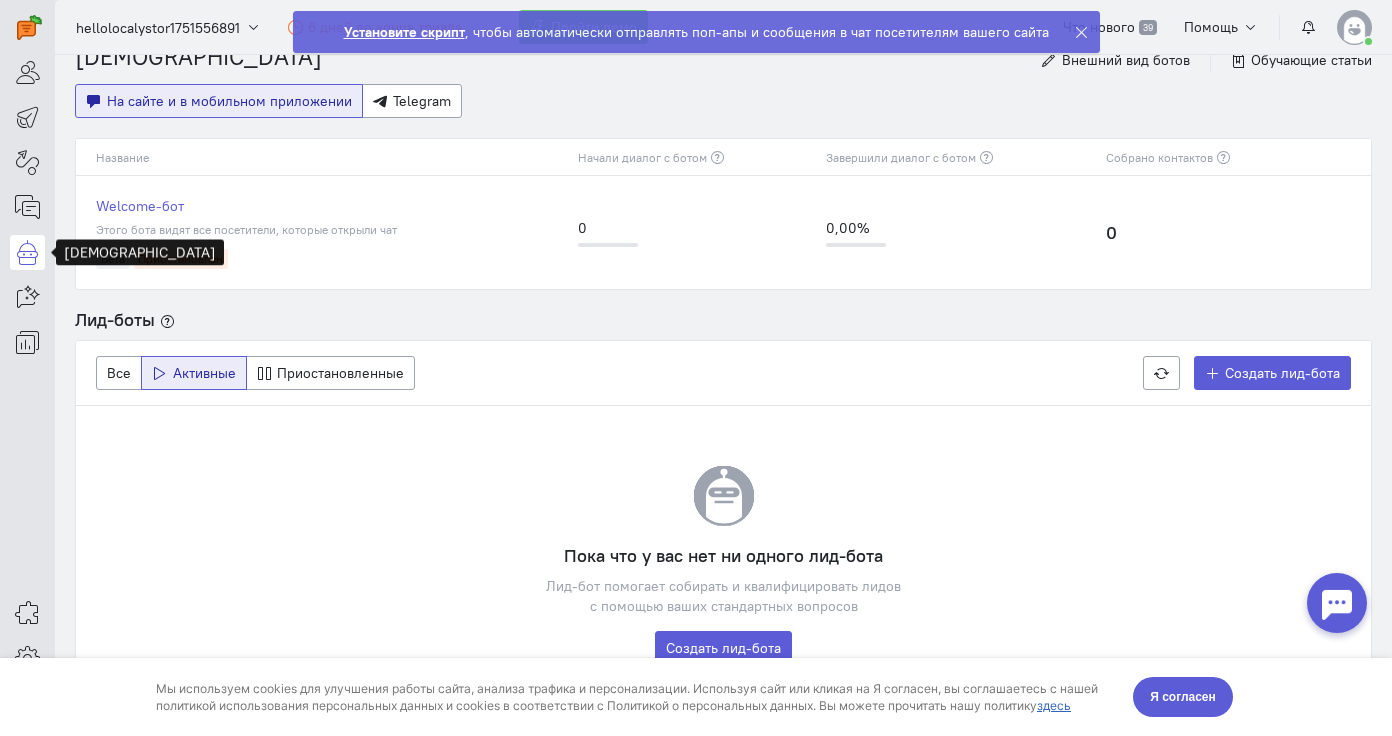 click on "[DEMOGRAPHIC_DATA]
Внешний вид ботов
Обучающие статьи
На сайте и в мобильном приложении
Telegram
Название
Начали диалог с ботом
Завершили диалог с ботом
Собрано контактов
Welcome-бот
Этого бота видят все посетители, которые открыли чат
Бета
Приостановлен
0
0,00%
0
0
Лид-боты
Все
Активные
Приостановленные
Создать лид-бота
Пока что у вас нет ни одного лид-бота
Создать лид-бота" at bounding box center [723, 413] 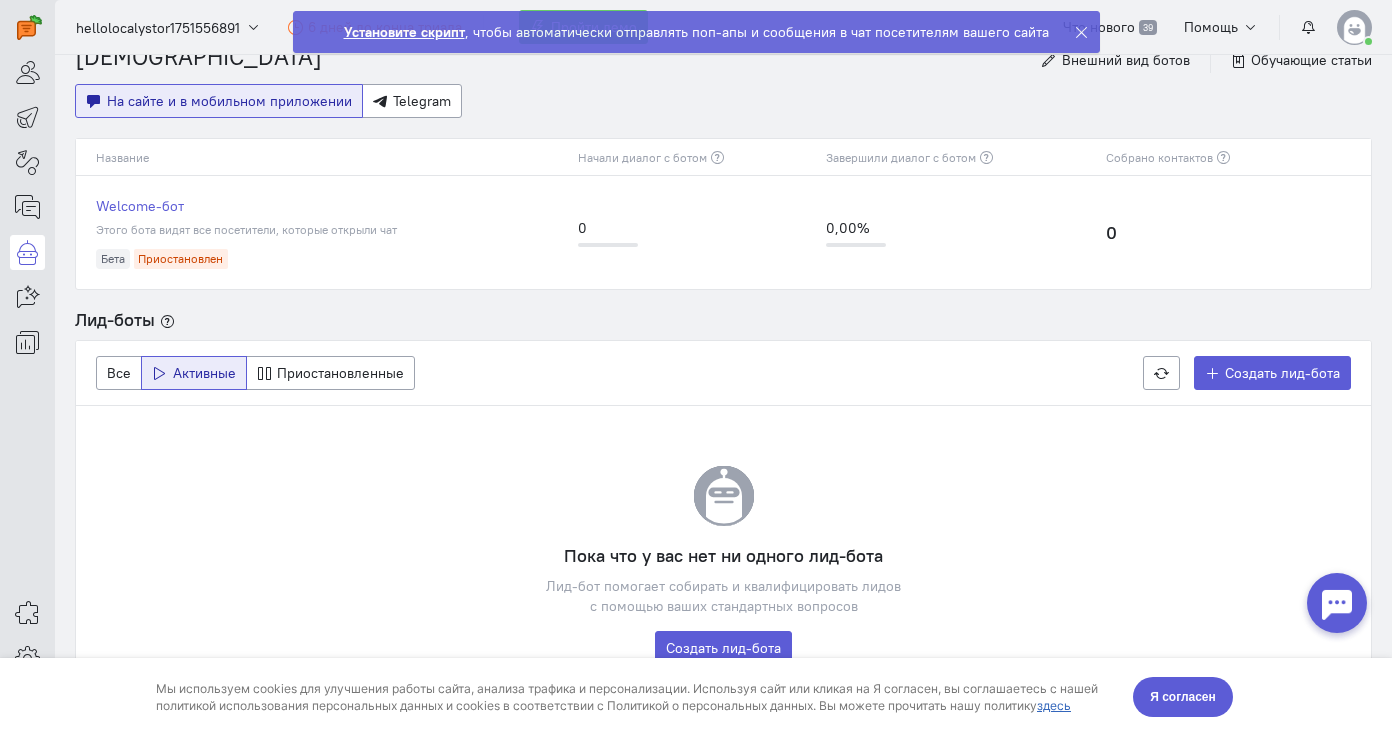 click on "[DEMOGRAPHIC_DATA]
Внешний вид ботов
Обучающие статьи
На сайте и в мобильном приложении
Telegram
Название
Начали диалог с ботом
Завершили диалог с ботом
Собрано контактов
Welcome-бот
Этого бота видят все посетители, которые открыли чат
Бета
Приостановлен
0
0,00%
0
0
Лид-боты
Все
Активные
Приостановленные
Создать лид-бота
Пока что у вас нет ни одного лид-бота
Создать лид-бота" at bounding box center [723, 413] 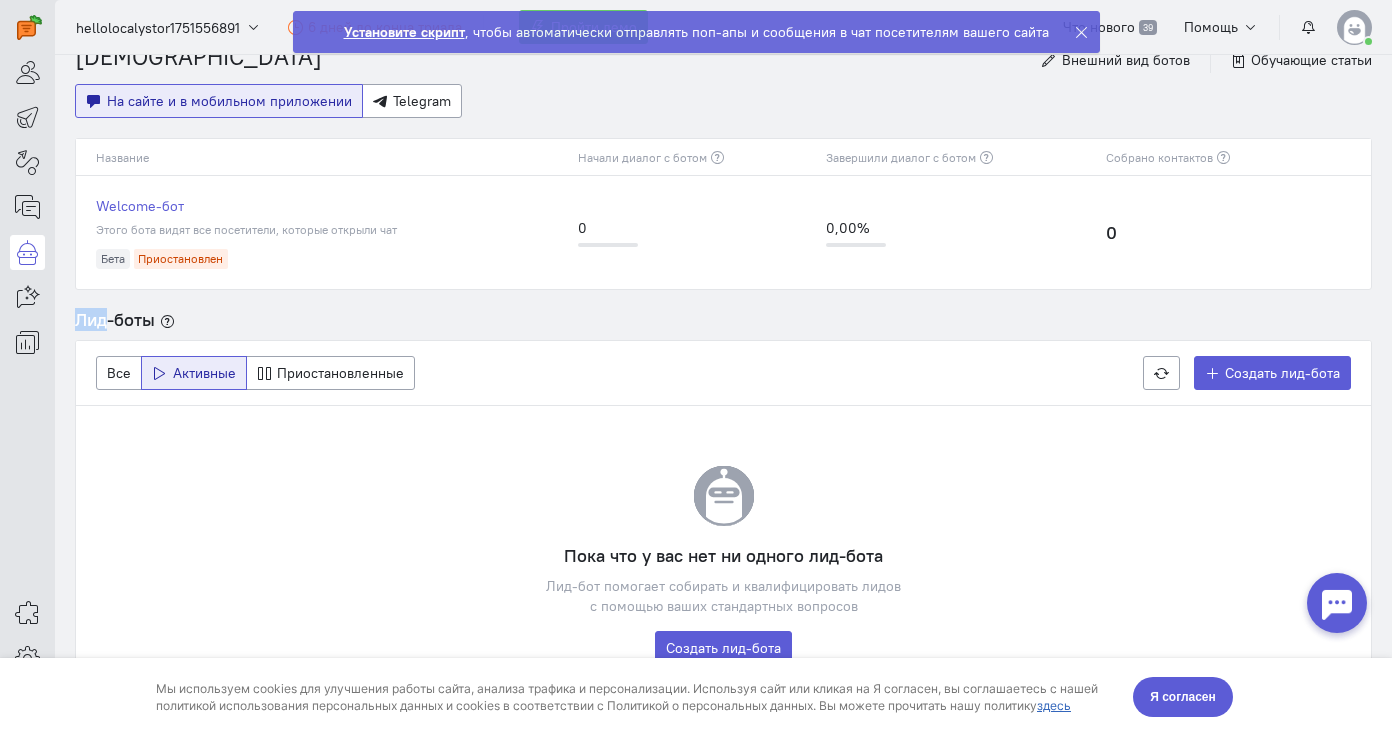 click on "Пока что у вас нет ни одного лид-бота
Лид-бот помогает собирать и квалифицировать лидов с помощью ваших стандартных вопросов
Создать лид-бота" at bounding box center [723, 565] 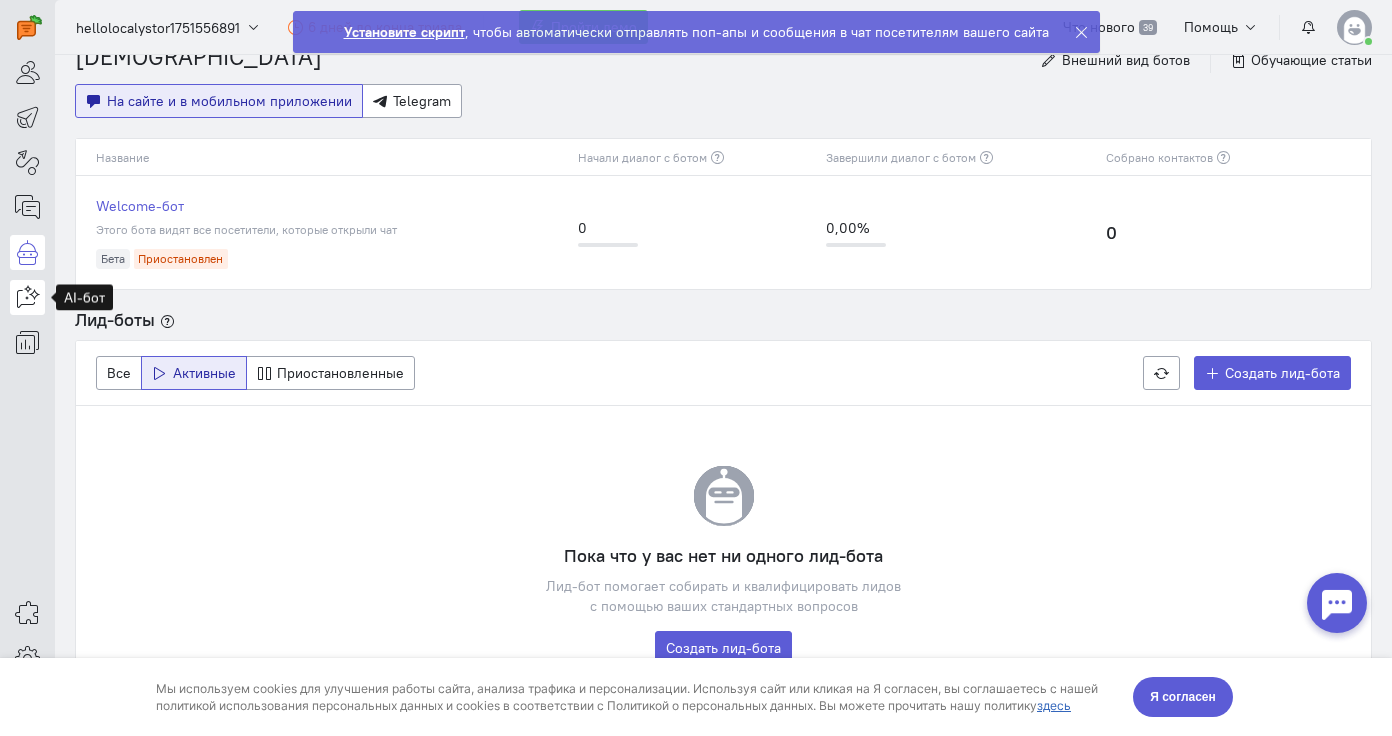 click at bounding box center [27, 297] 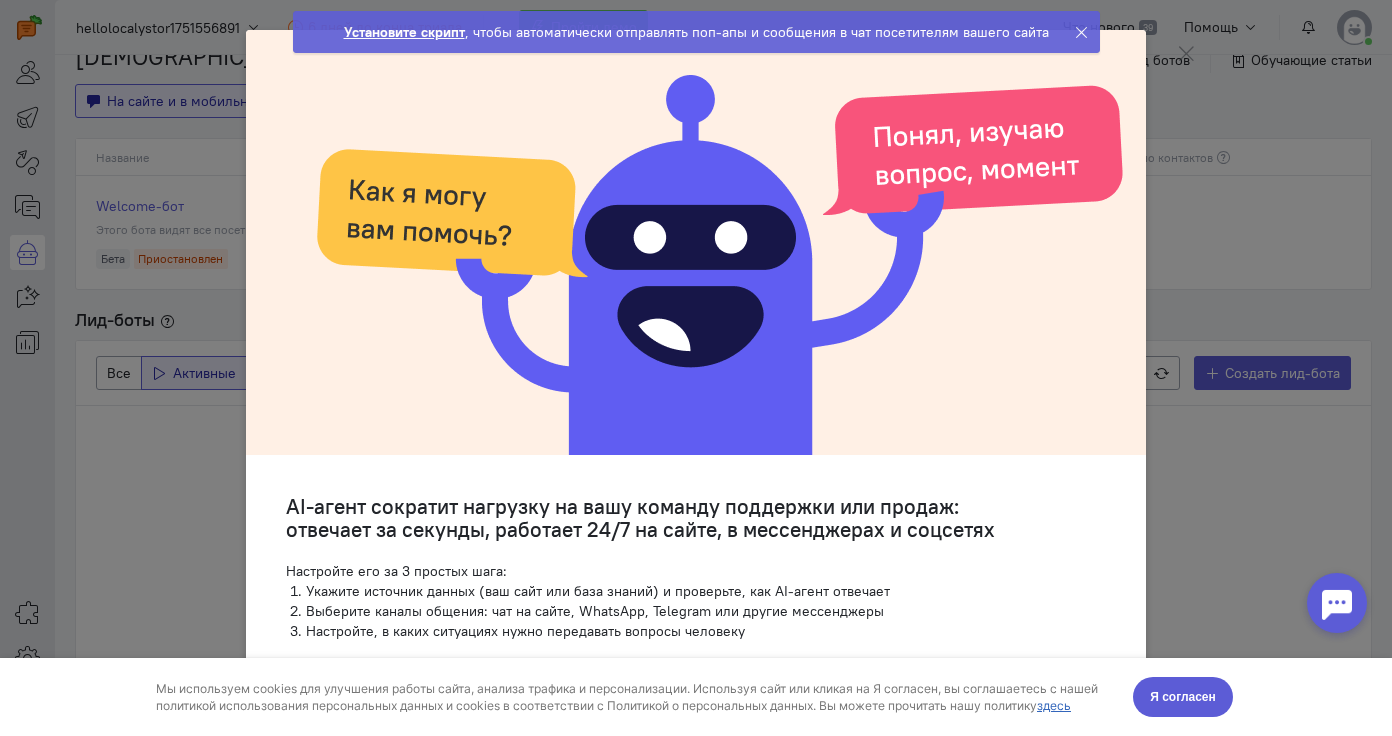 click 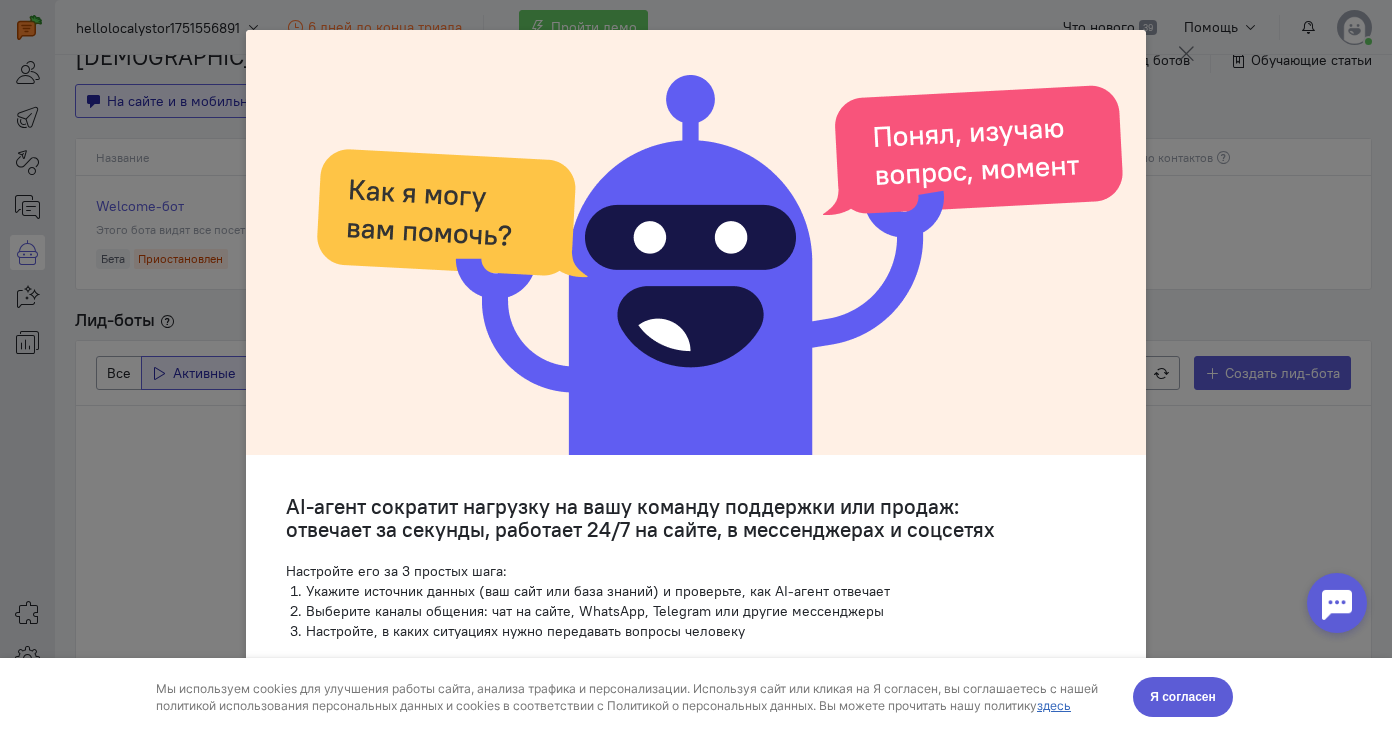 click 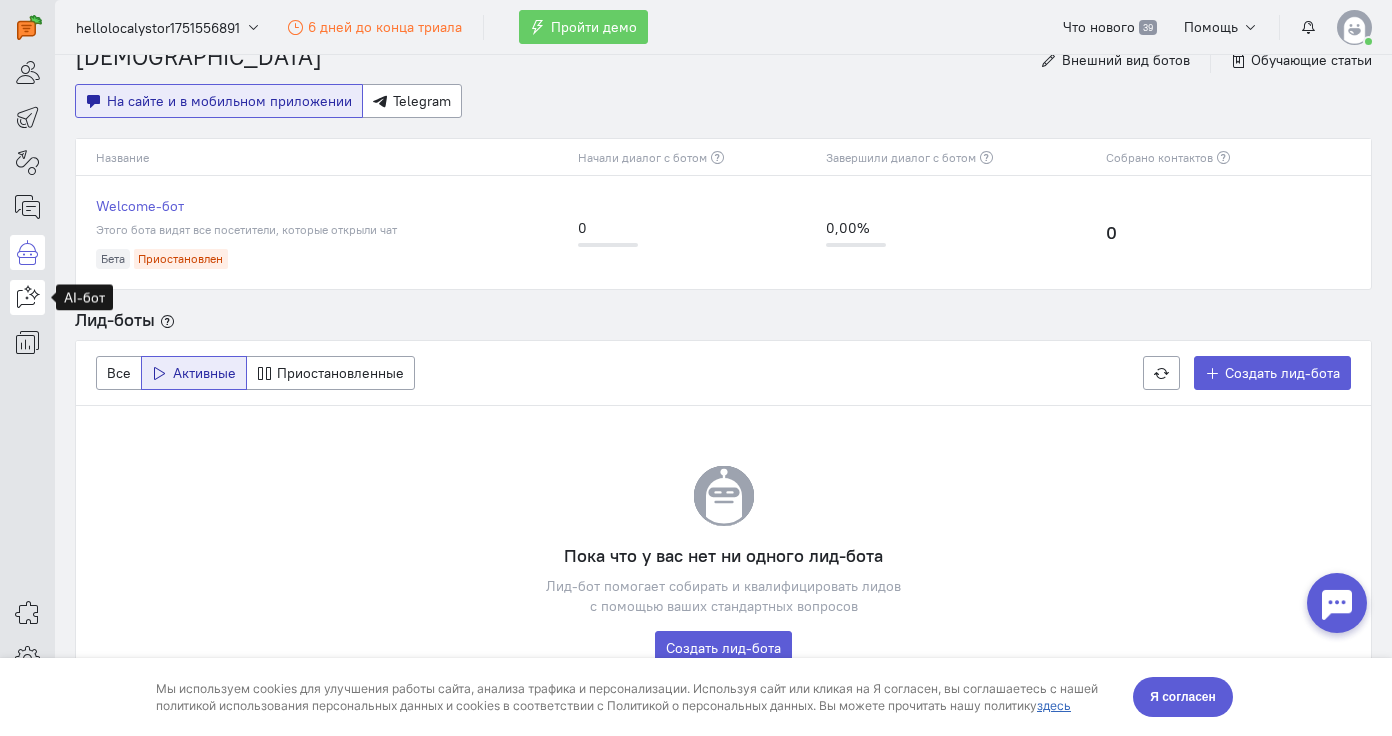 click at bounding box center (27, 297) 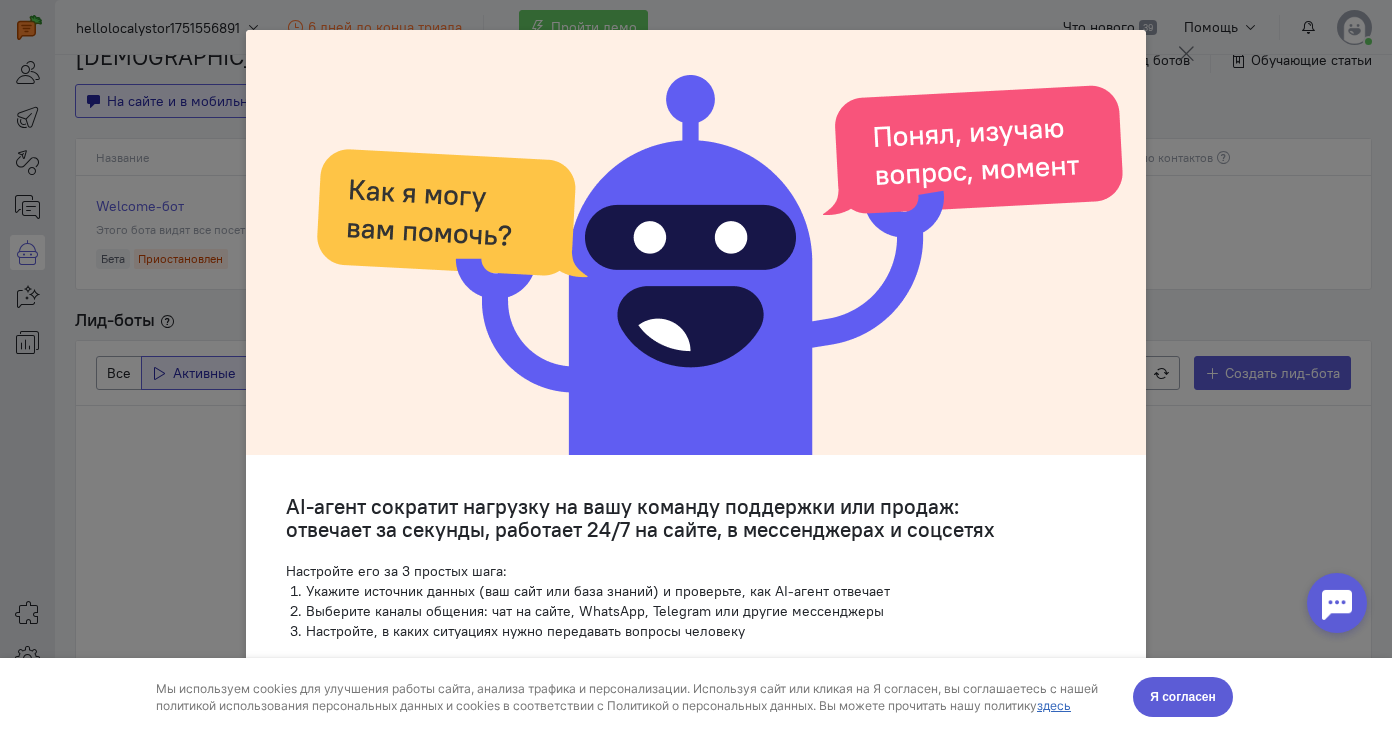 click 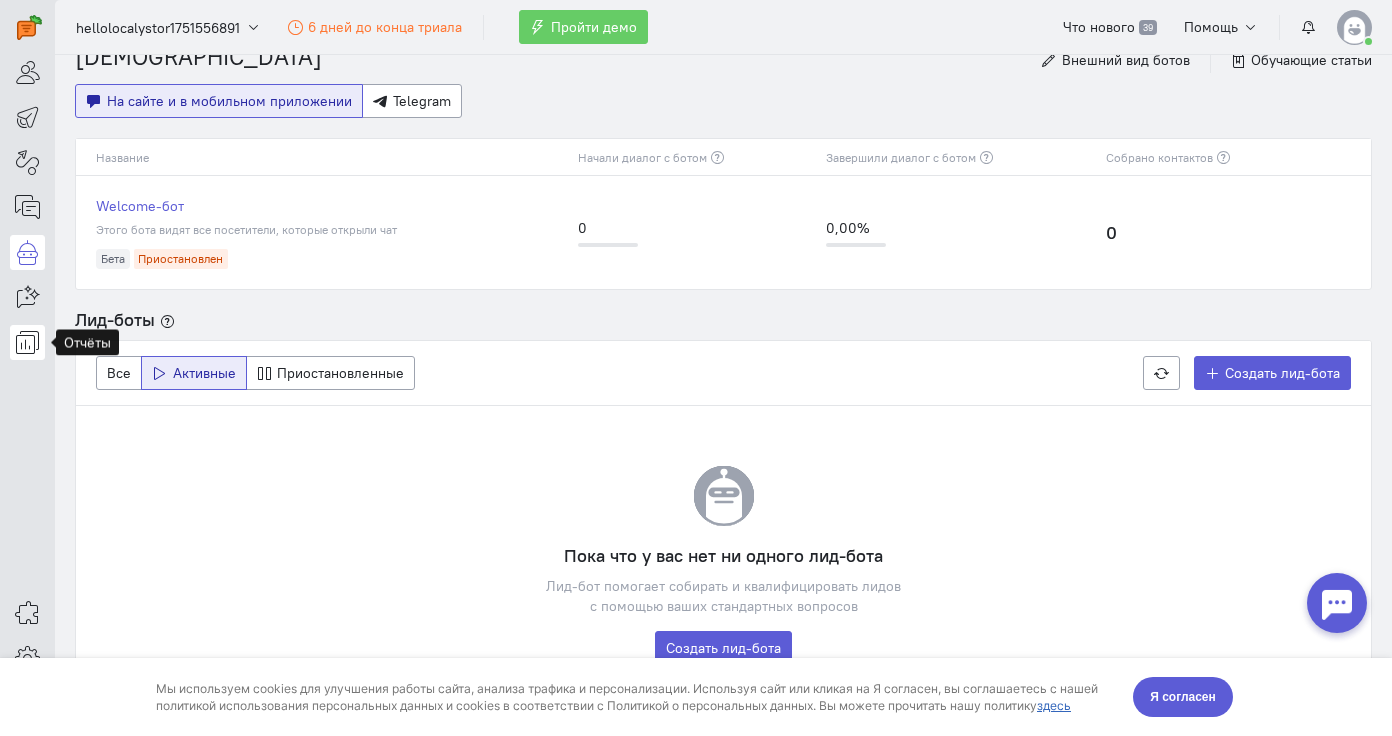 click at bounding box center (27, 342) 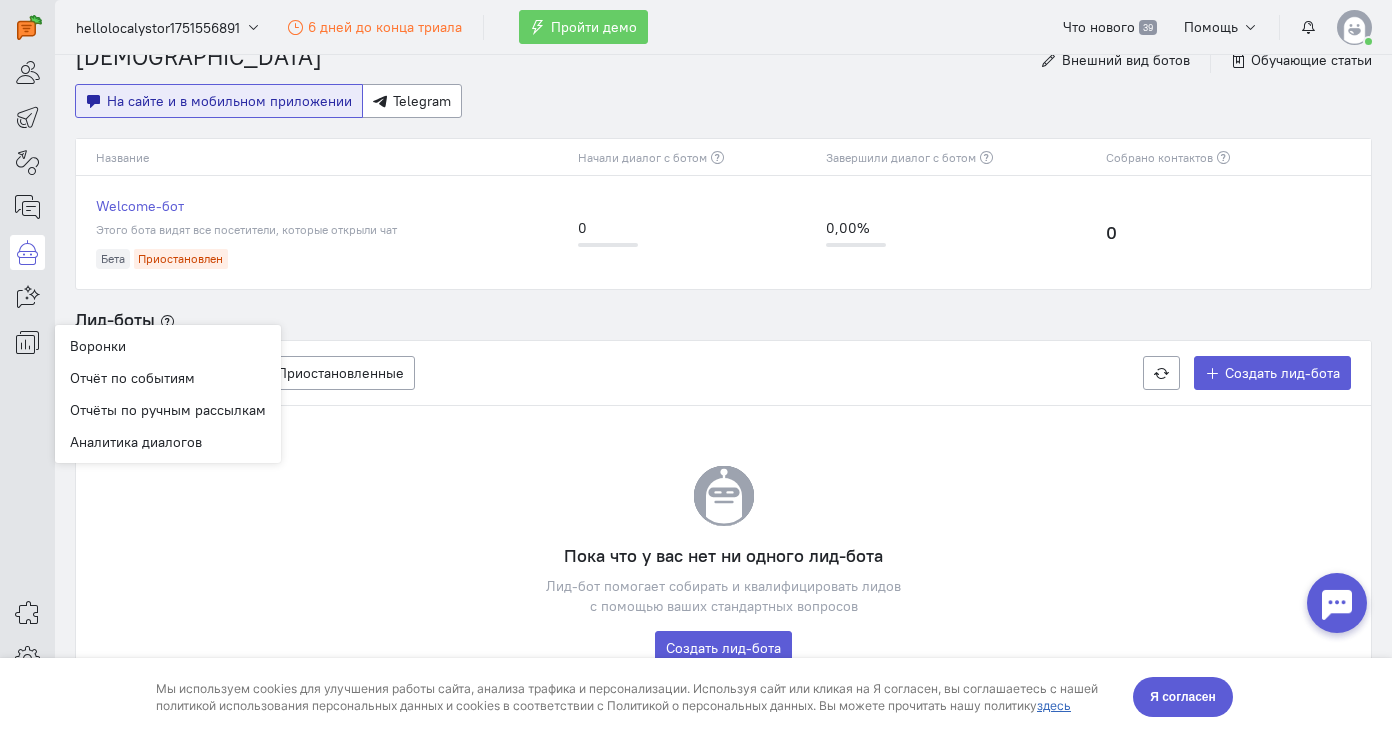 click at bounding box center (27, 368) 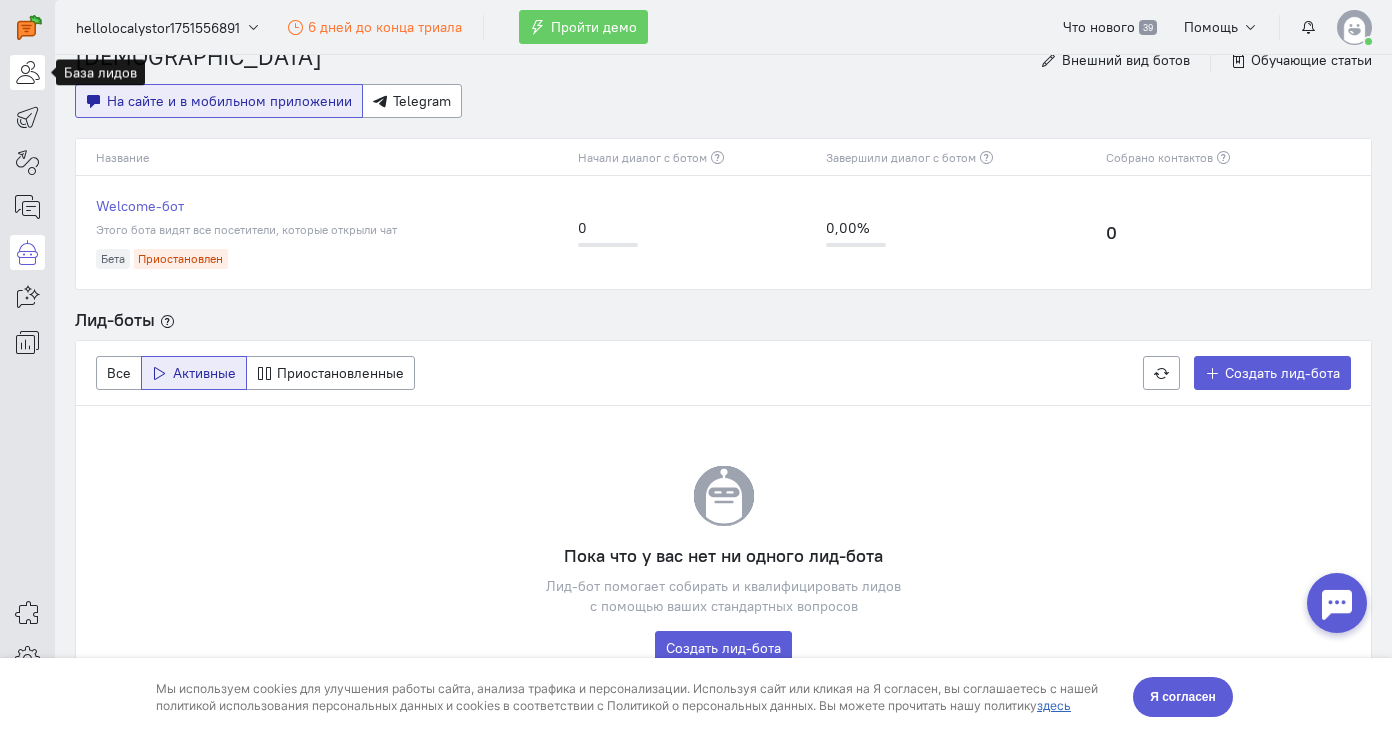 click at bounding box center [27, 72] 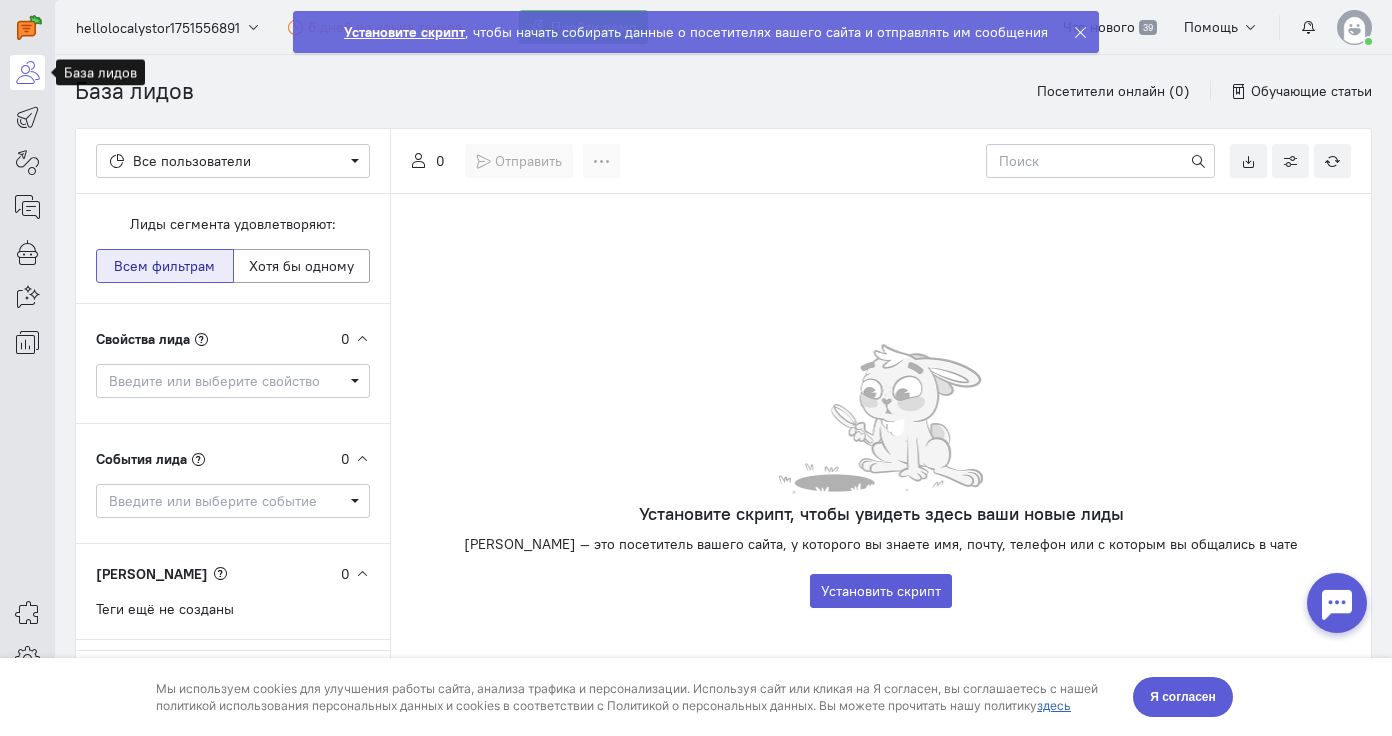 scroll, scrollTop: 64, scrollLeft: 0, axis: vertical 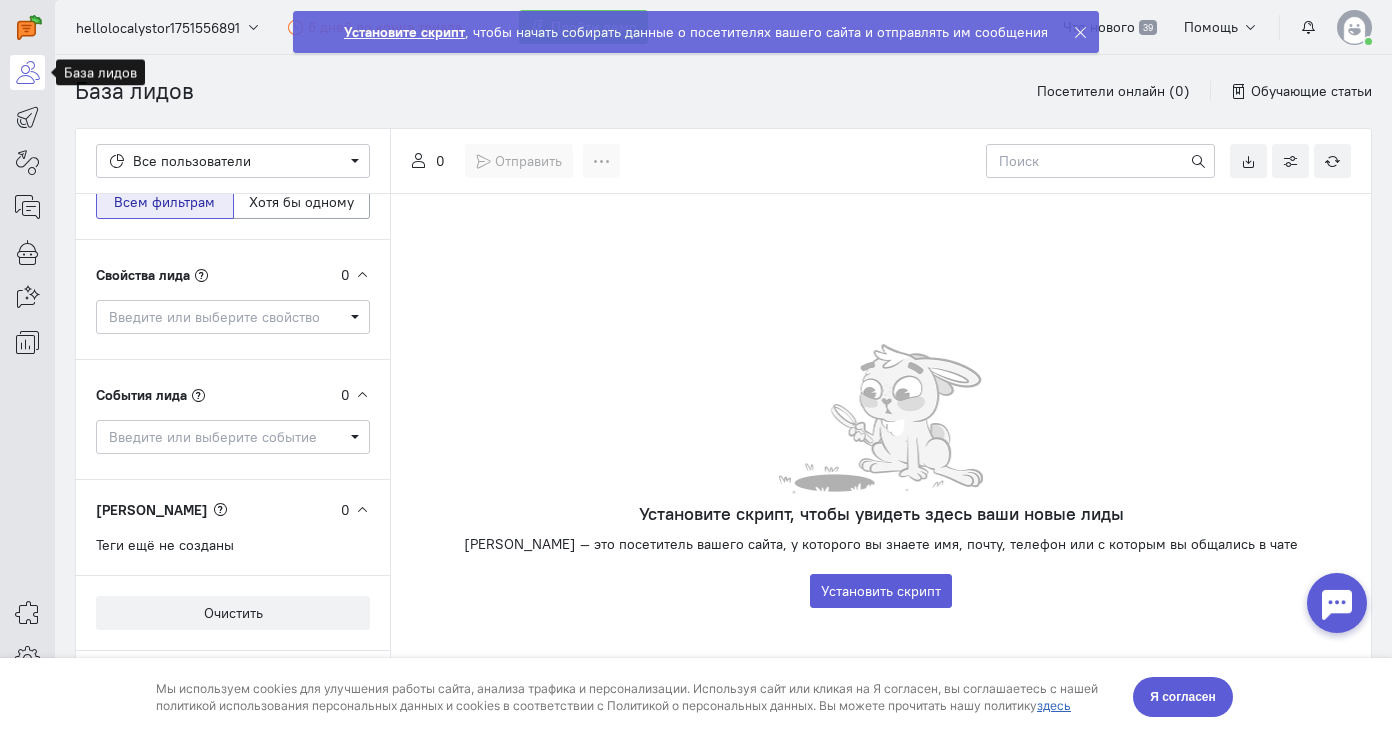click on "Установите скрипт" 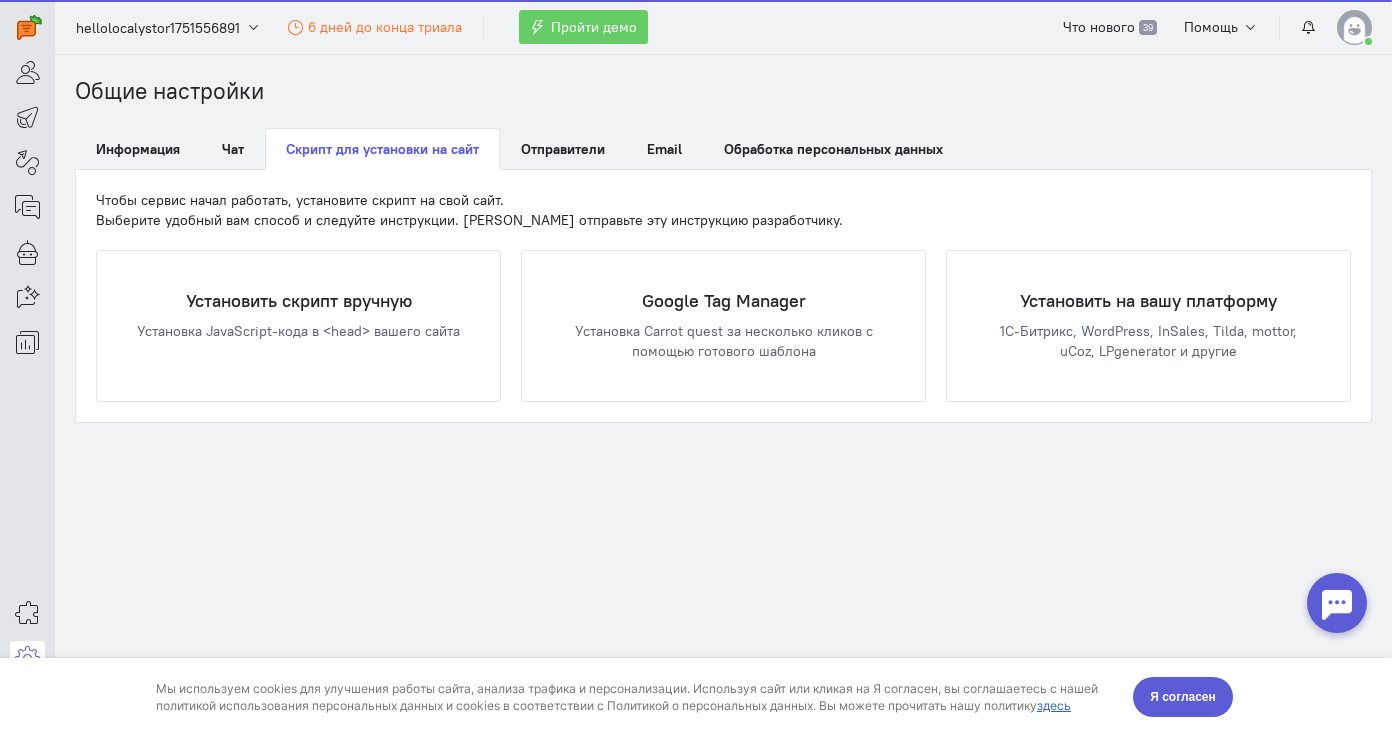 scroll, scrollTop: 0, scrollLeft: 0, axis: both 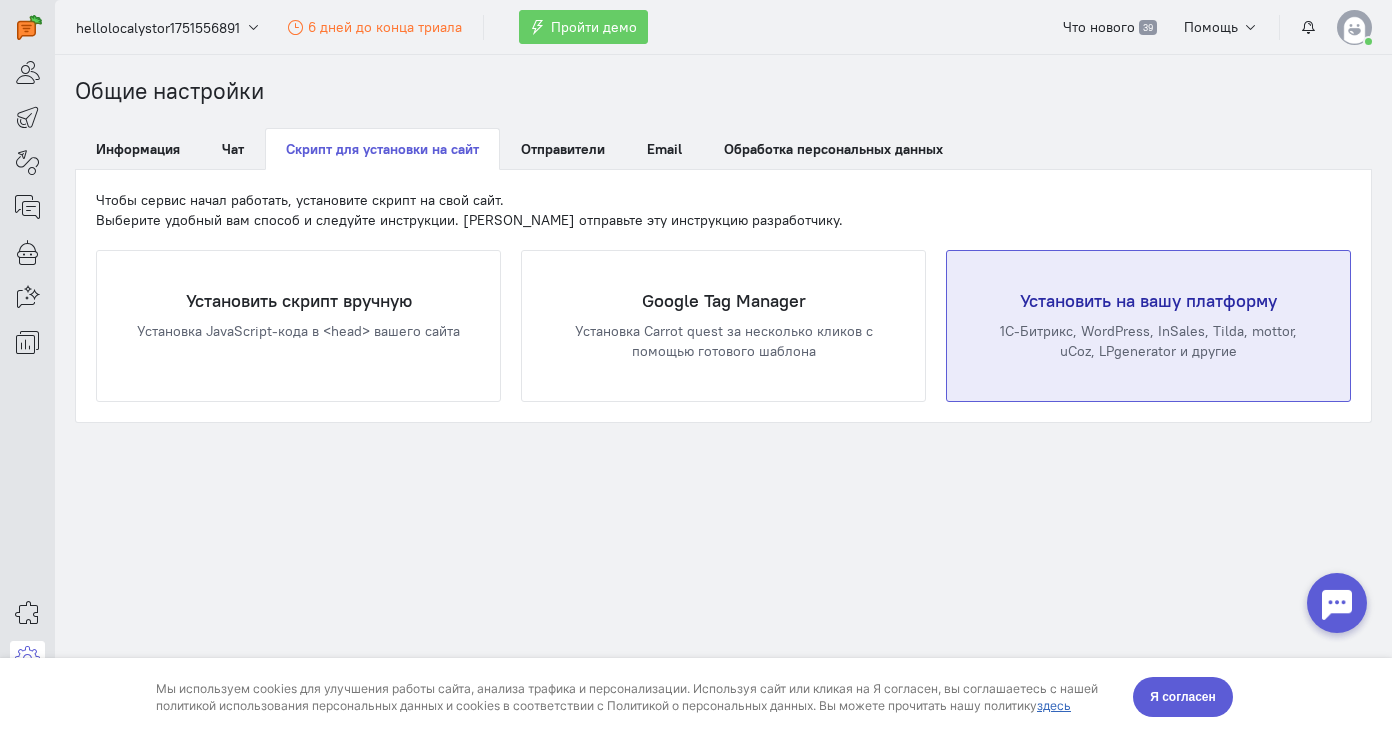 click on "1С-Битрикс, WordPress, InSales, Tilda, mottor, uCoz, LPgenerator и другие" at bounding box center (1148, 341) 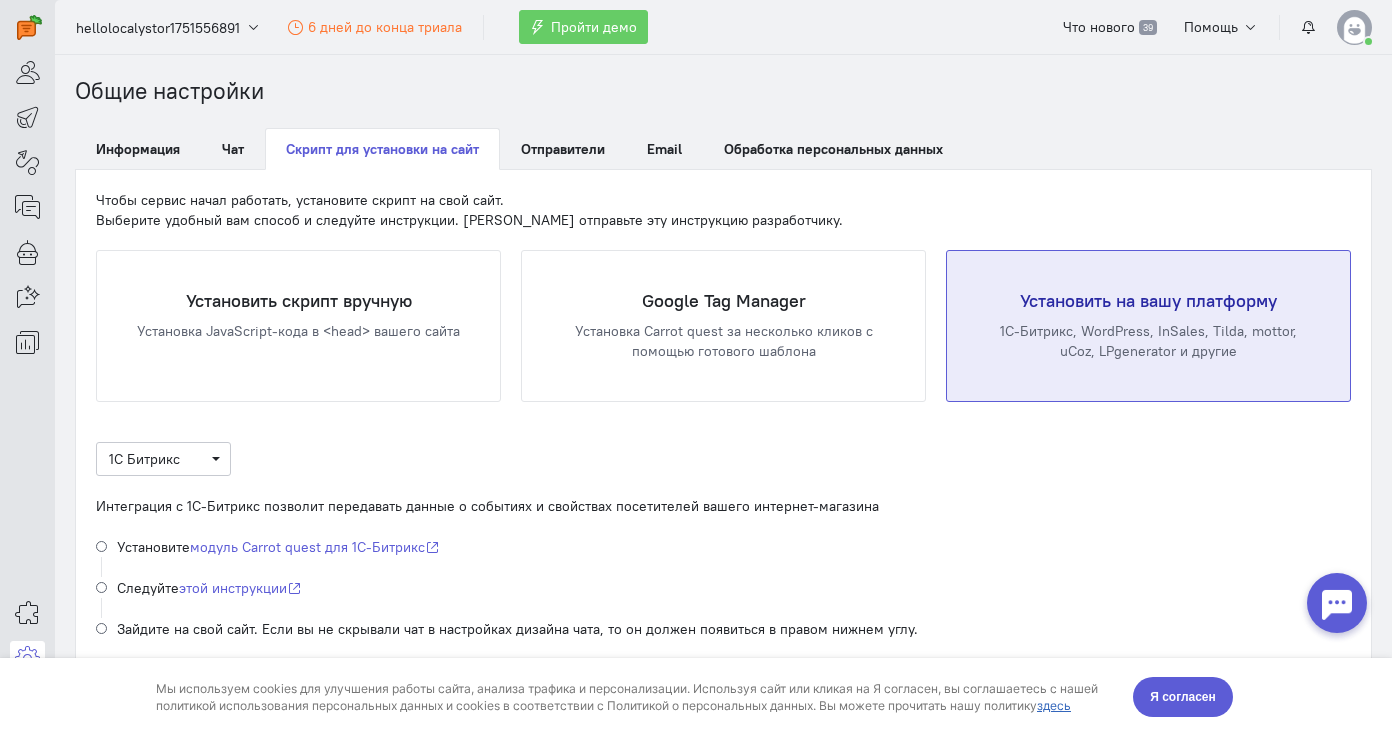 scroll, scrollTop: 60, scrollLeft: 0, axis: vertical 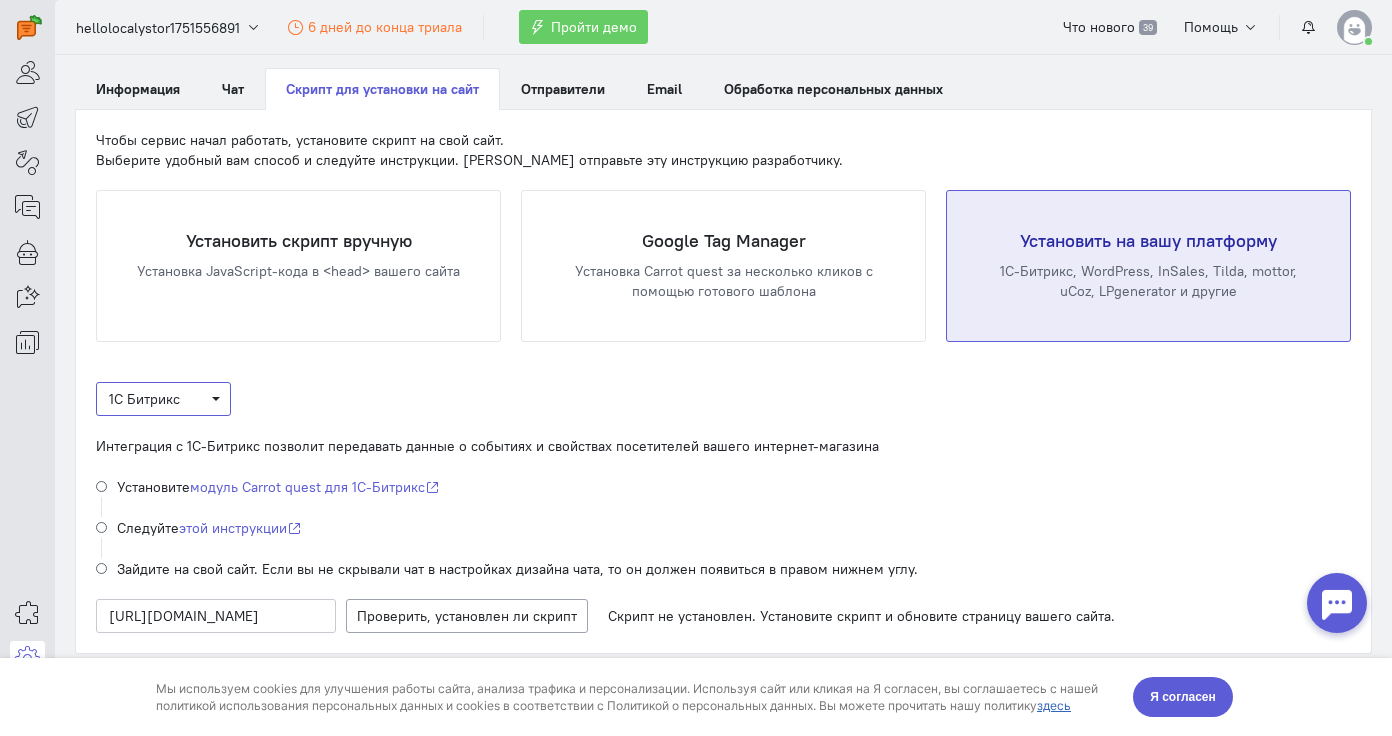 click on "1С Битрикс" at bounding box center [163, 399] 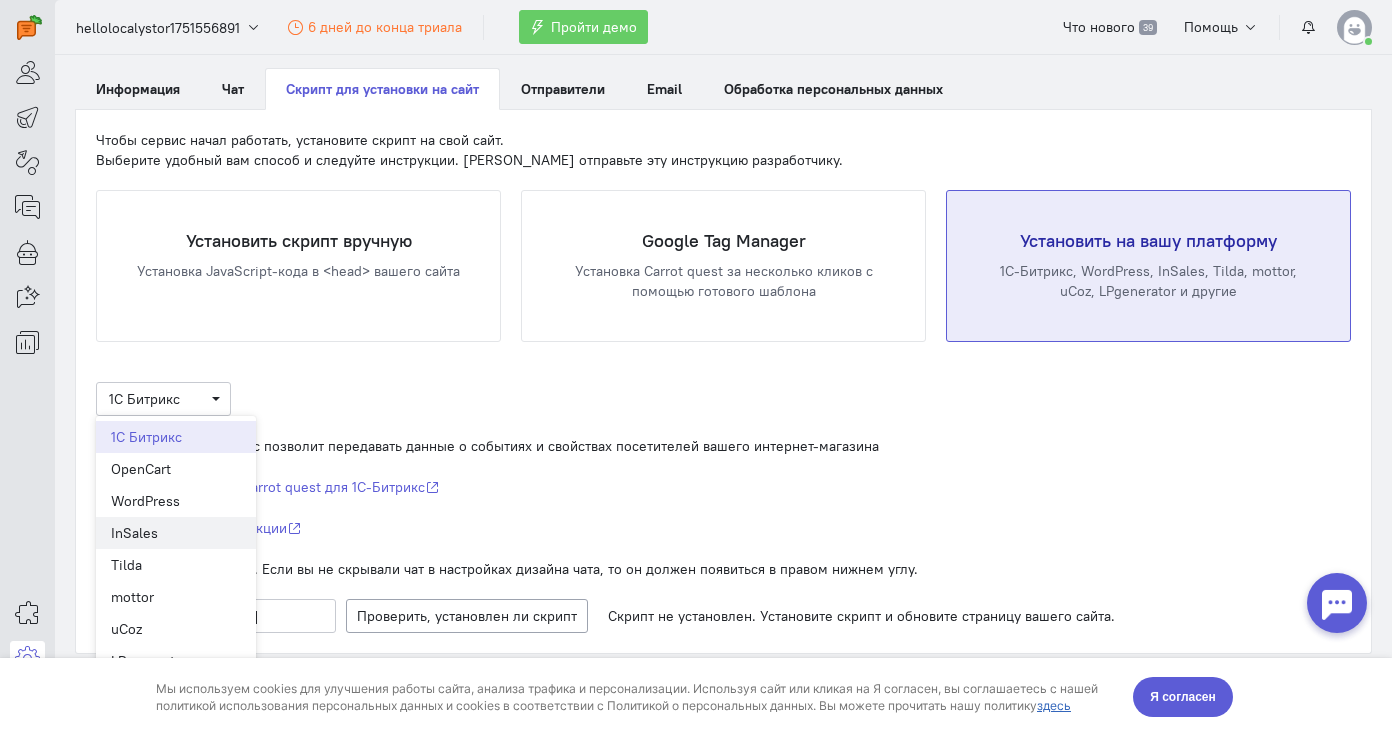 click on "InSales" at bounding box center [176, 533] 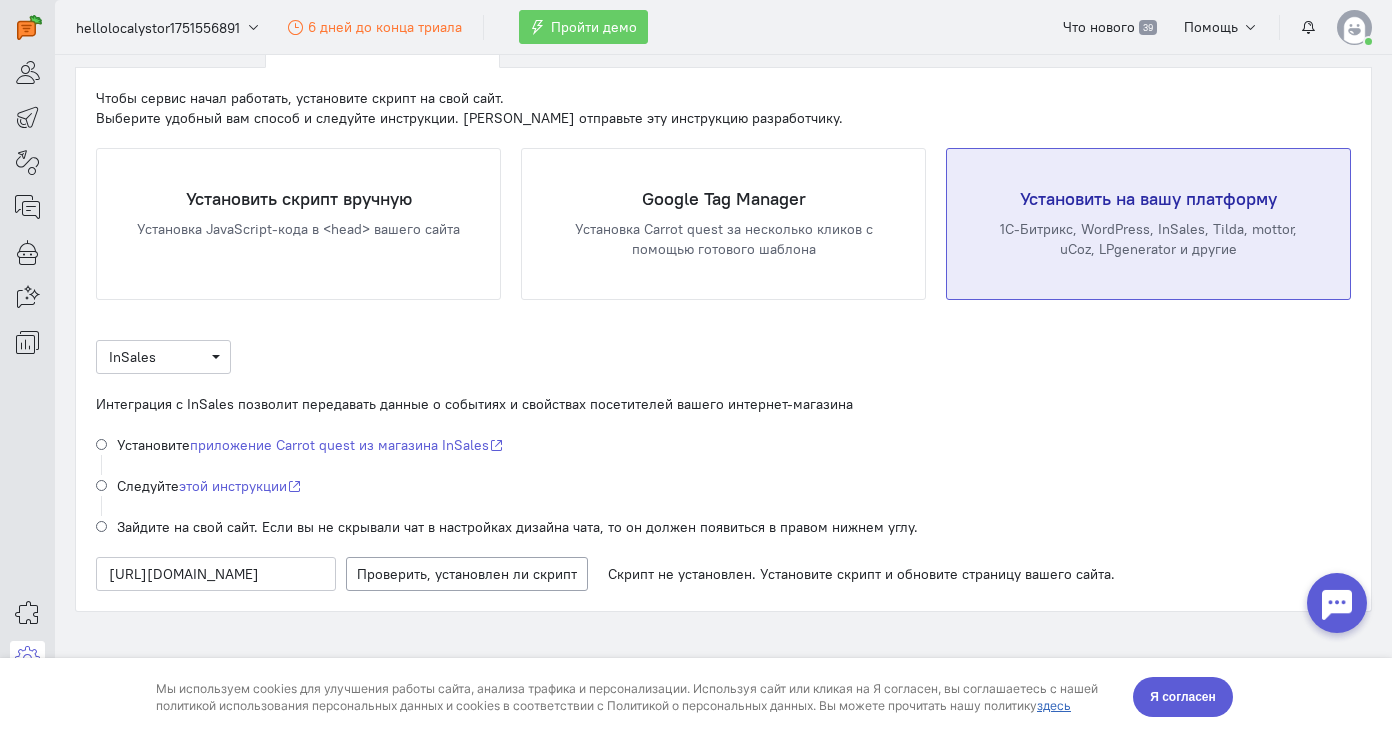 scroll, scrollTop: 107, scrollLeft: 0, axis: vertical 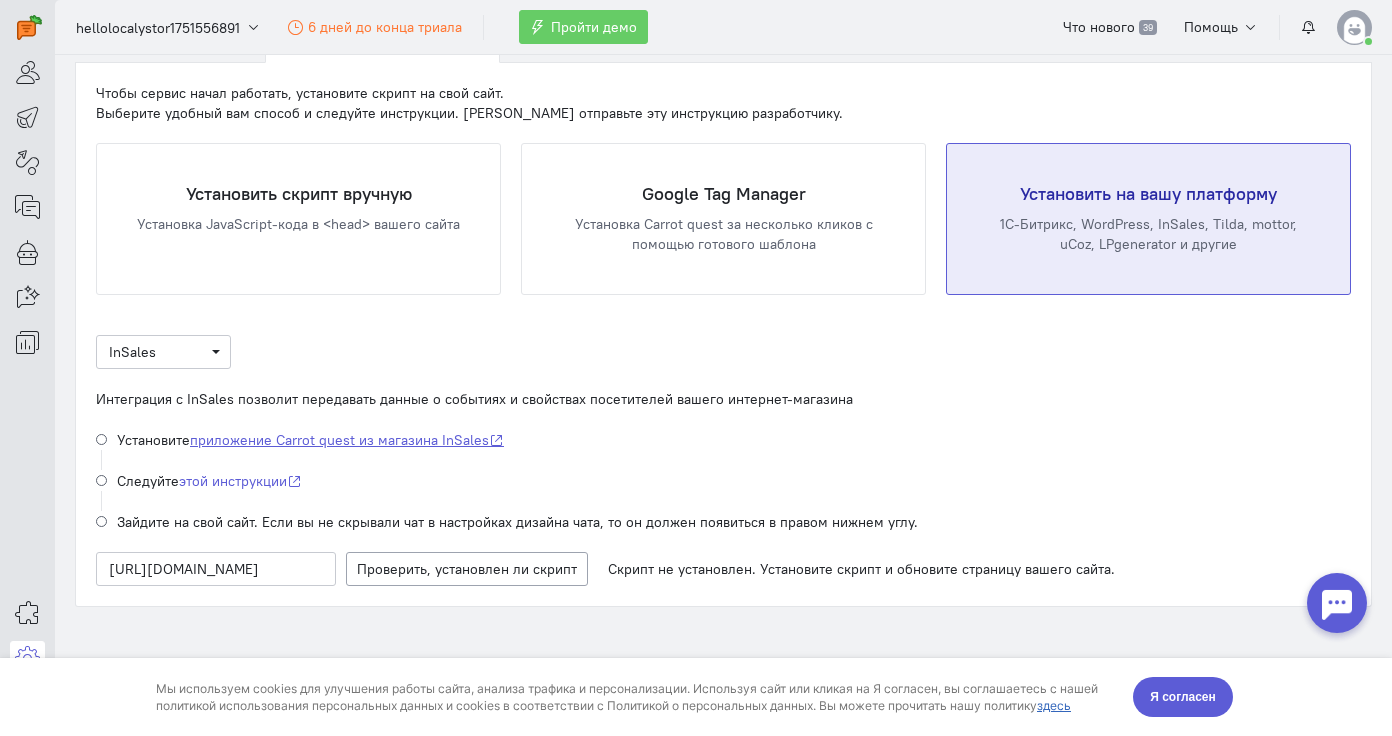 click on "приложение Carrot quest из магазина InSales" at bounding box center (347, 440) 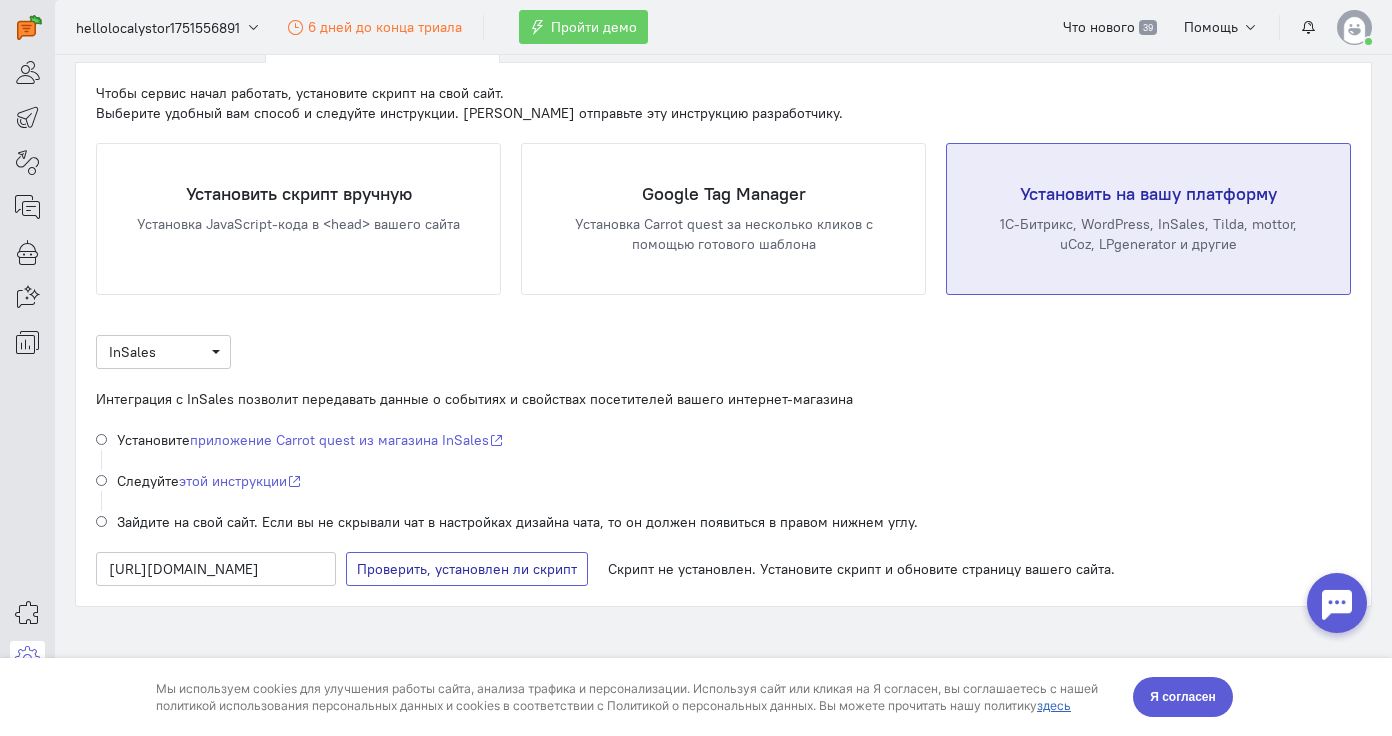 click on "Проверить, установлен ли скрипт
Проверяем наличие скрипта" at bounding box center (467, 569) 